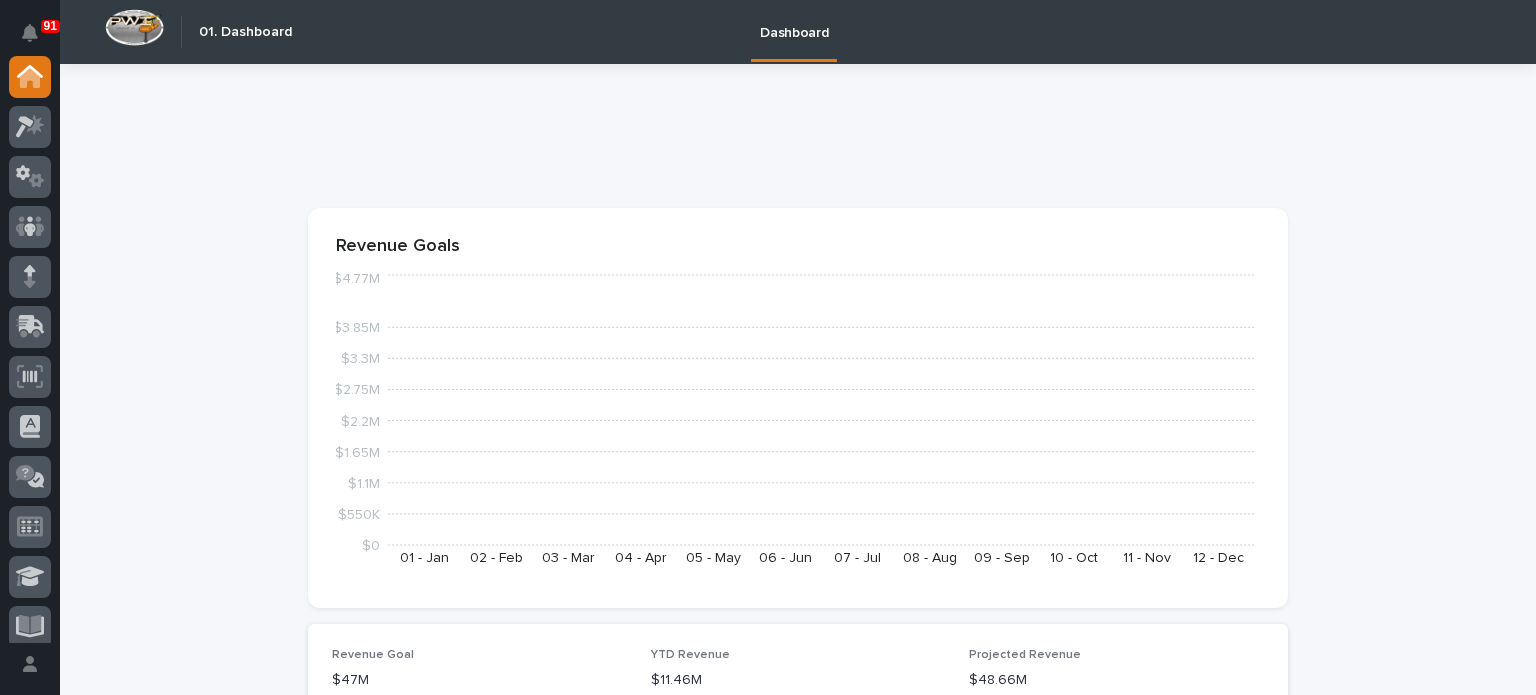 scroll, scrollTop: 0, scrollLeft: 0, axis: both 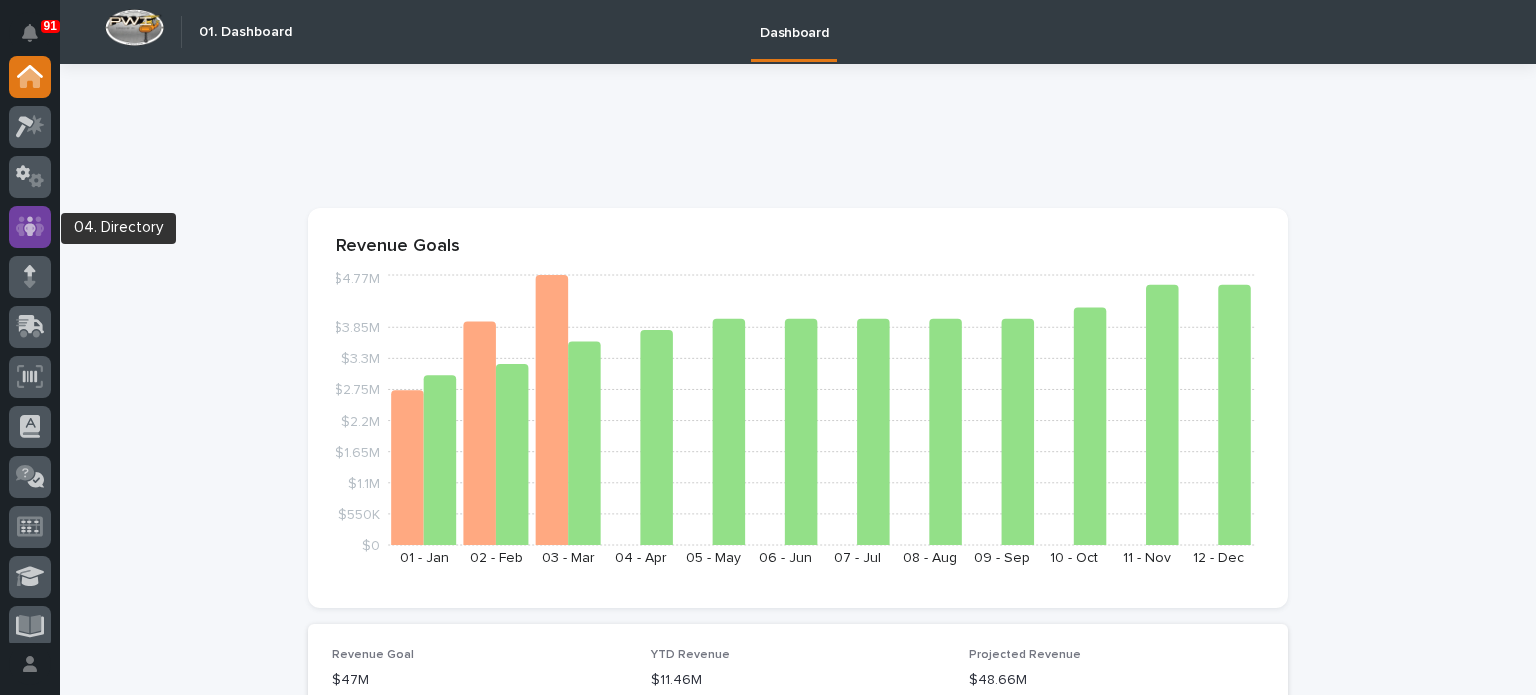 click 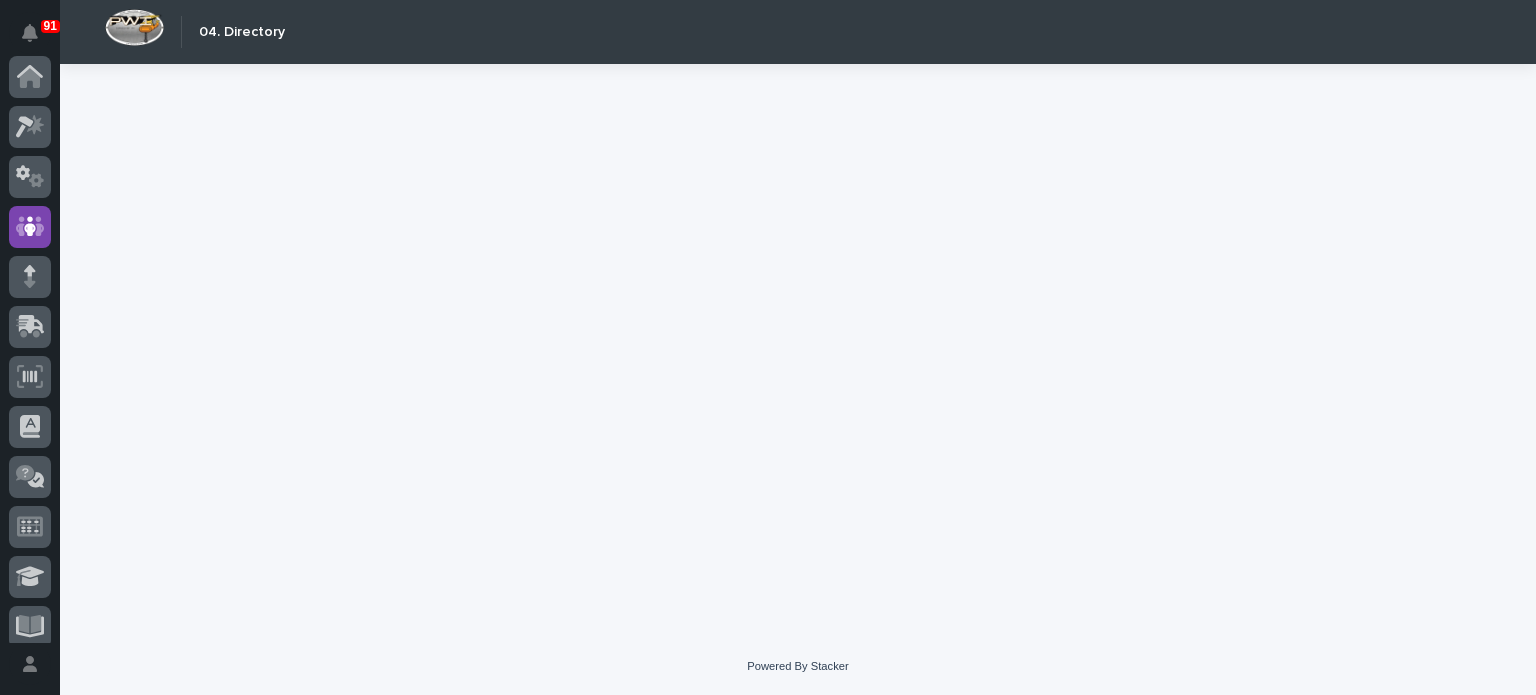 scroll, scrollTop: 150, scrollLeft: 0, axis: vertical 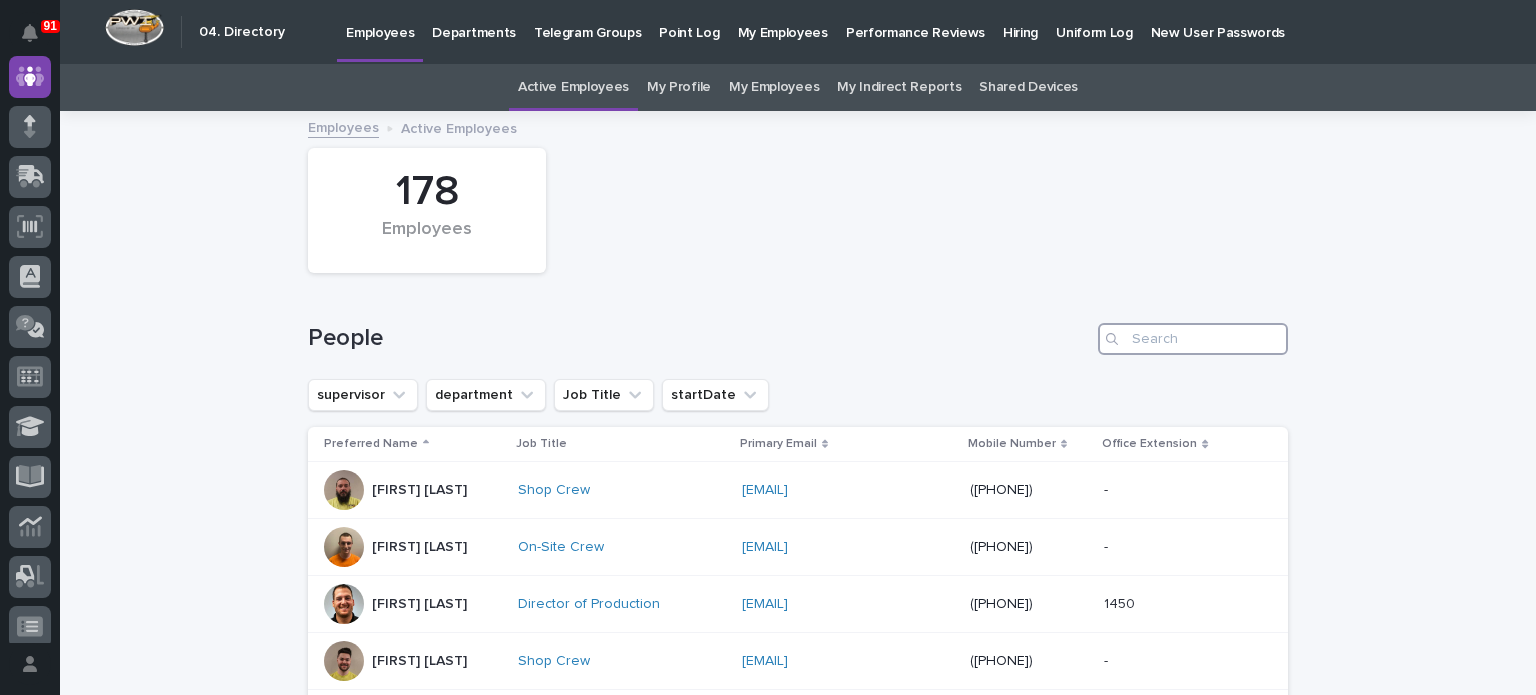 click at bounding box center (1193, 339) 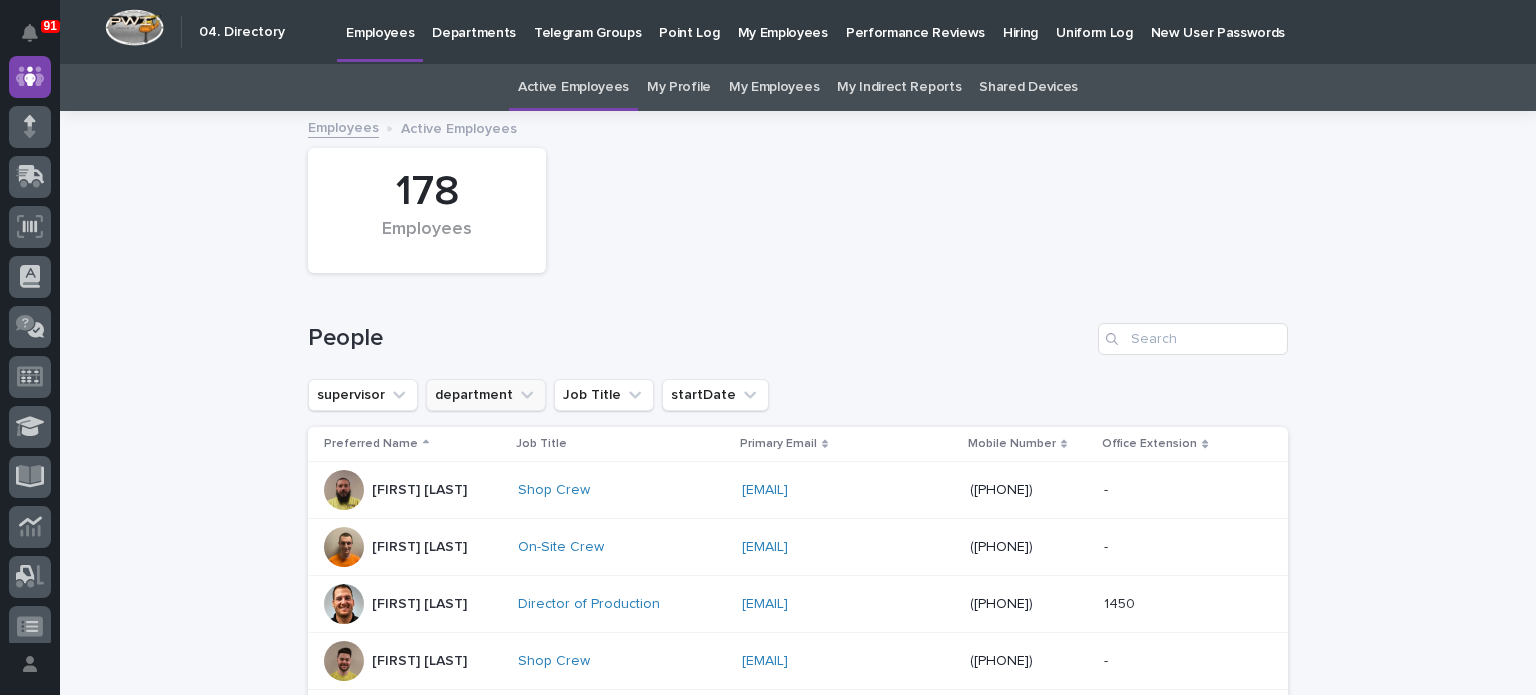 click on "department" at bounding box center [486, 395] 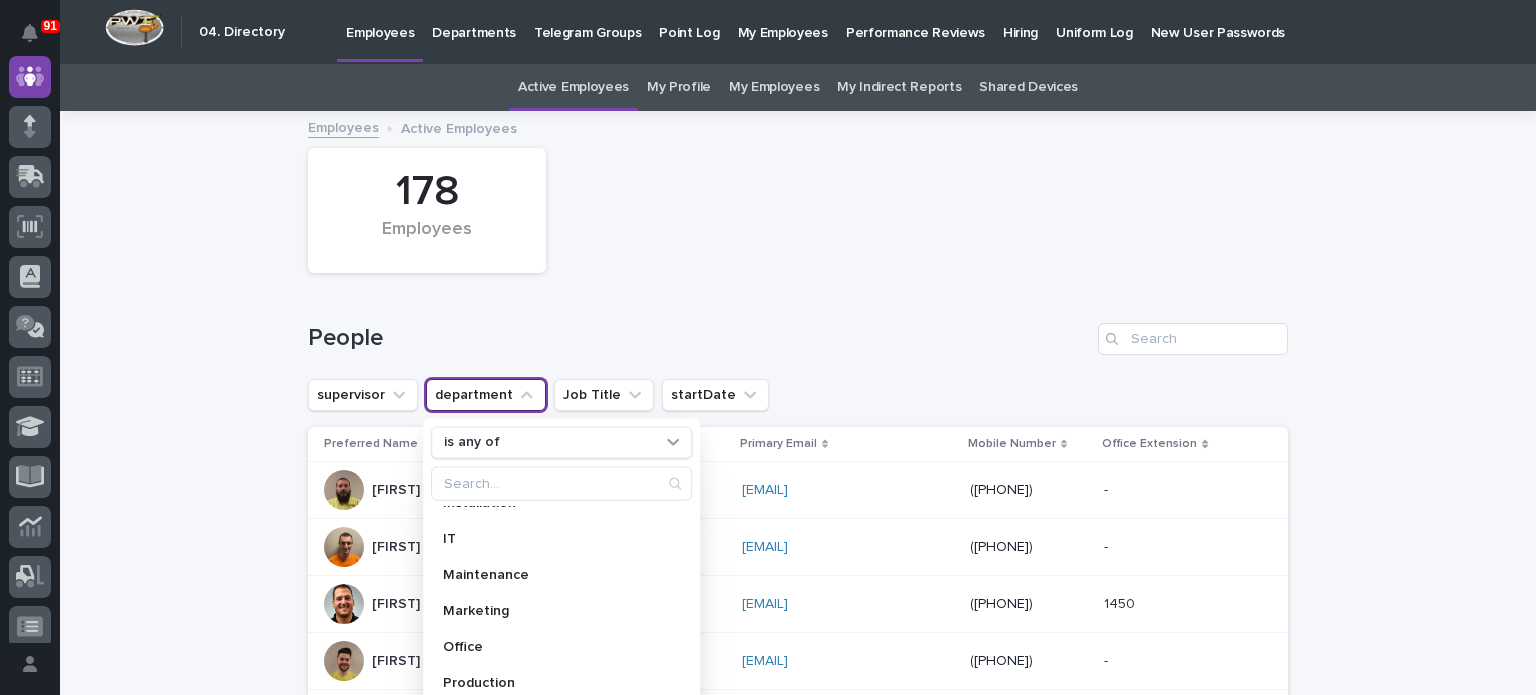 scroll, scrollTop: 284, scrollLeft: 0, axis: vertical 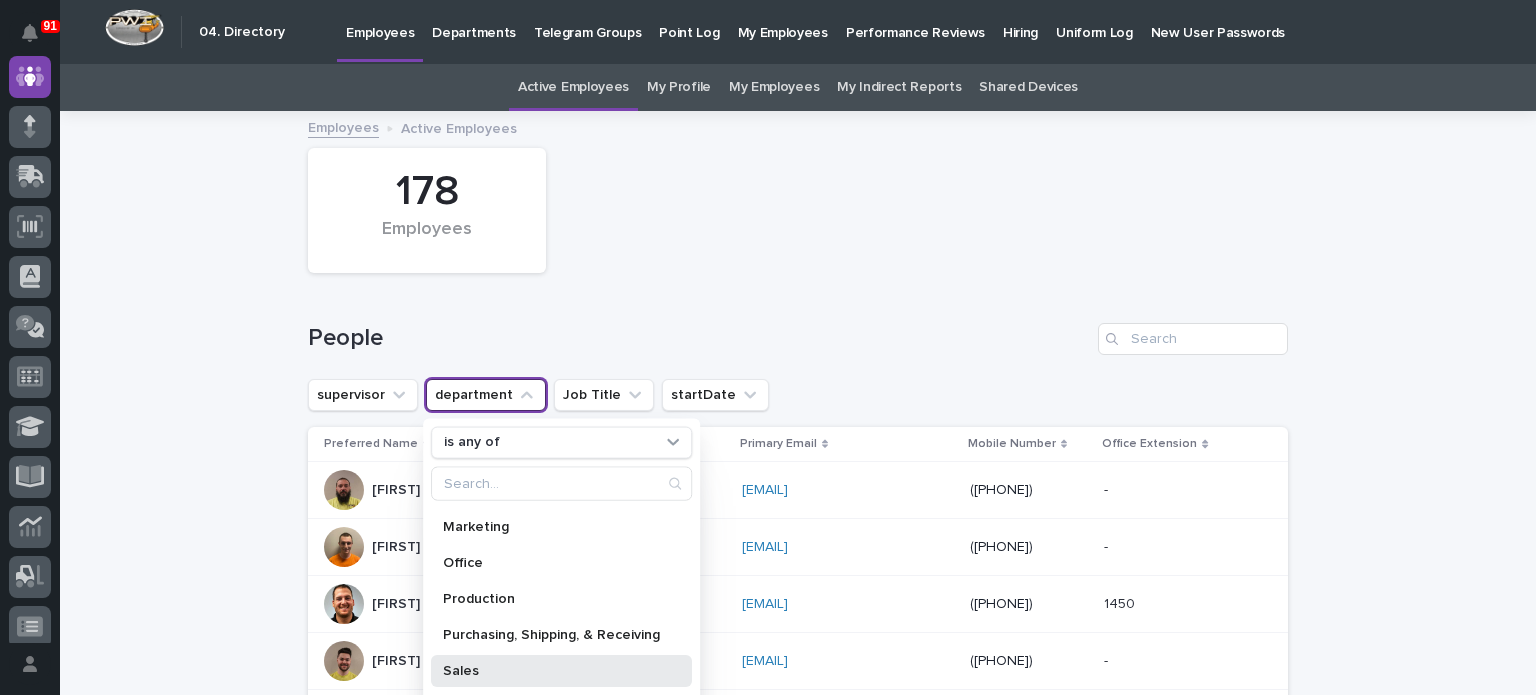 click on "Sales" at bounding box center [551, 670] 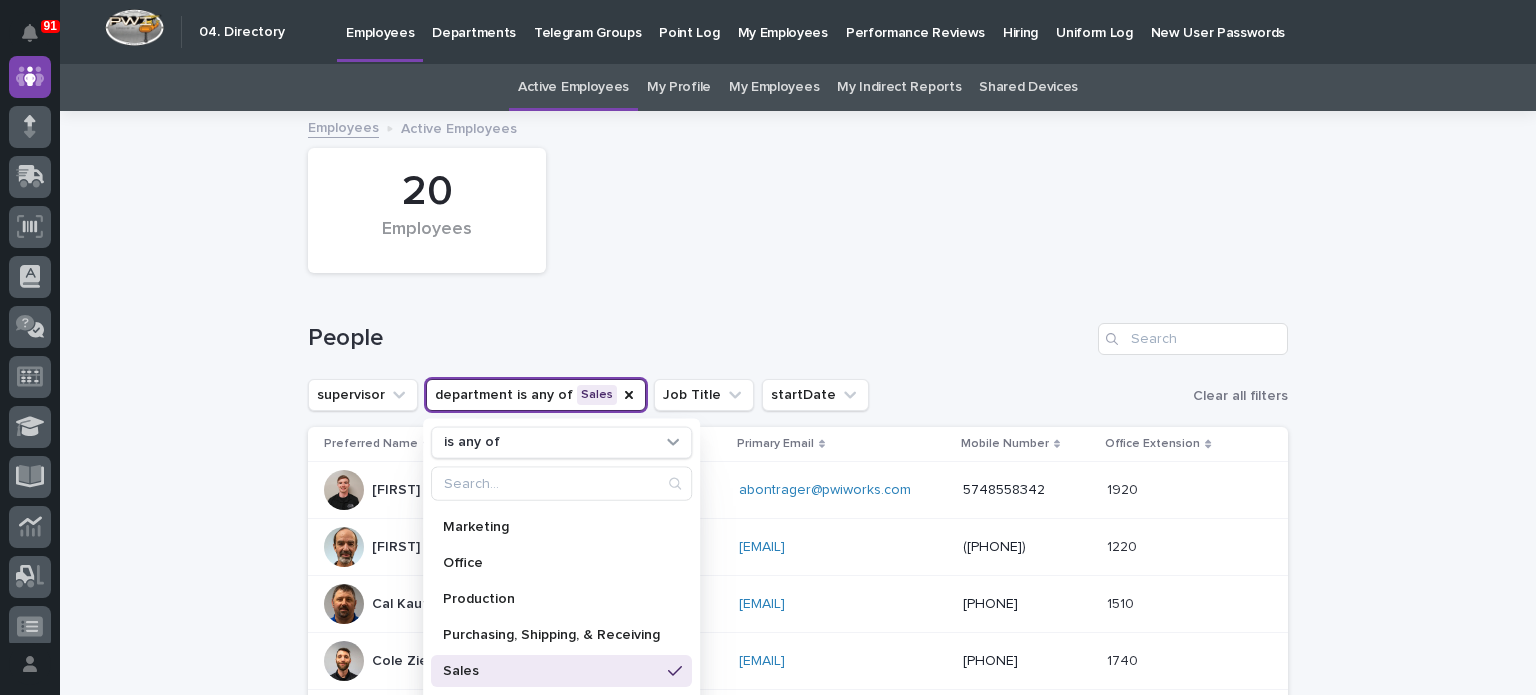 click on "People" at bounding box center (699, 338) 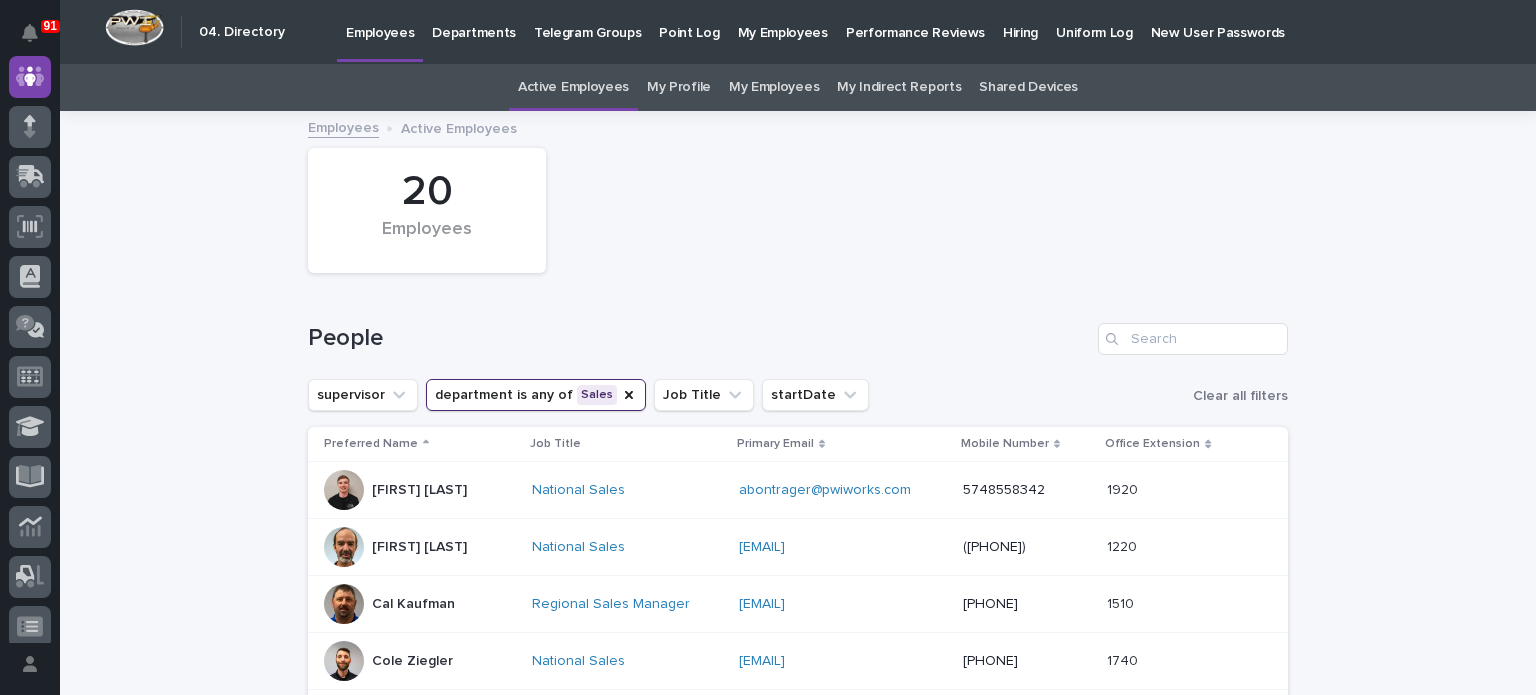 click at bounding box center (344, 490) 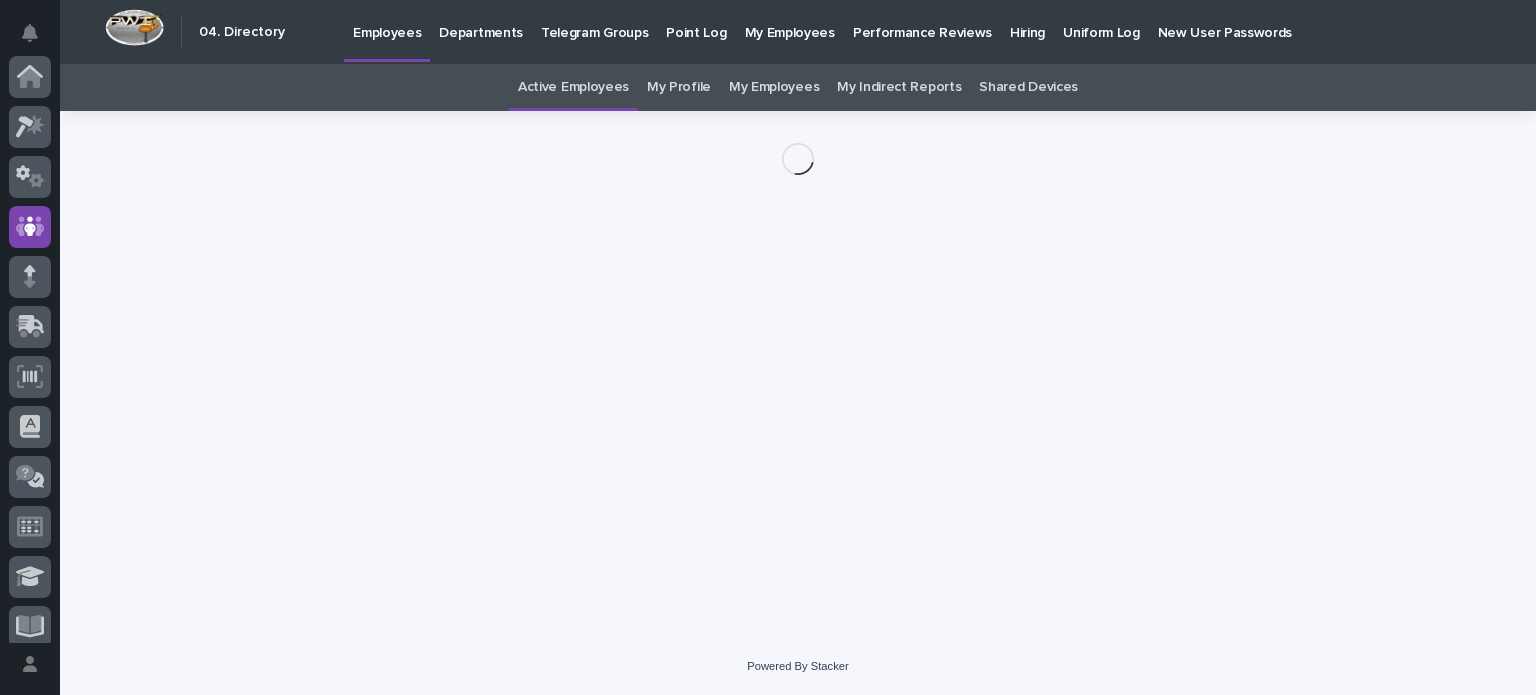 scroll, scrollTop: 150, scrollLeft: 0, axis: vertical 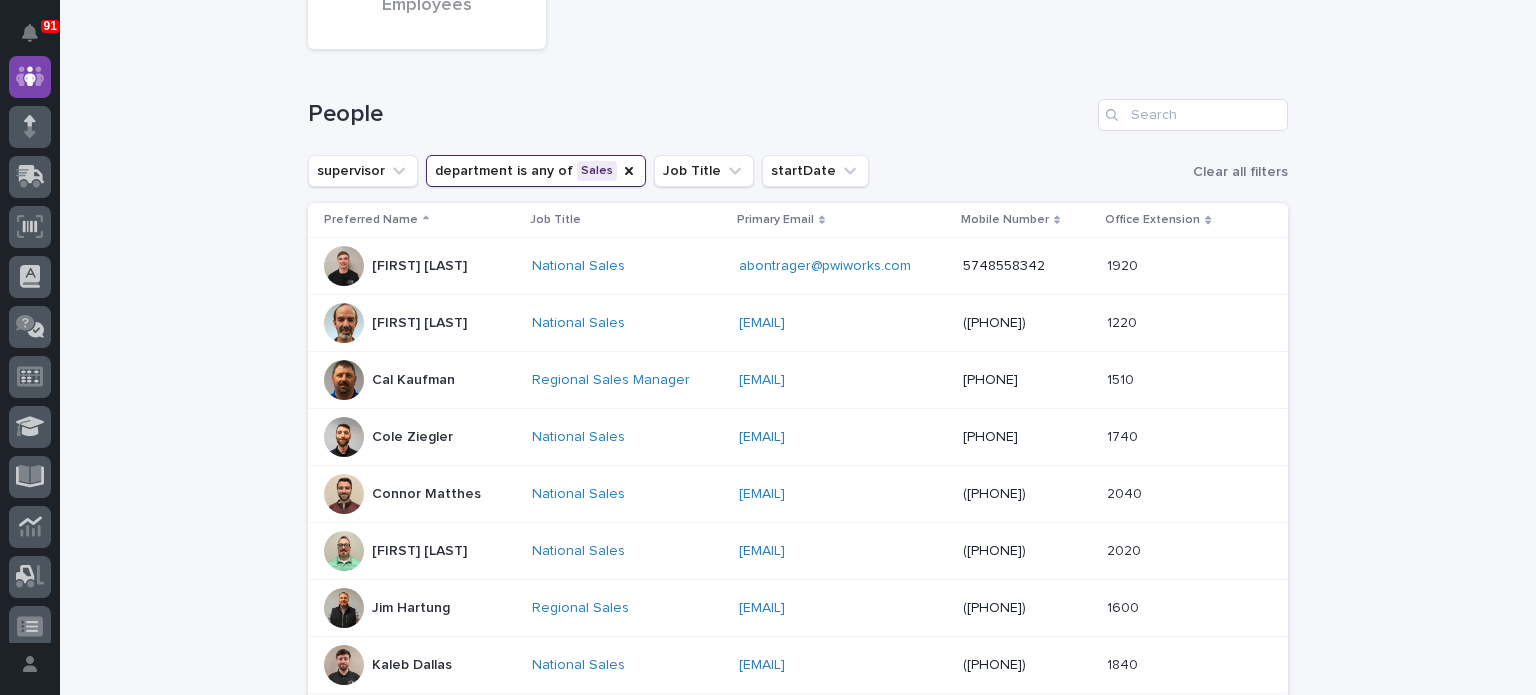 click at bounding box center [344, 494] 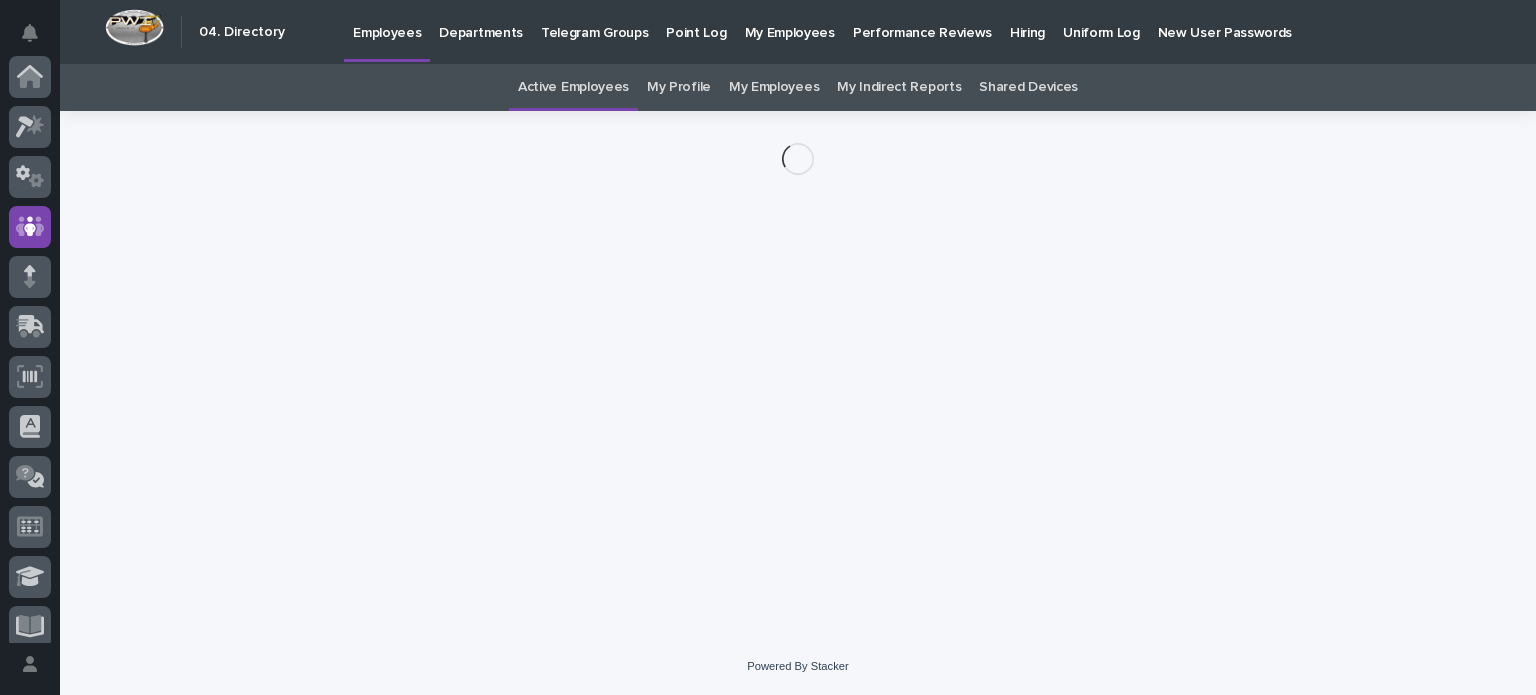 scroll, scrollTop: 150, scrollLeft: 0, axis: vertical 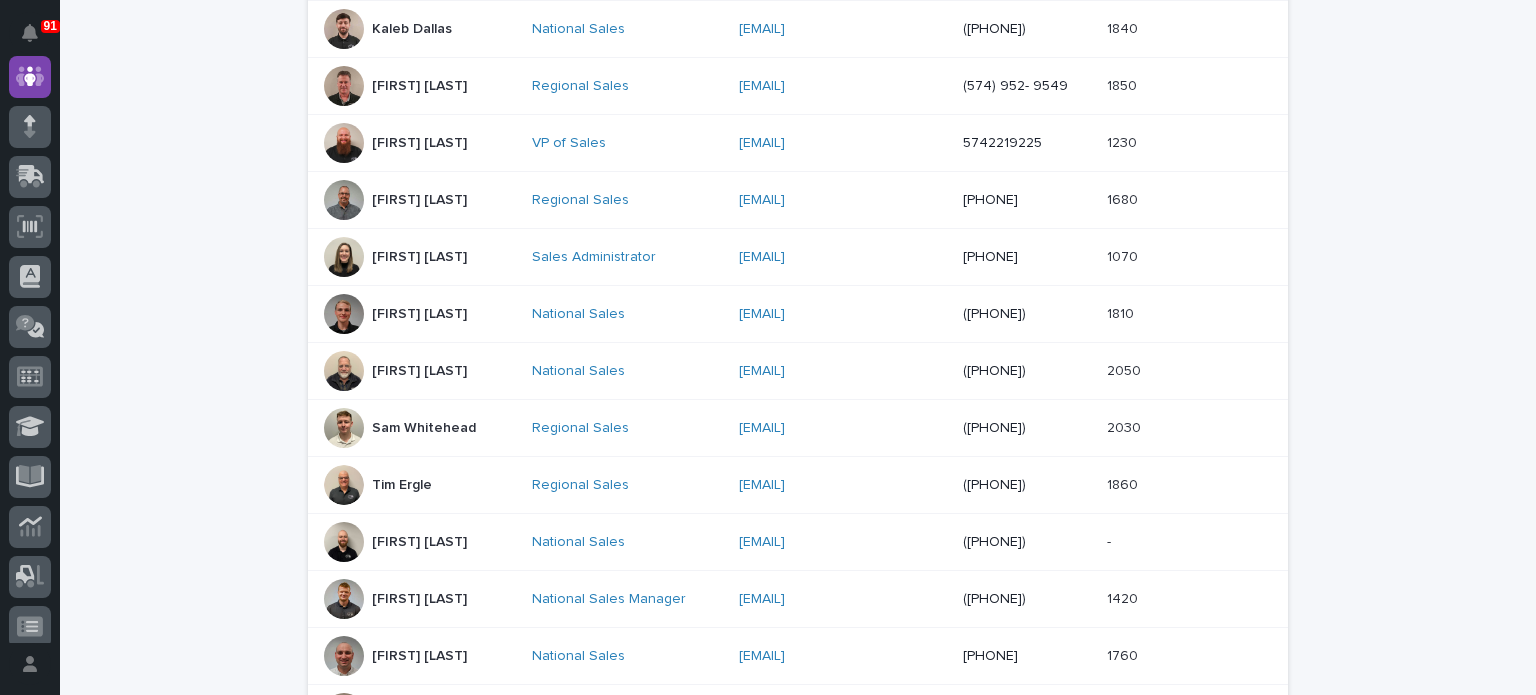 click at bounding box center [344, 428] 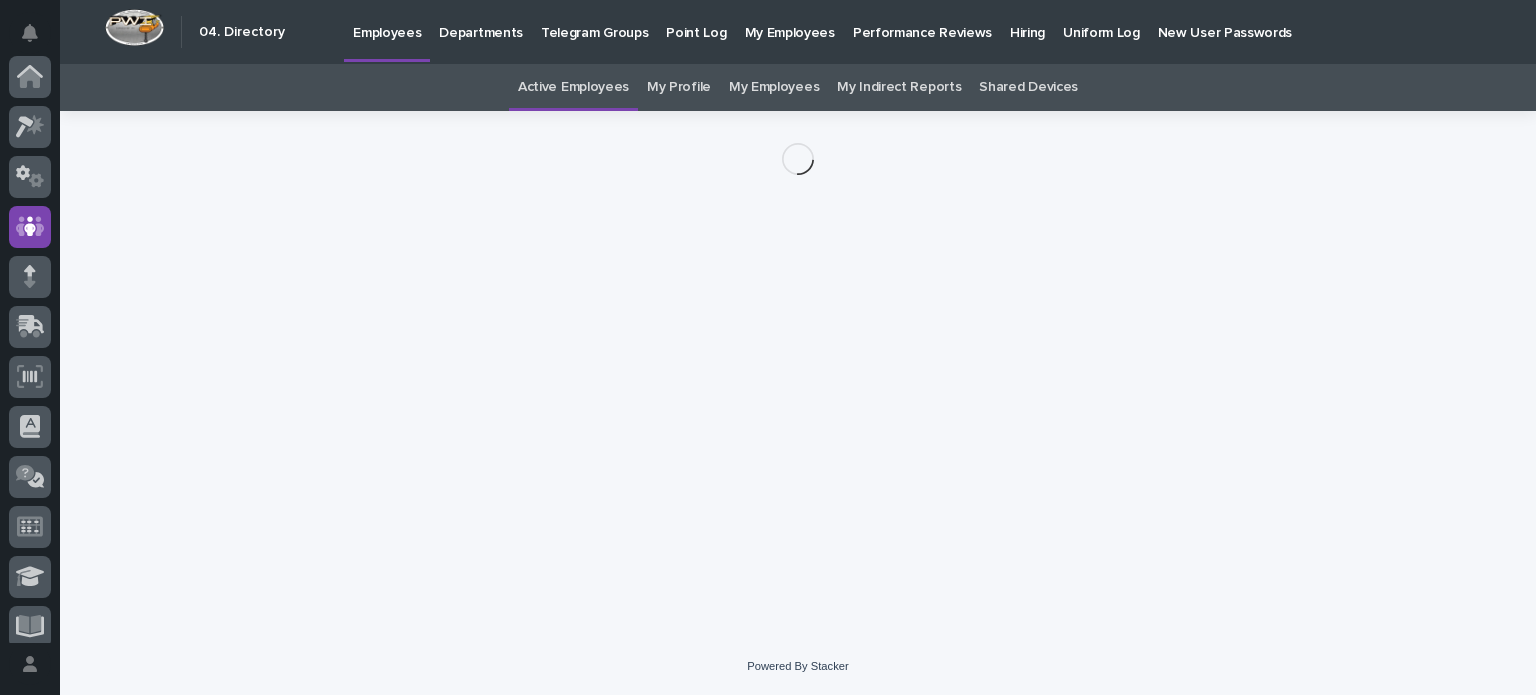 scroll, scrollTop: 150, scrollLeft: 0, axis: vertical 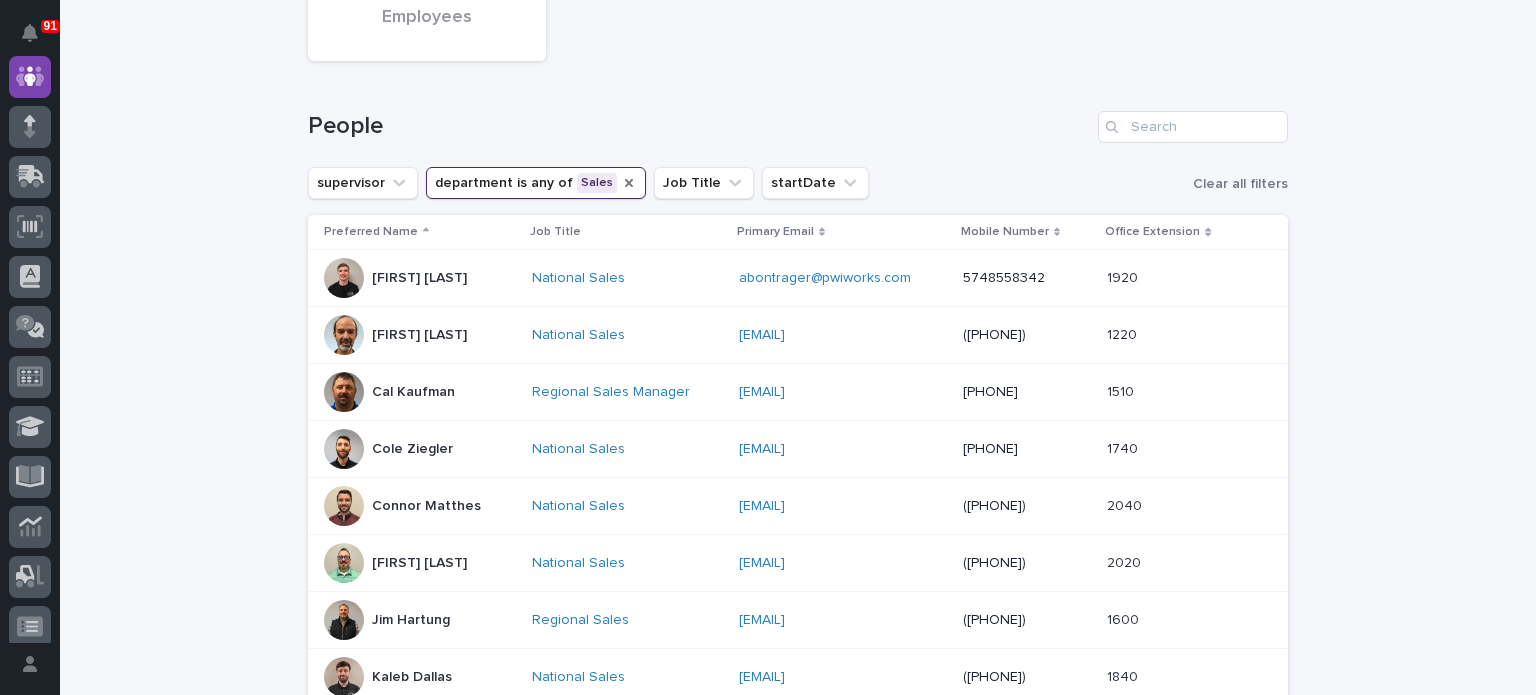 click 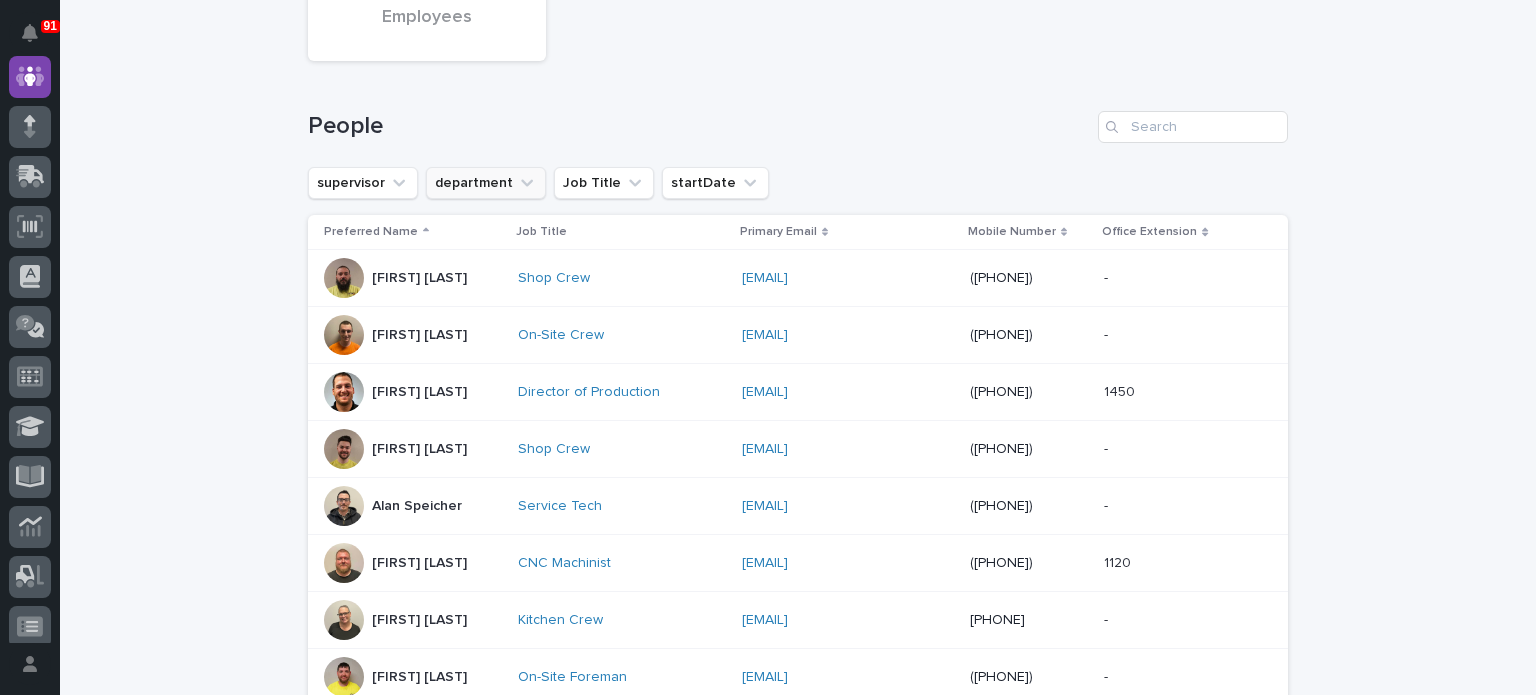 click 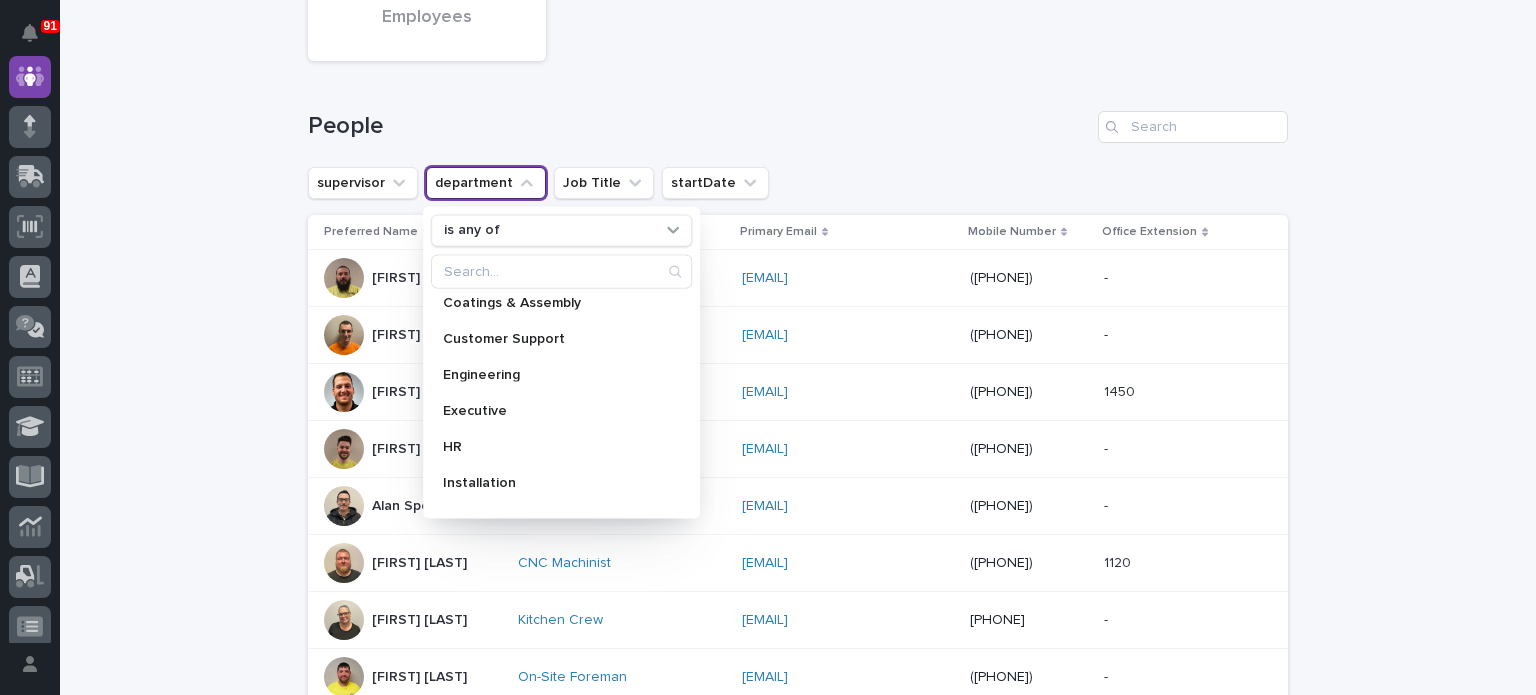 scroll, scrollTop: 6, scrollLeft: 0, axis: vertical 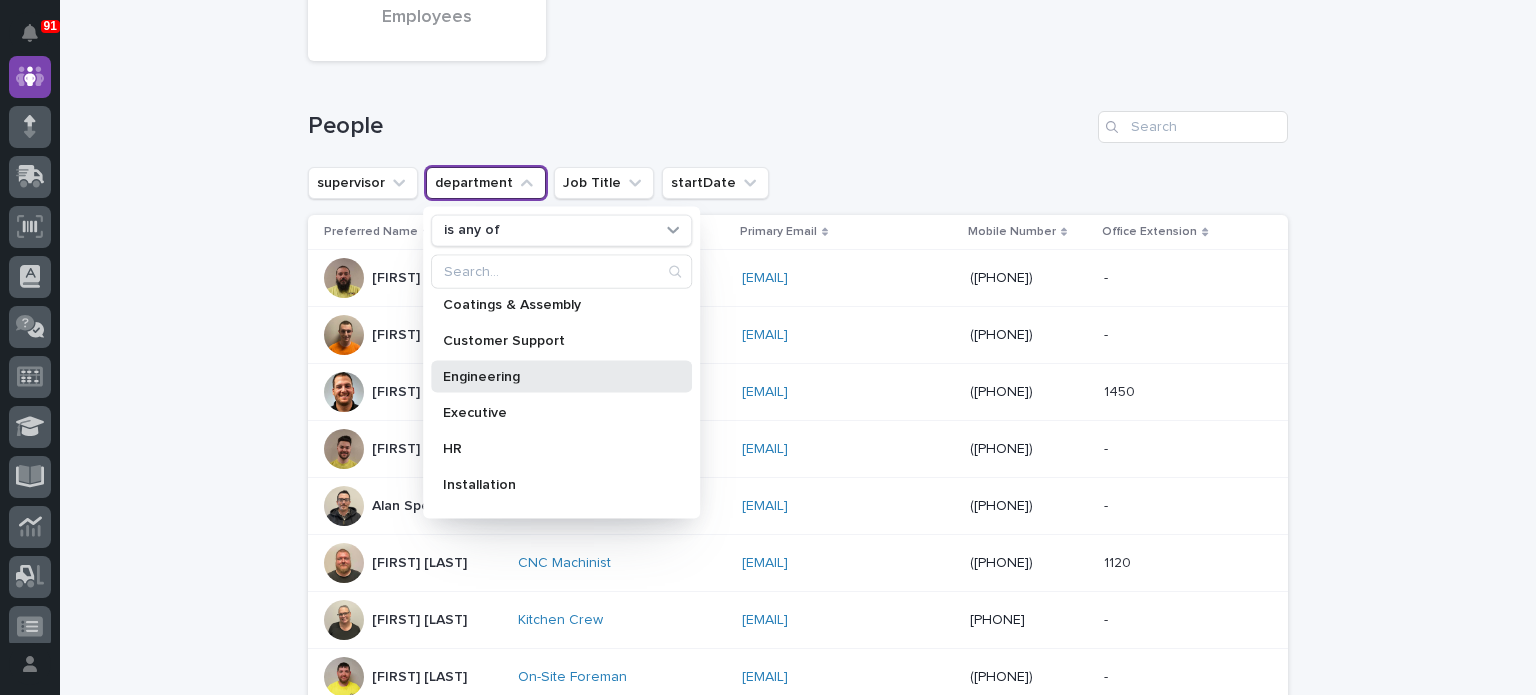 click on "Engineering" at bounding box center (561, 376) 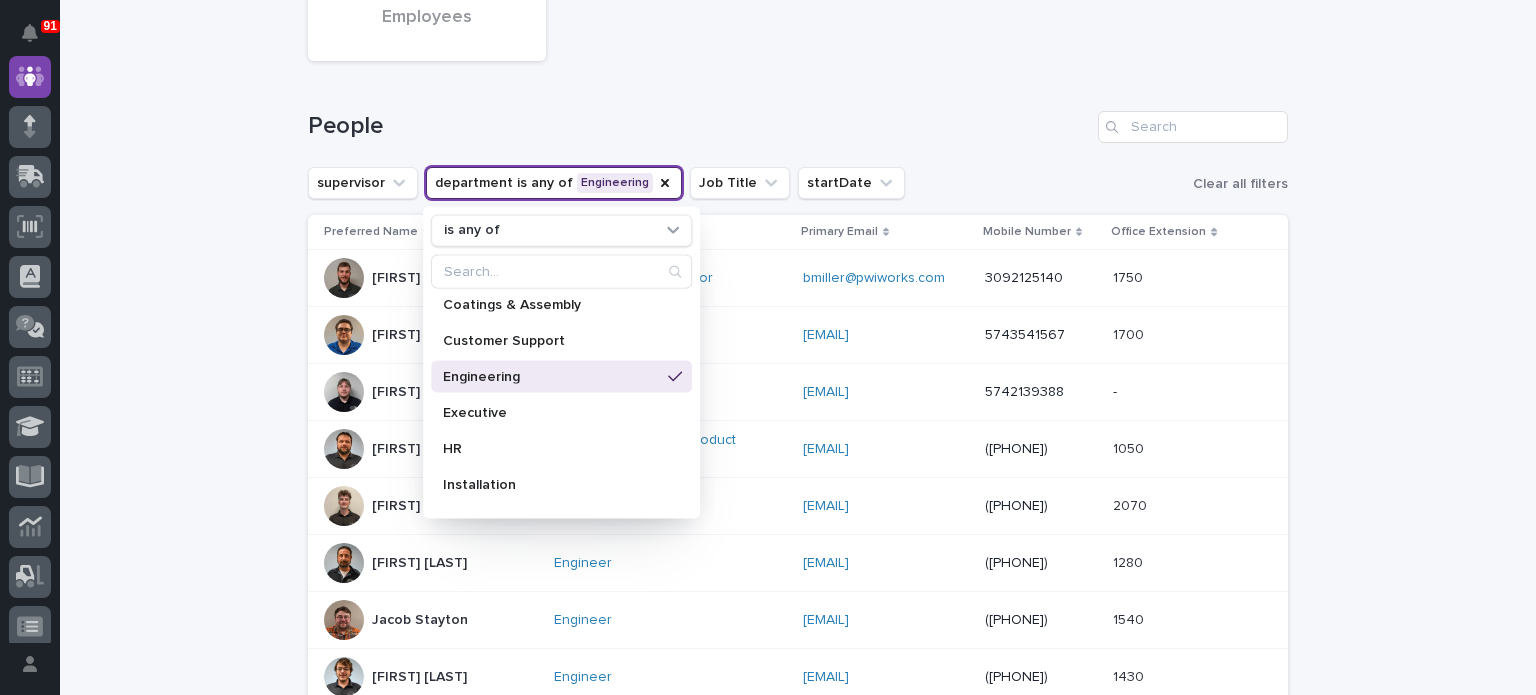 click on "People" at bounding box center [699, 126] 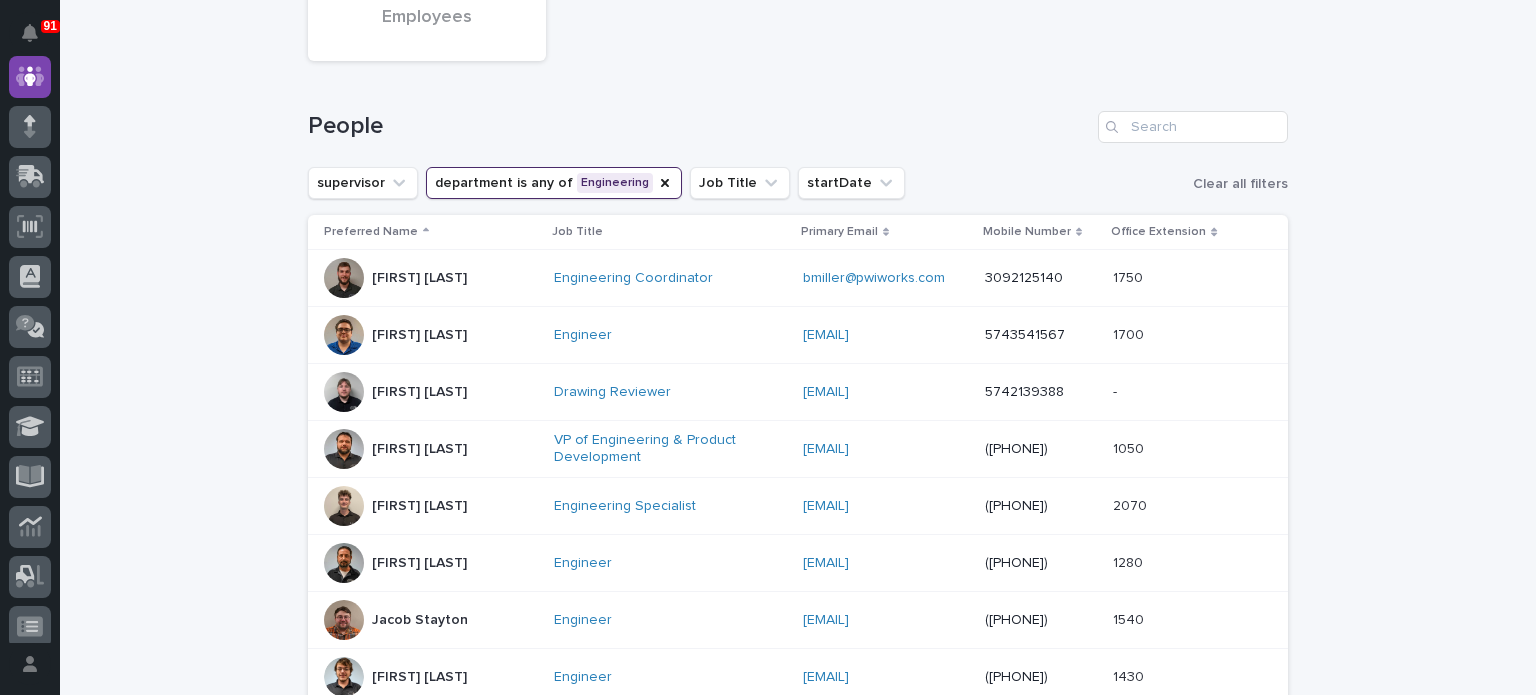 click on "People" at bounding box center (699, 126) 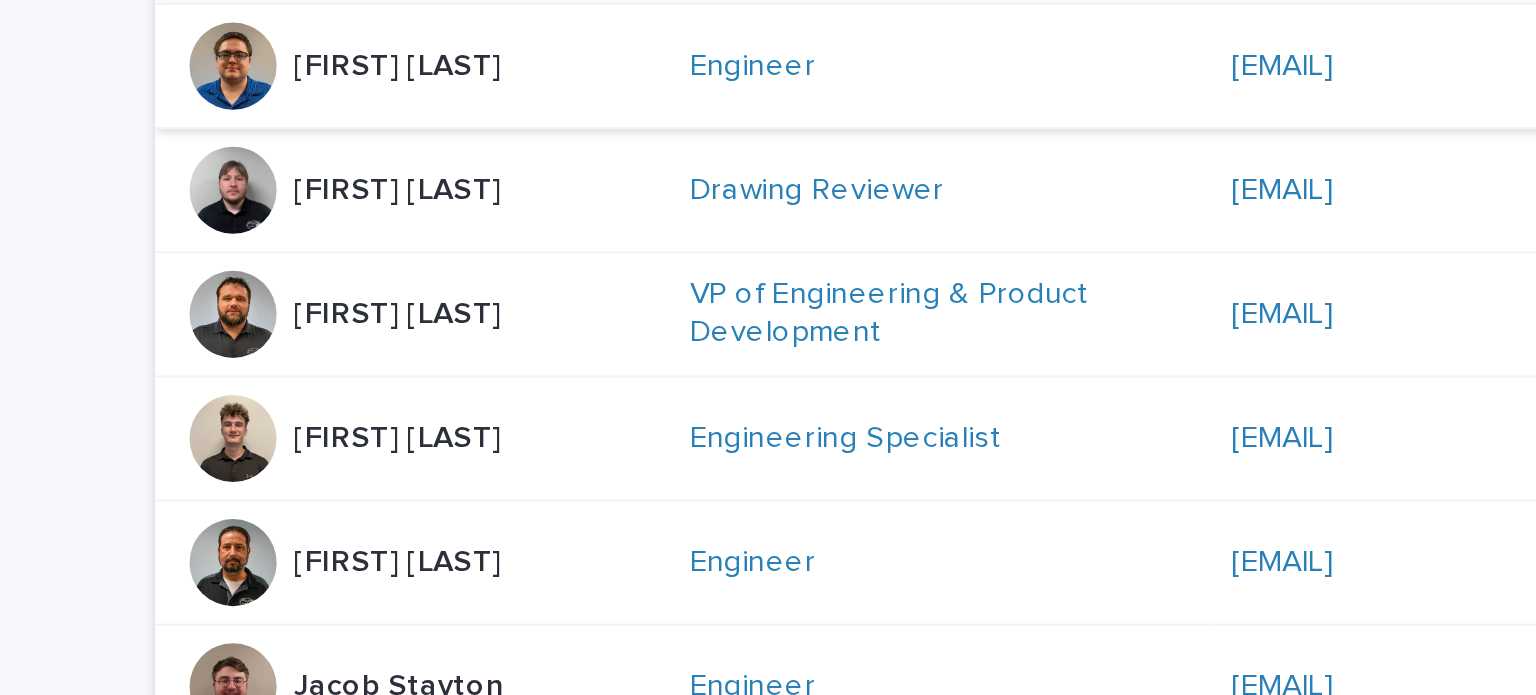 scroll, scrollTop: 370, scrollLeft: 0, axis: vertical 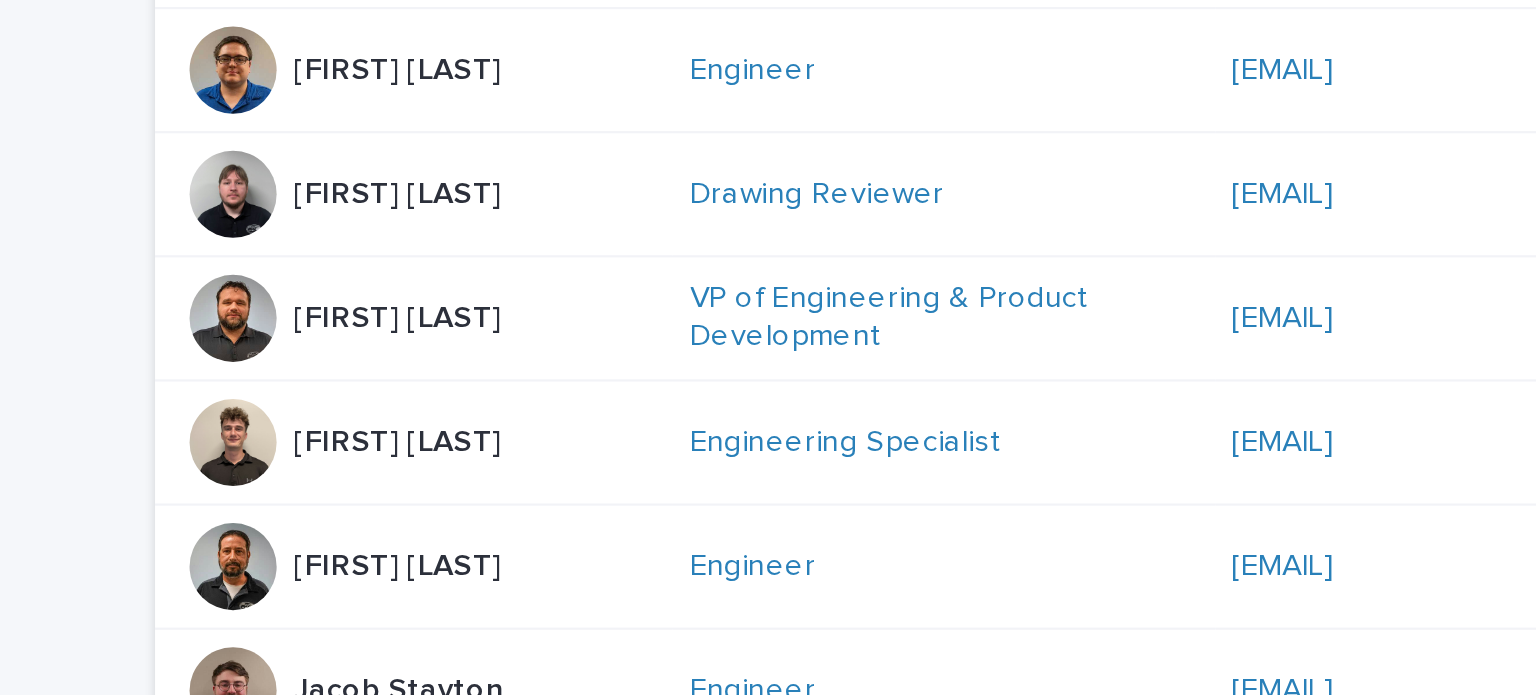 click at bounding box center (344, 348) 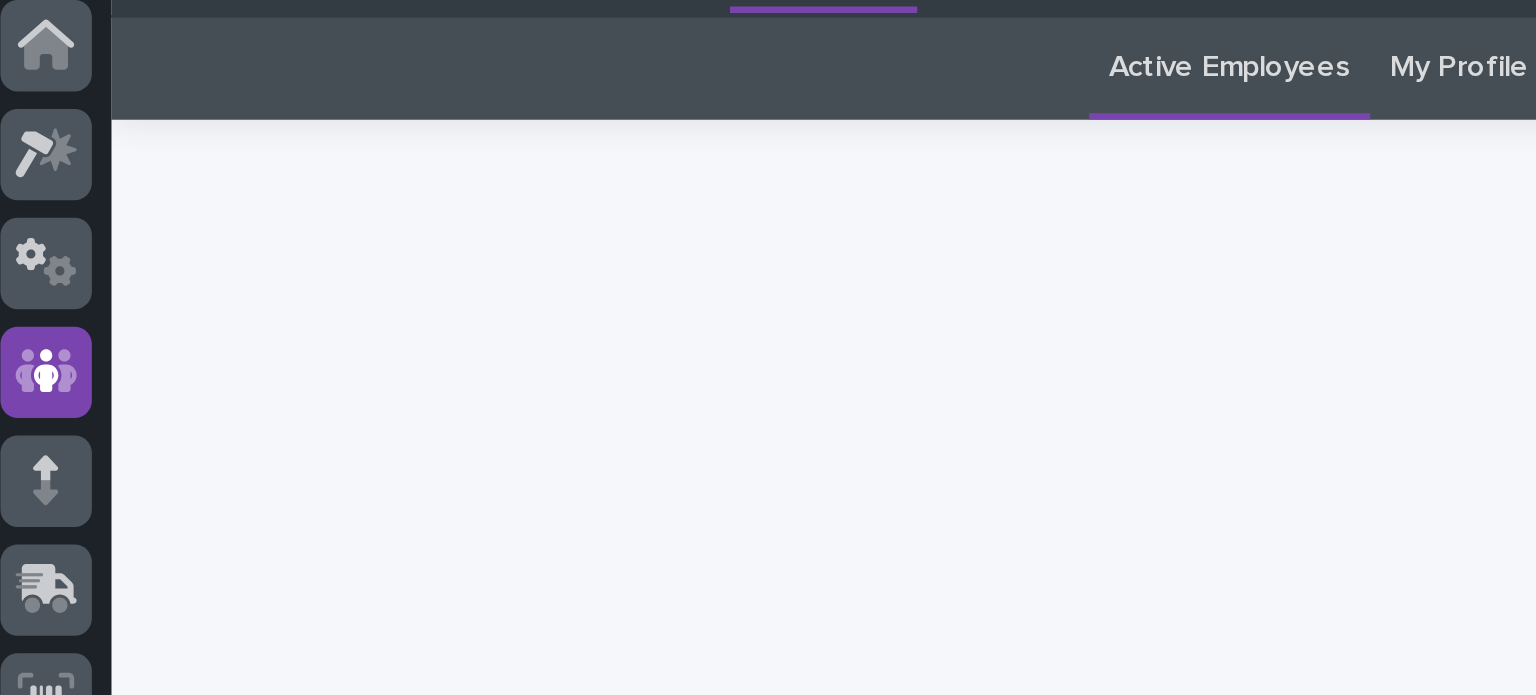scroll, scrollTop: 150, scrollLeft: 0, axis: vertical 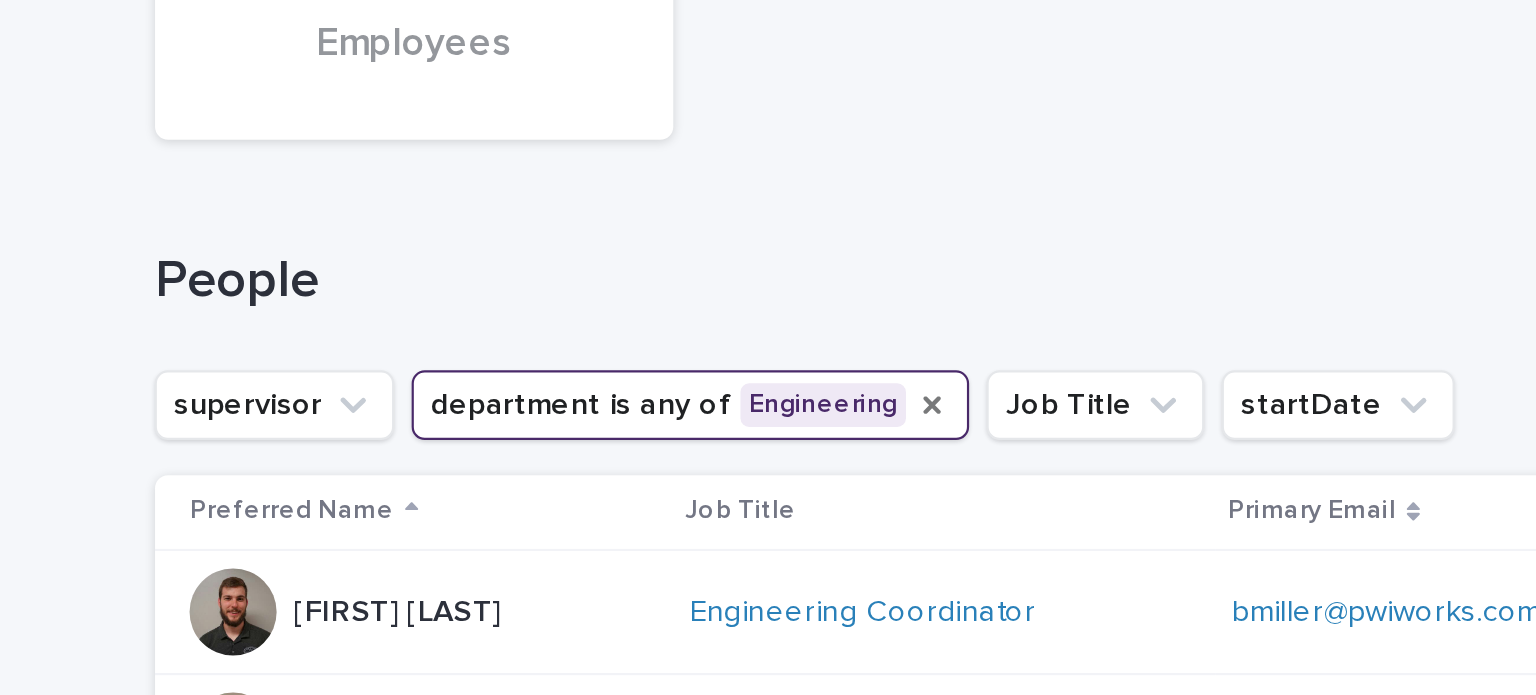 click 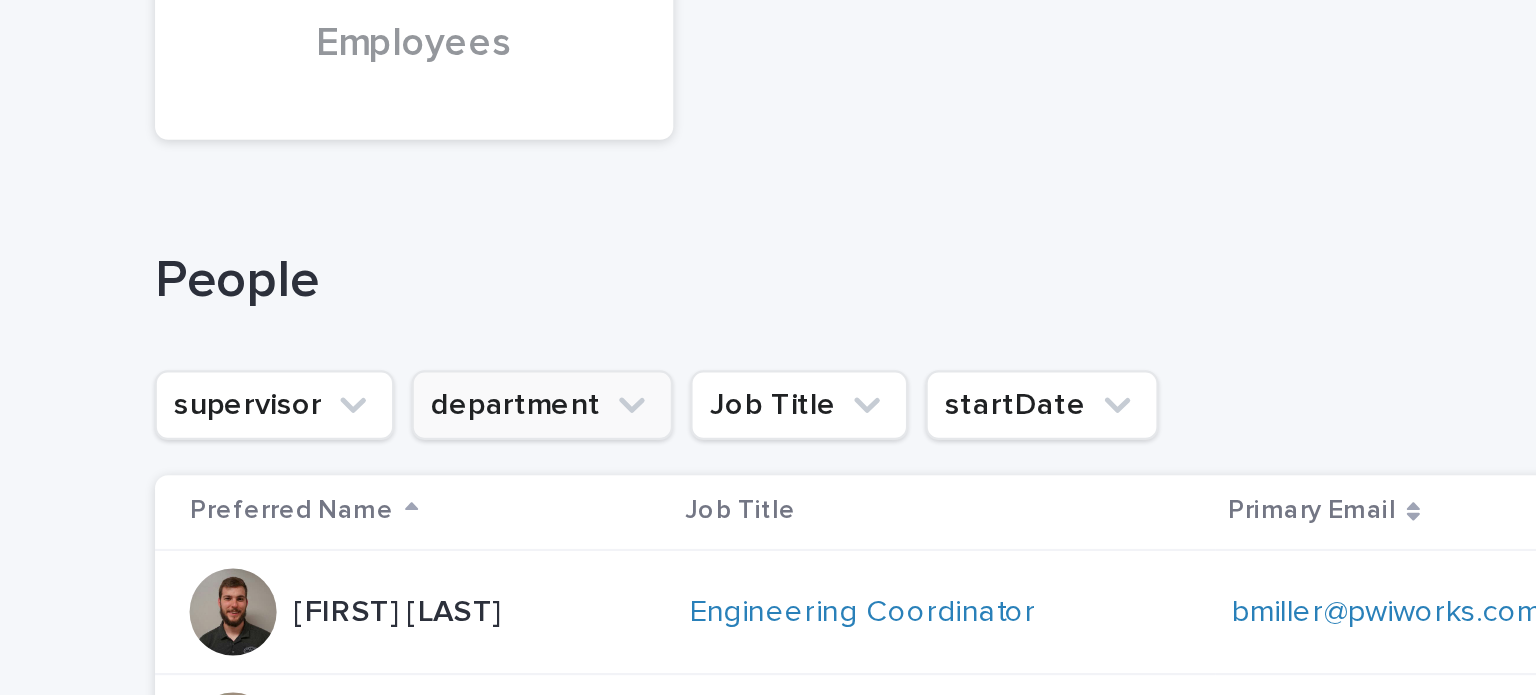 click on "startDate" at bounding box center (715, 331) 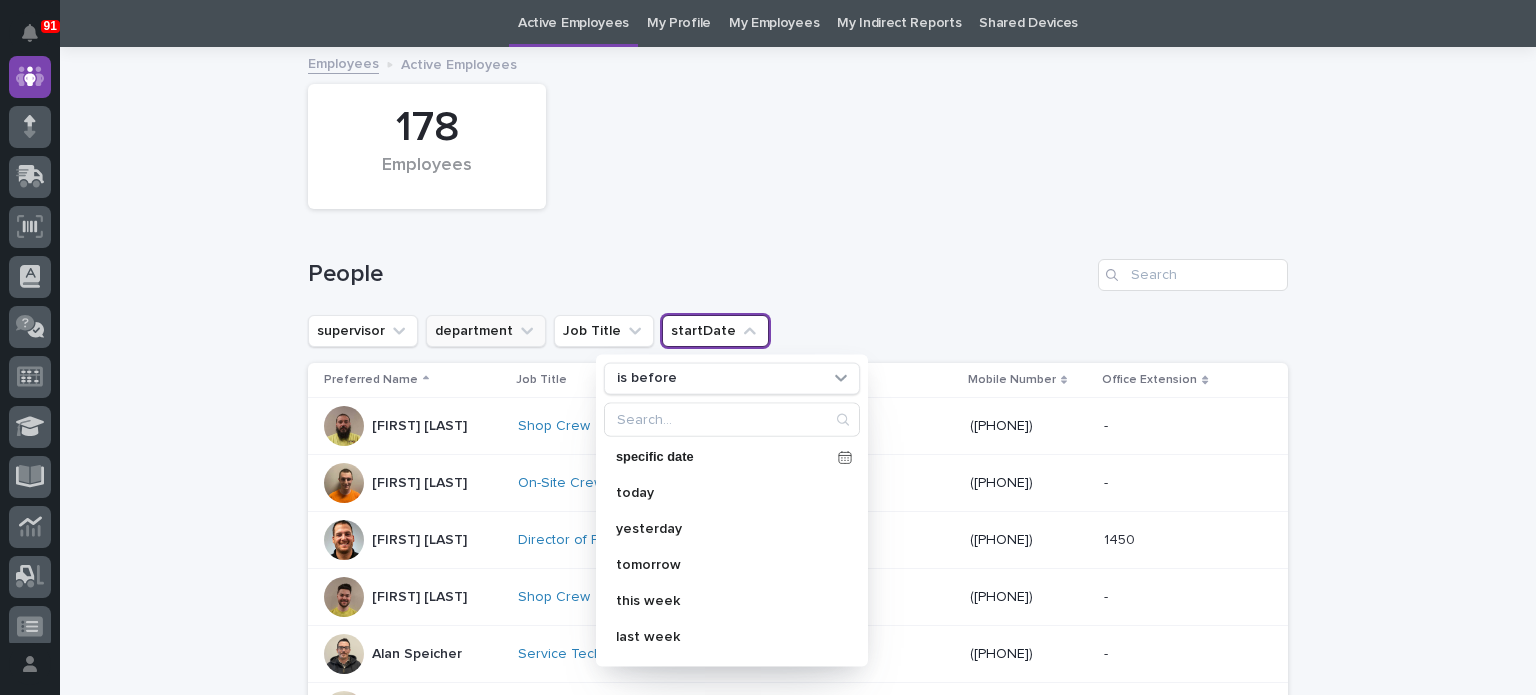 click 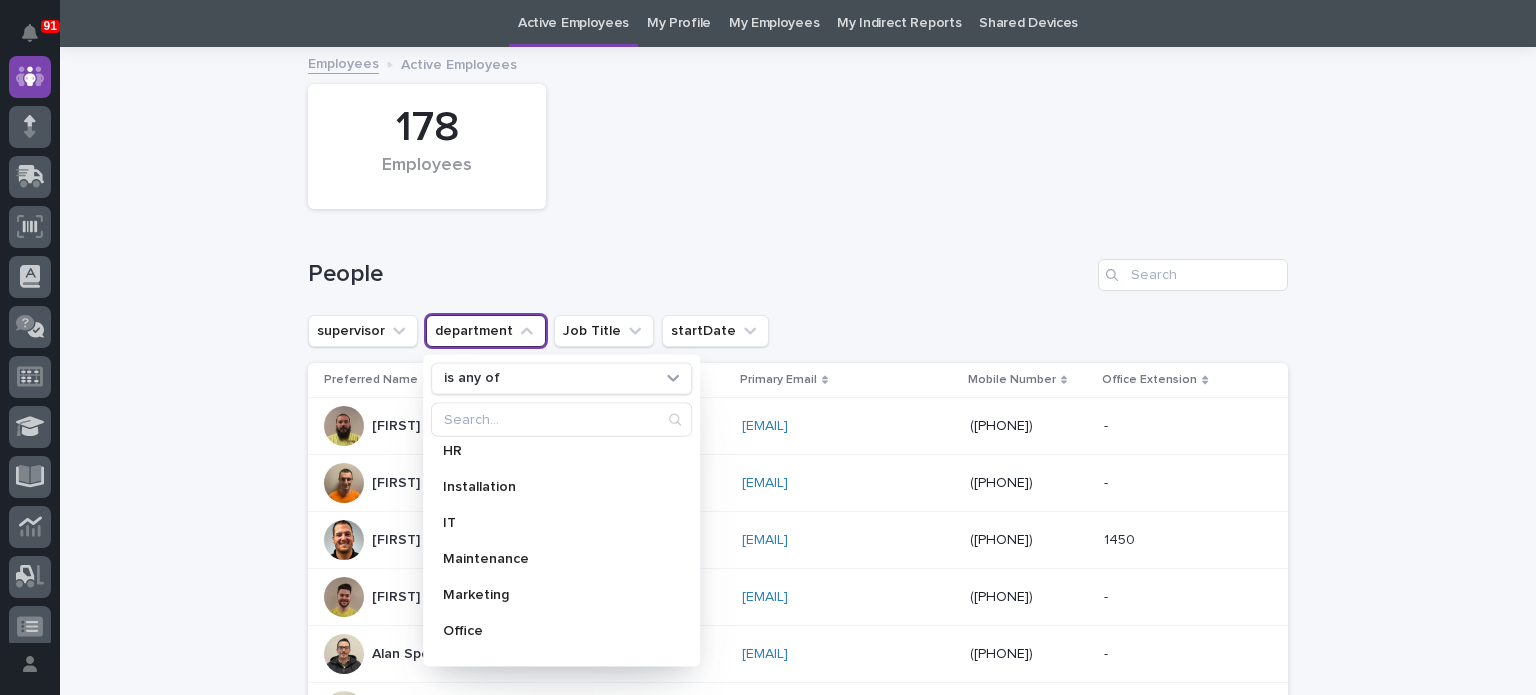 scroll, scrollTop: 163, scrollLeft: 0, axis: vertical 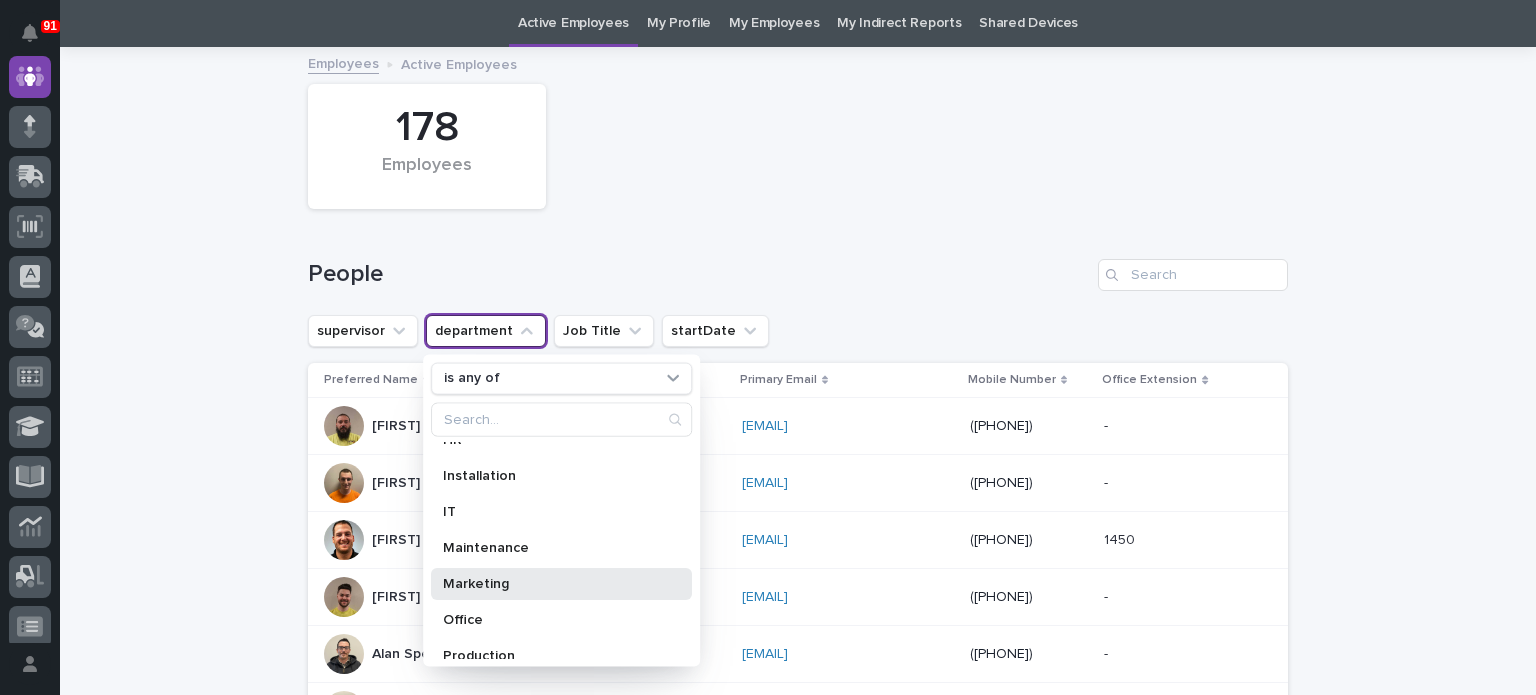 click on "Marketing" at bounding box center (551, 583) 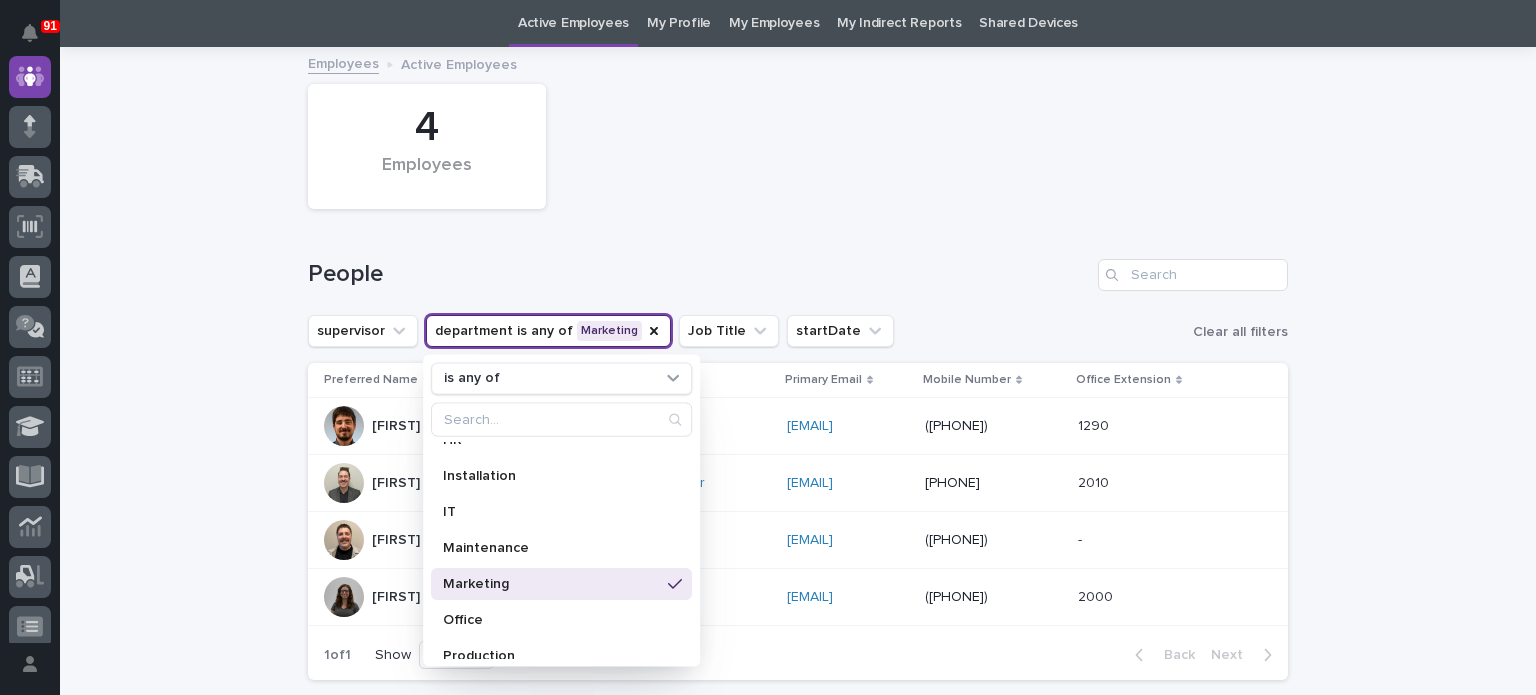 click on "4 Employees" at bounding box center [798, 146] 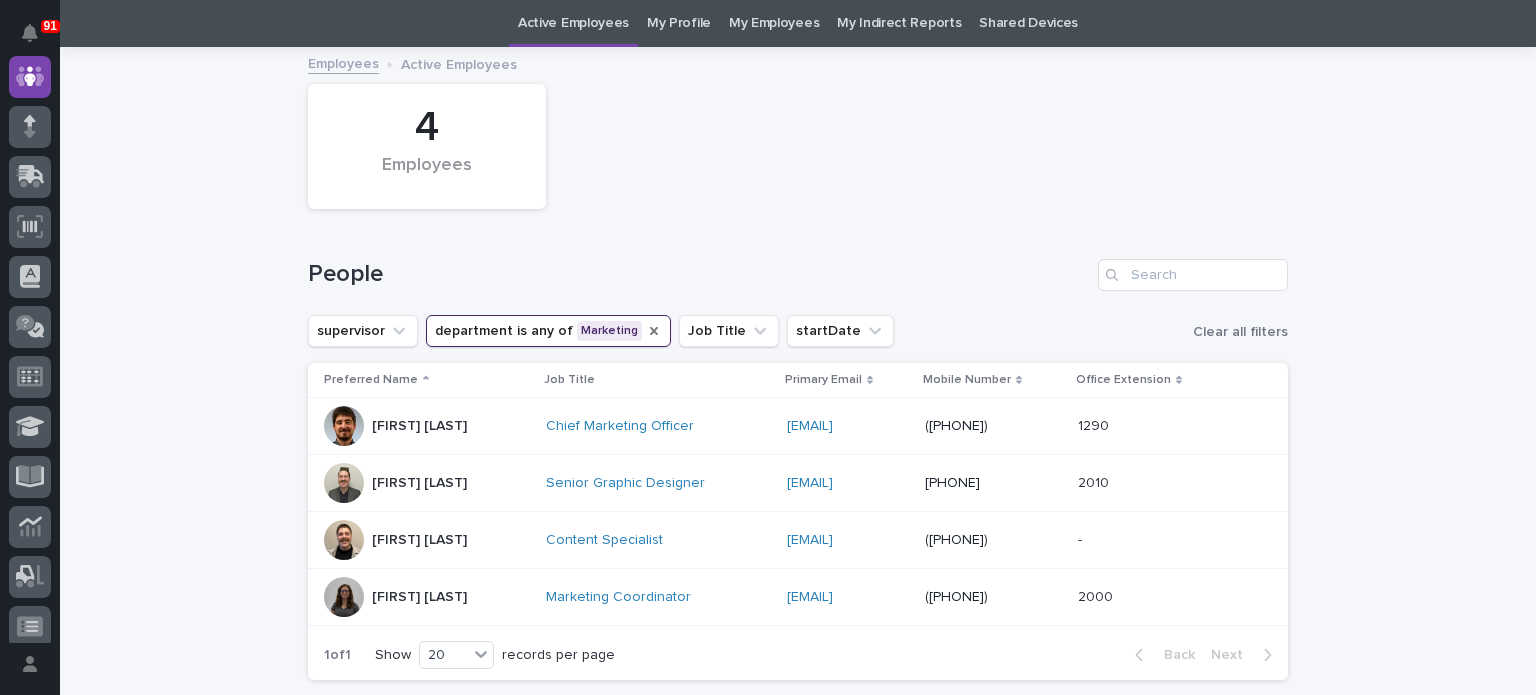 click 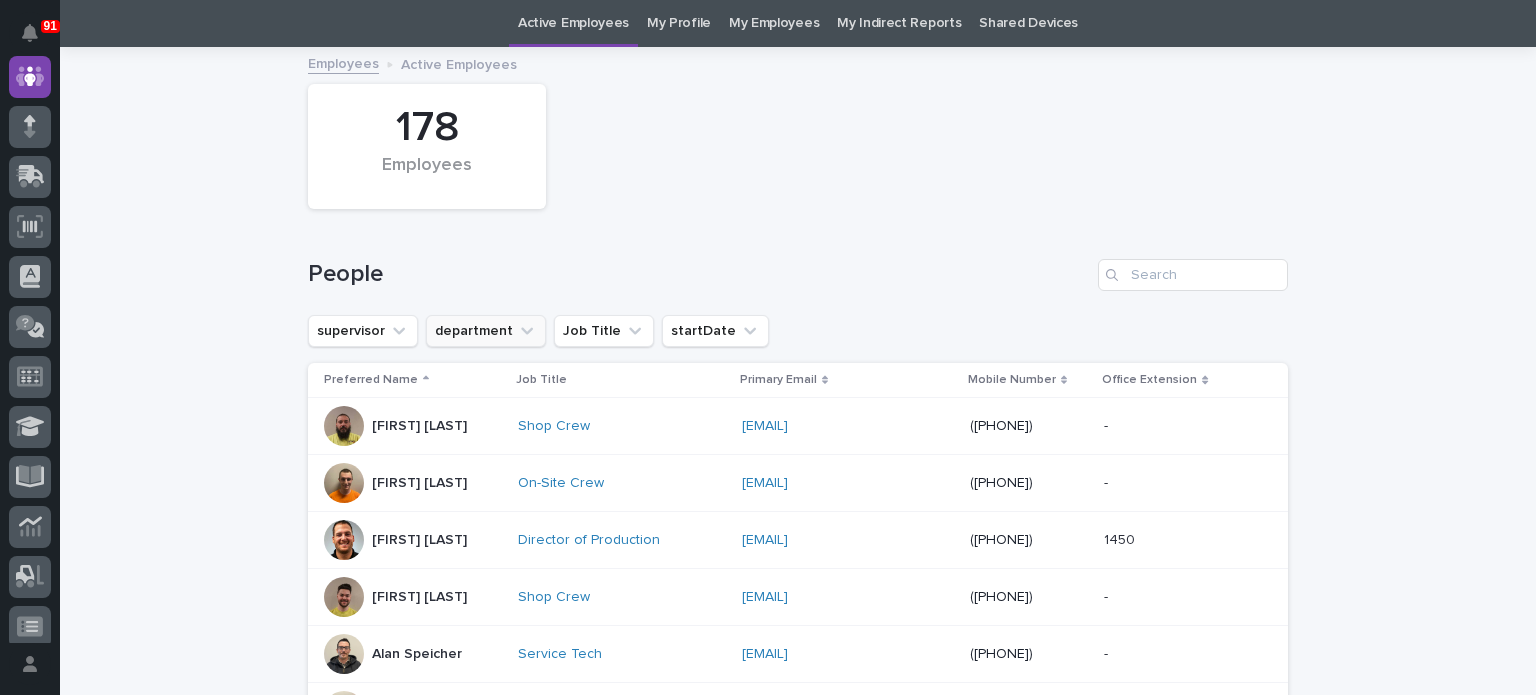 click 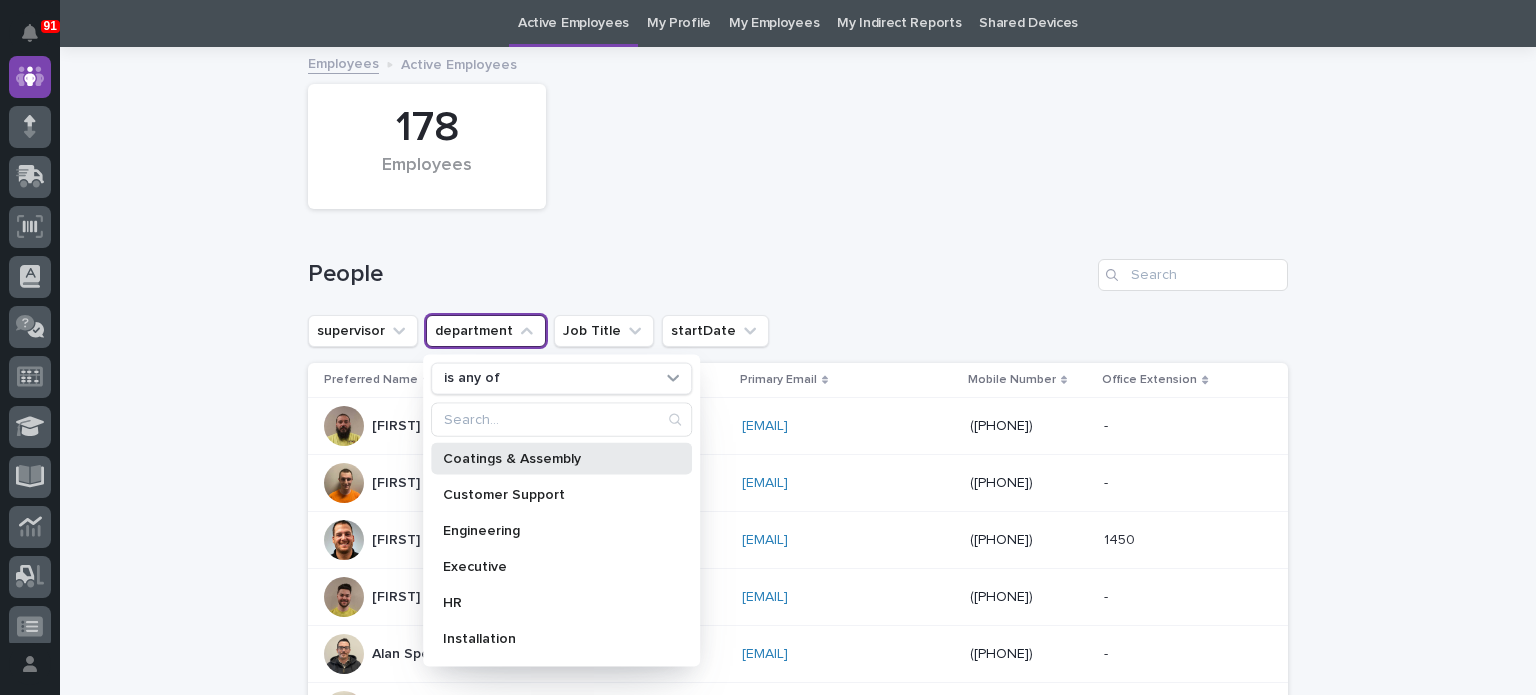 click on "Coatings & Assembly" at bounding box center [561, 458] 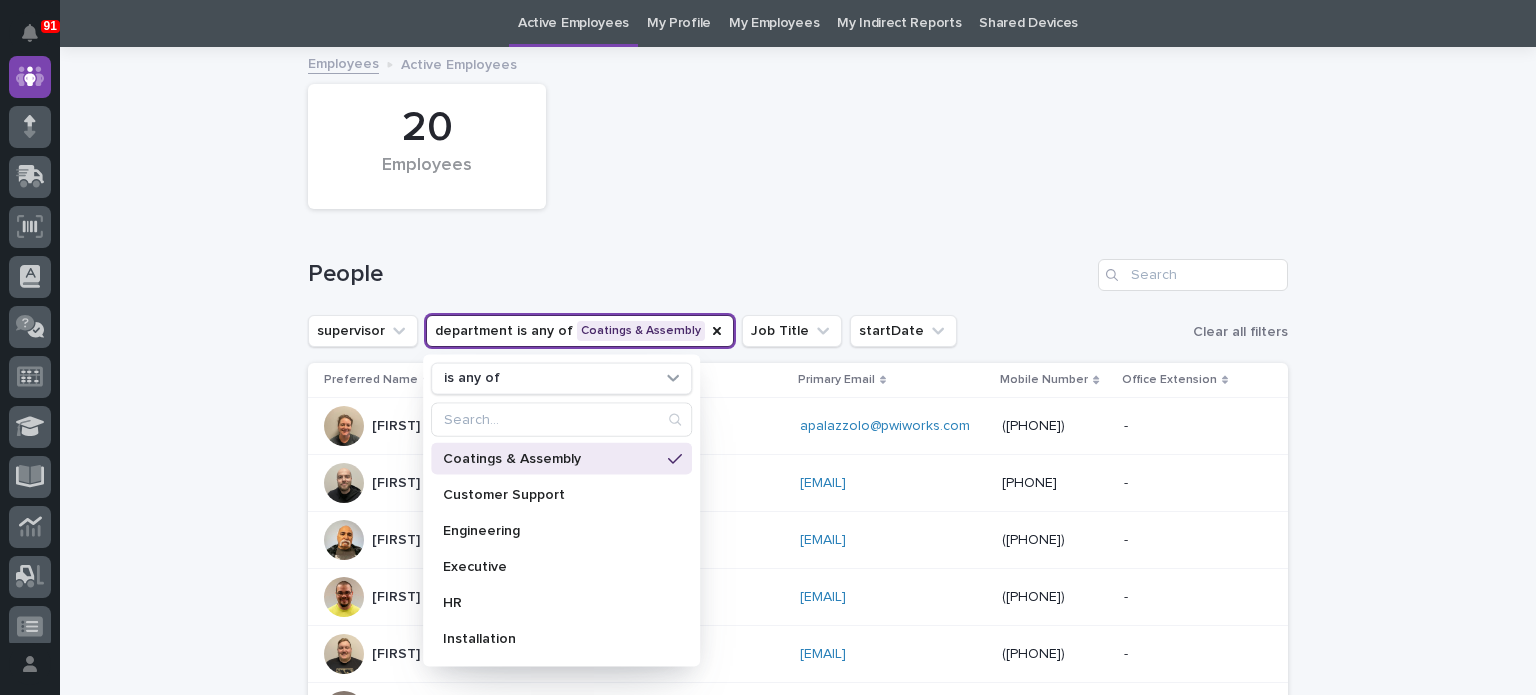 click on "20 Employees" at bounding box center (798, 146) 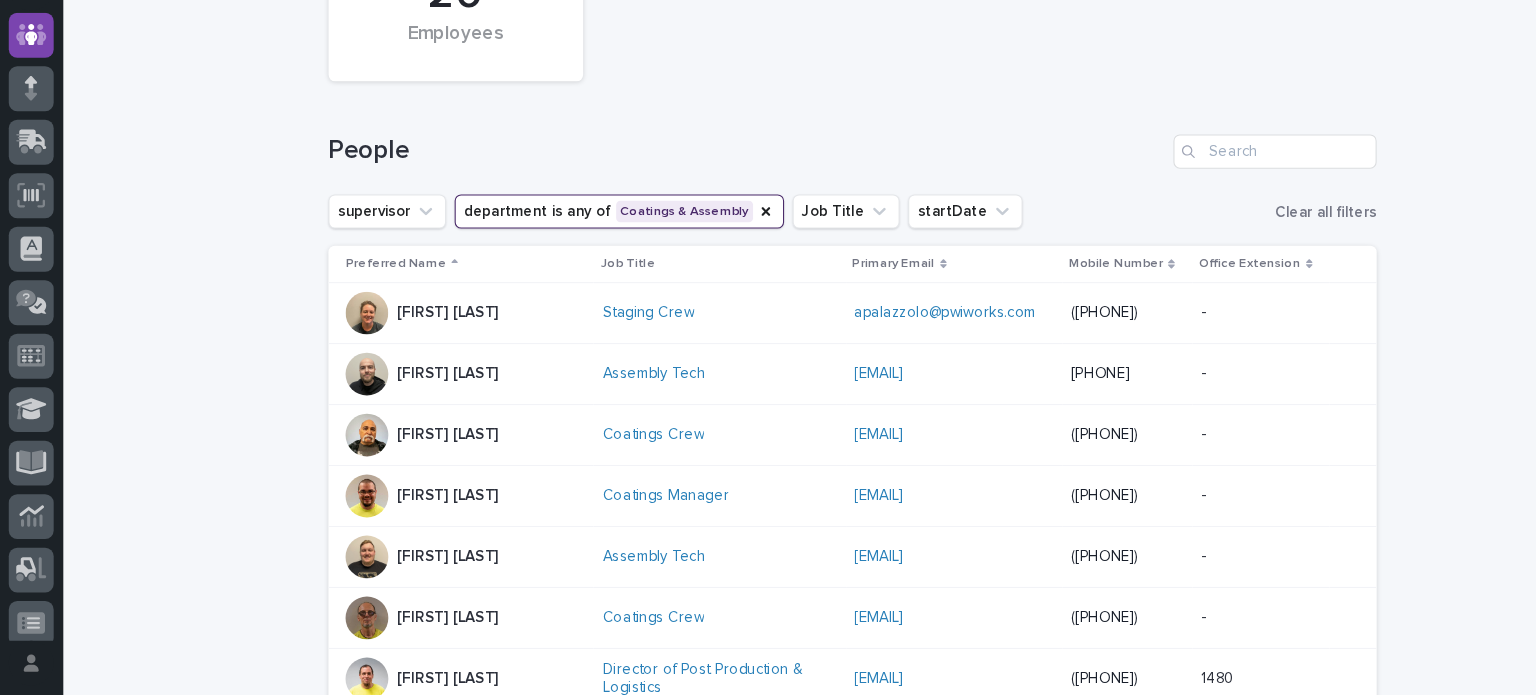 scroll, scrollTop: 145, scrollLeft: 0, axis: vertical 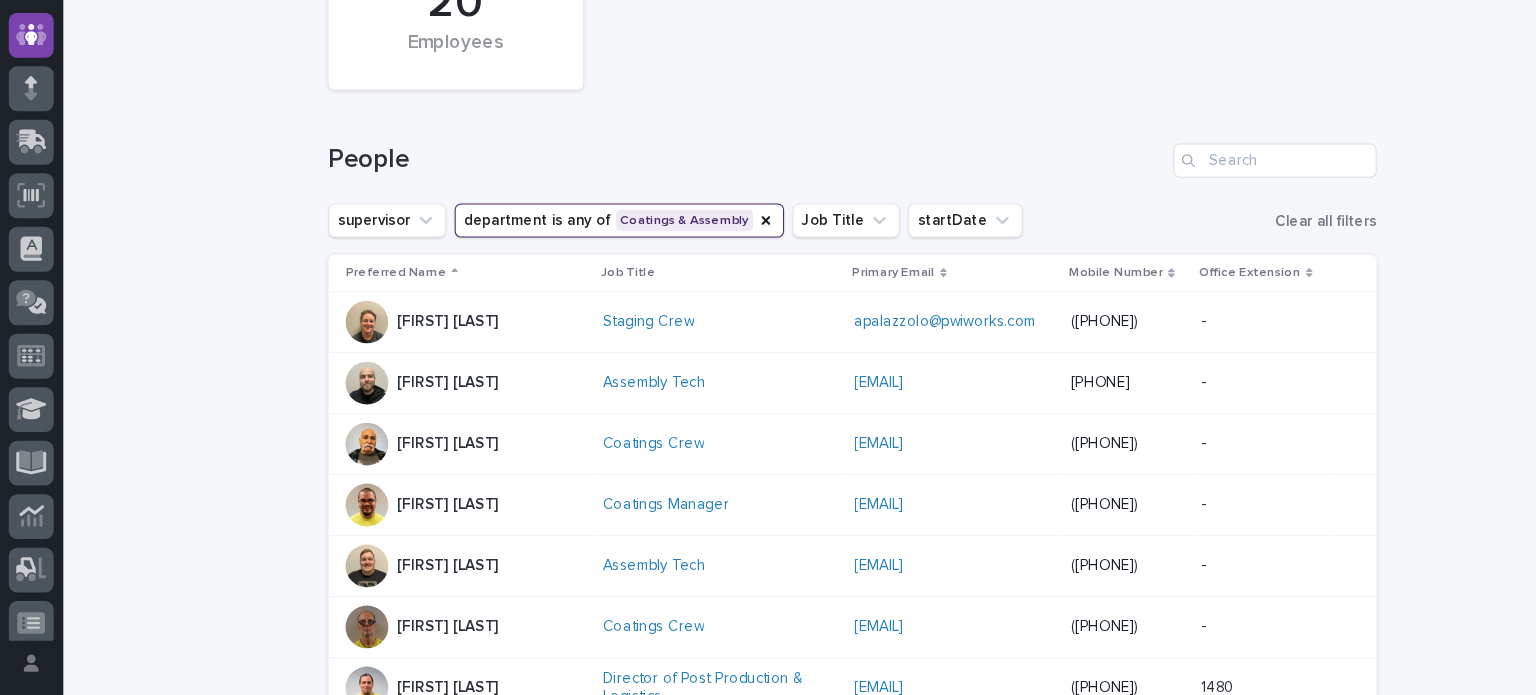 click on "department is any of Coatings & Assembly" at bounding box center [580, 250] 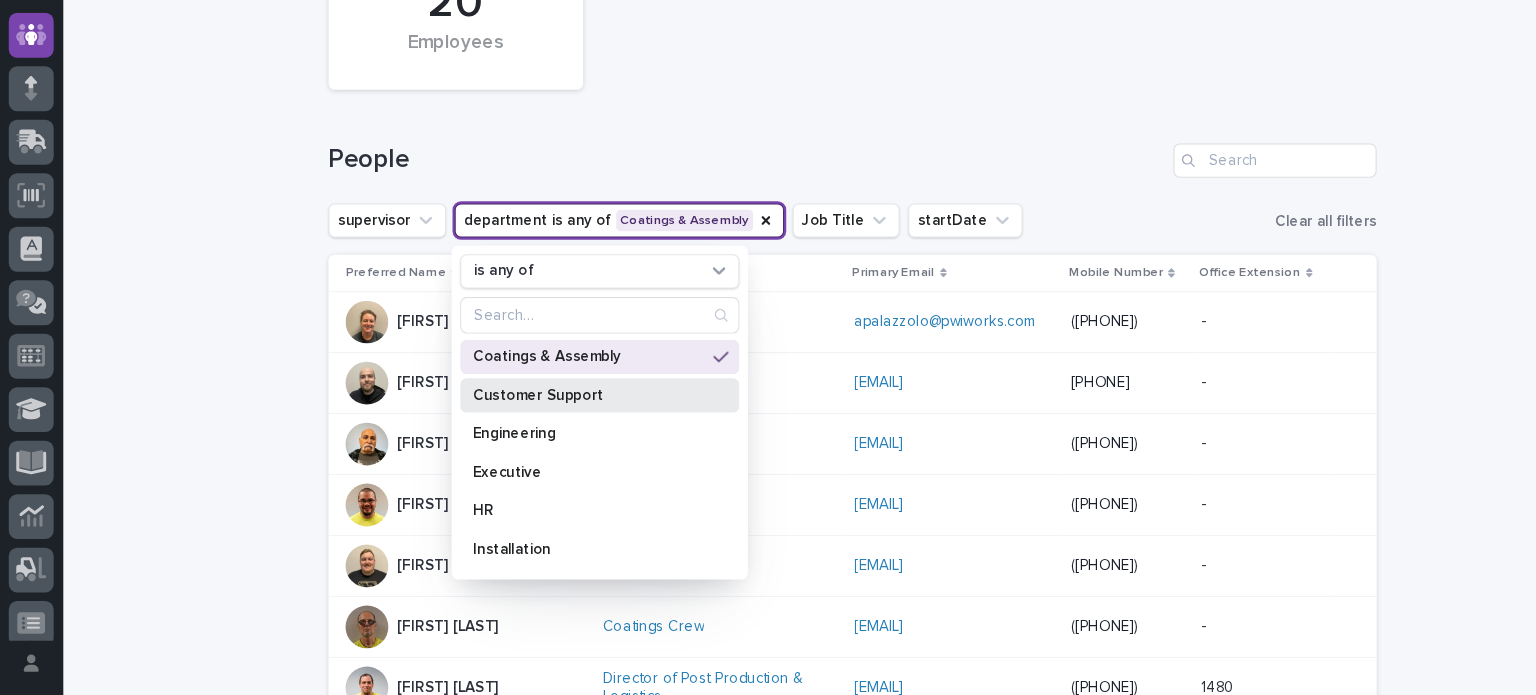 click on "Customer Support" at bounding box center [561, 413] 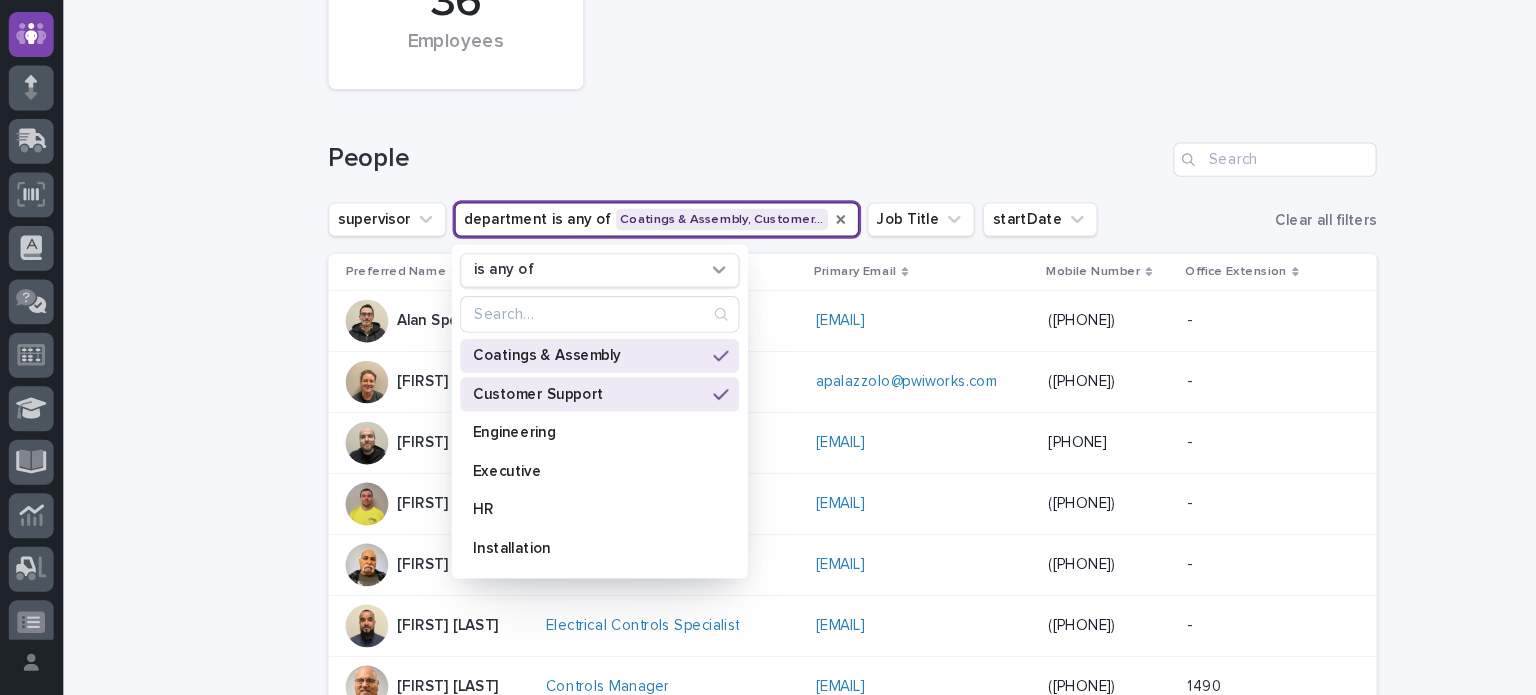 click 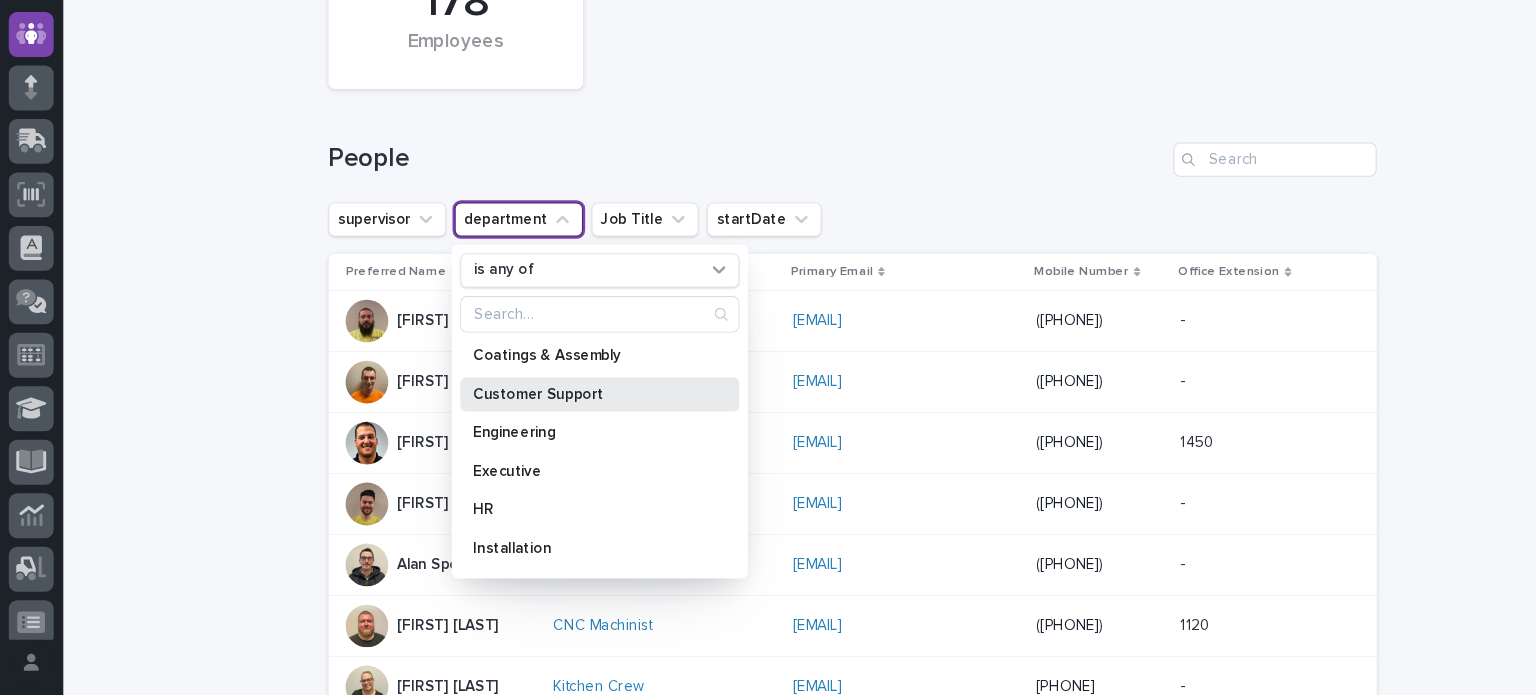 click on "Customer Support" at bounding box center [561, 413] 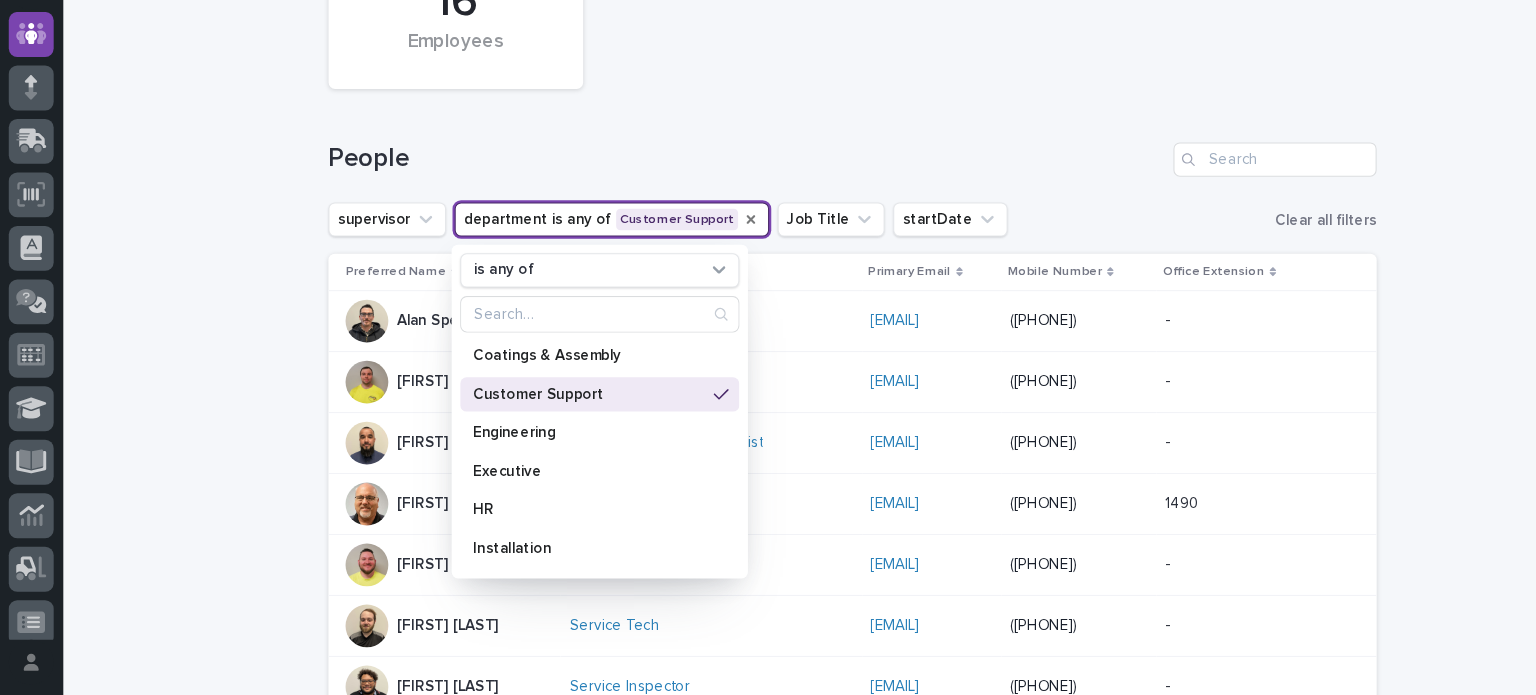 click on "People" at bounding box center (699, 193) 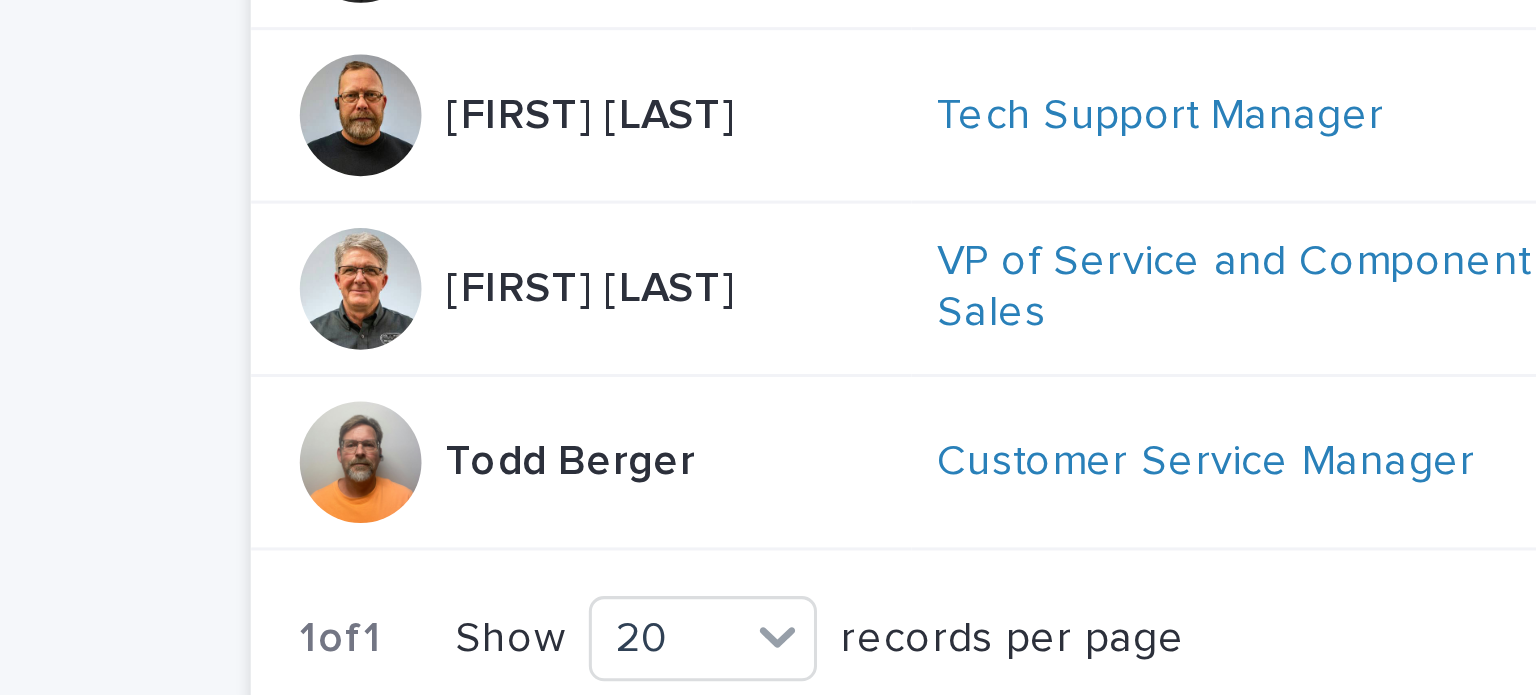 scroll, scrollTop: 920, scrollLeft: 0, axis: vertical 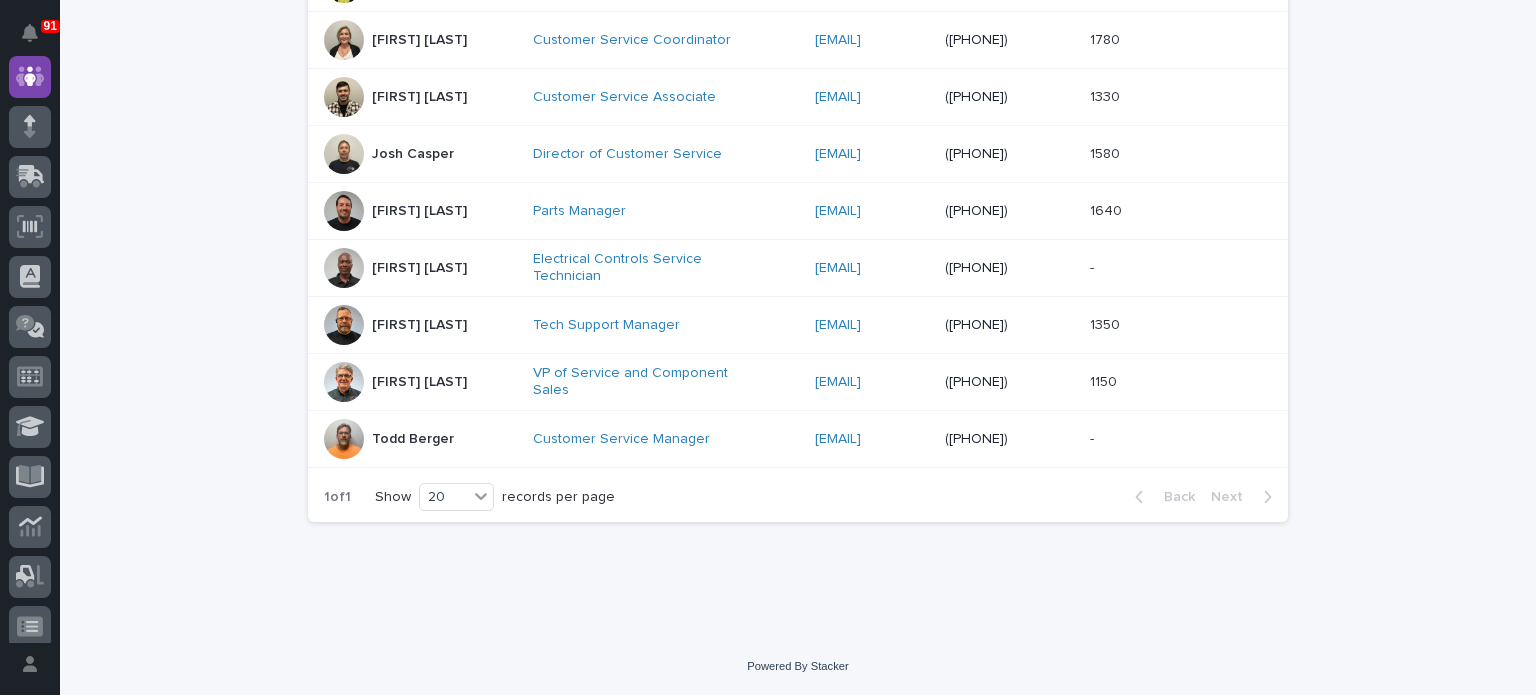 click on "[FIRST] [LAST]" at bounding box center (416, 382) 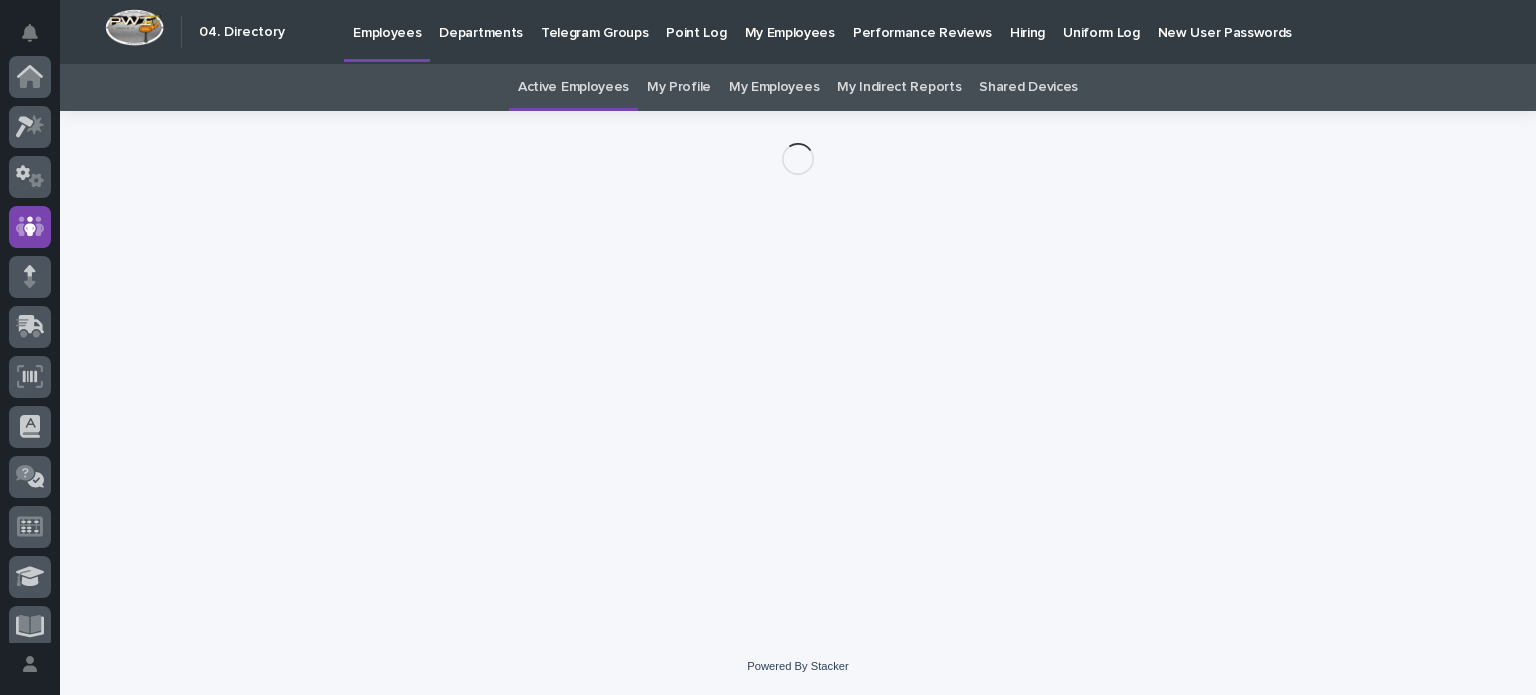 scroll, scrollTop: 150, scrollLeft: 0, axis: vertical 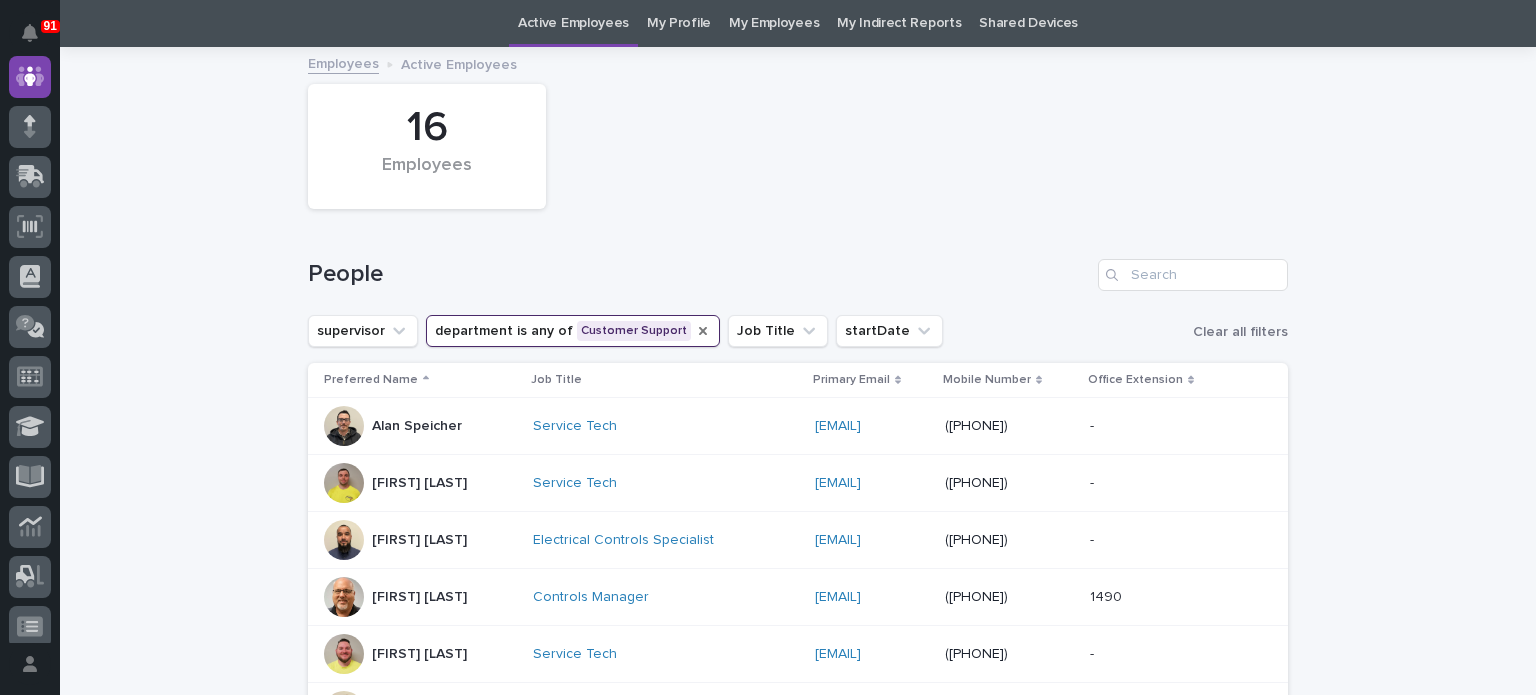 click 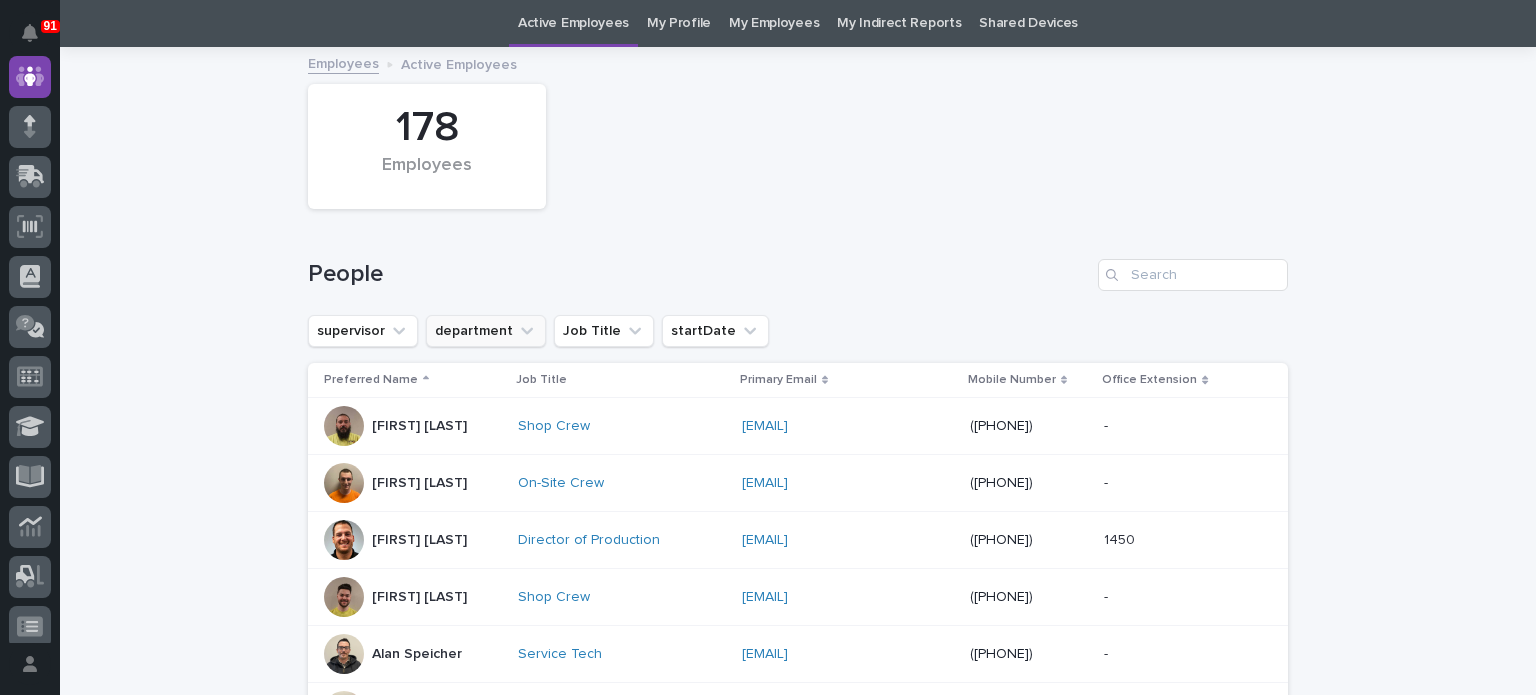 click 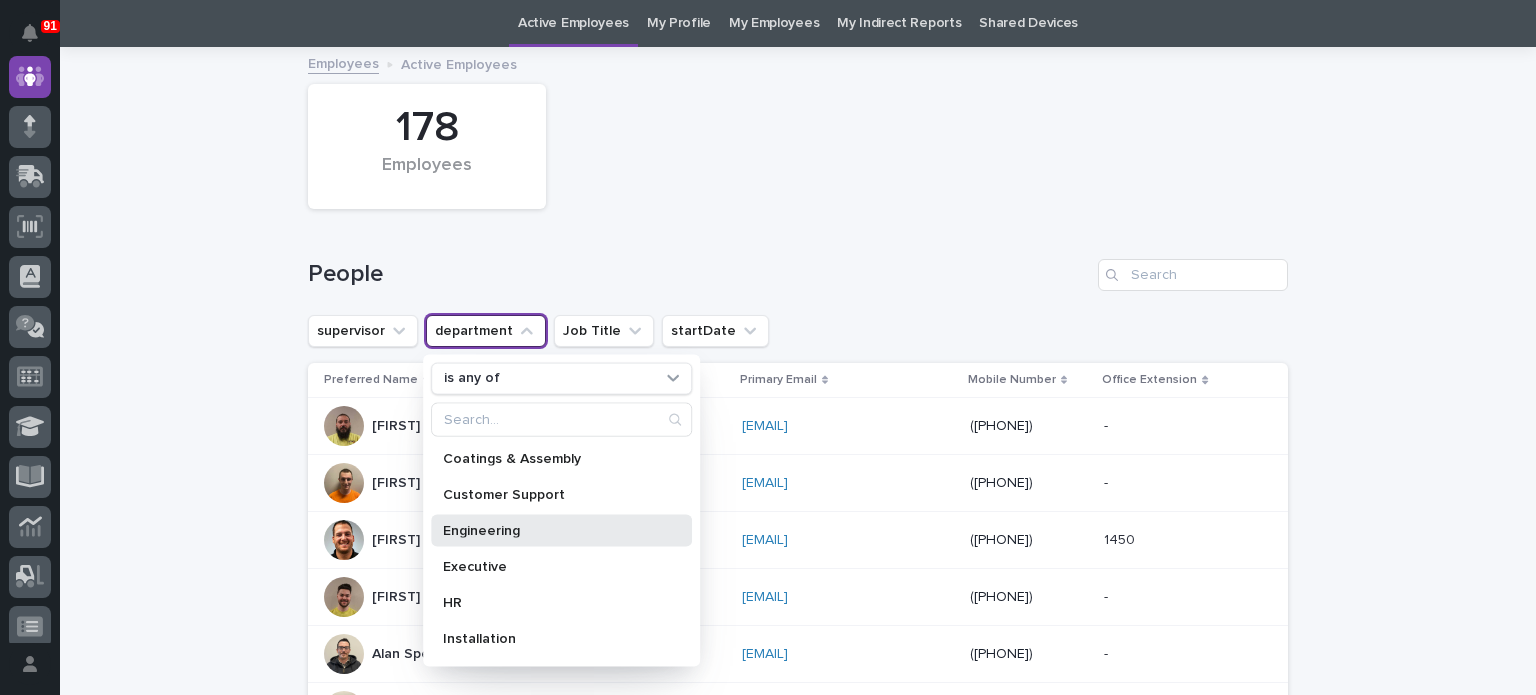 click on "Engineering" at bounding box center (561, 530) 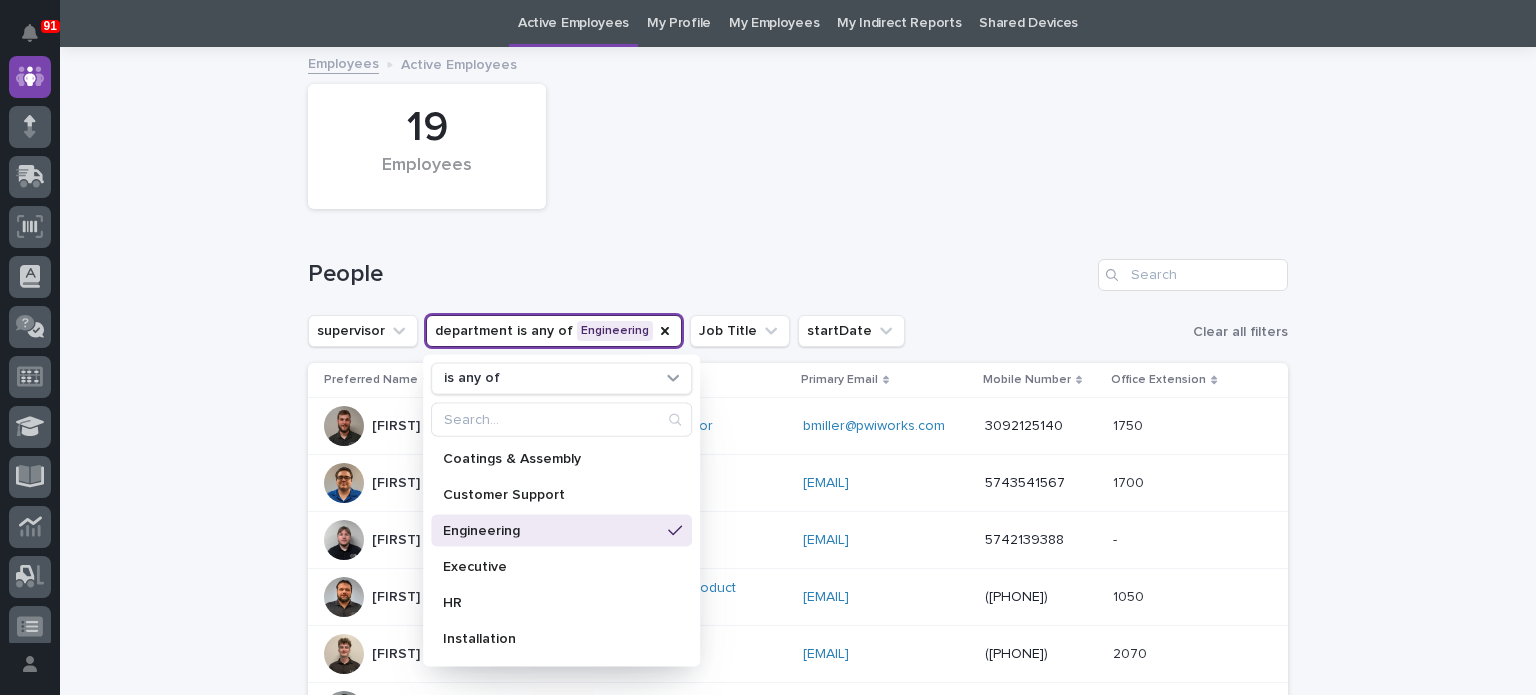 click on "People" at bounding box center (798, 267) 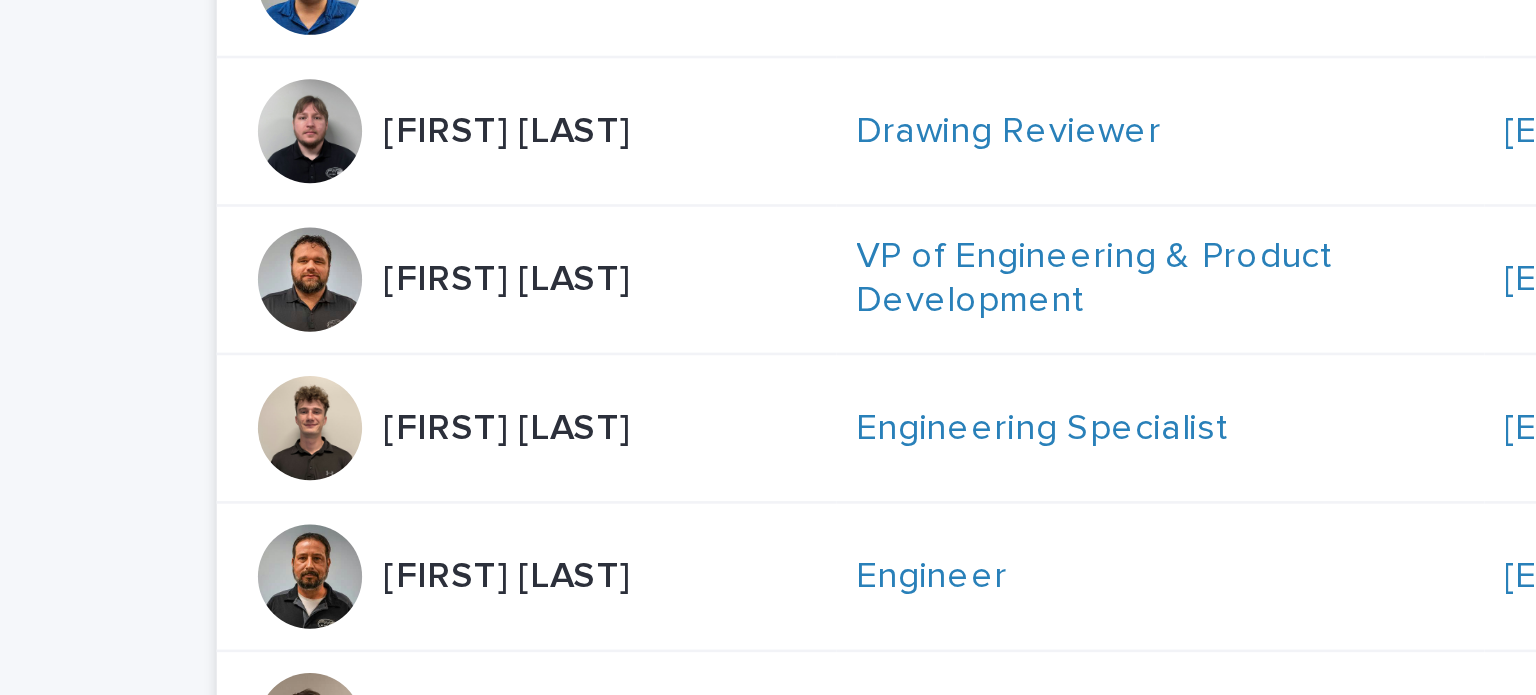 scroll, scrollTop: 255, scrollLeft: 0, axis: vertical 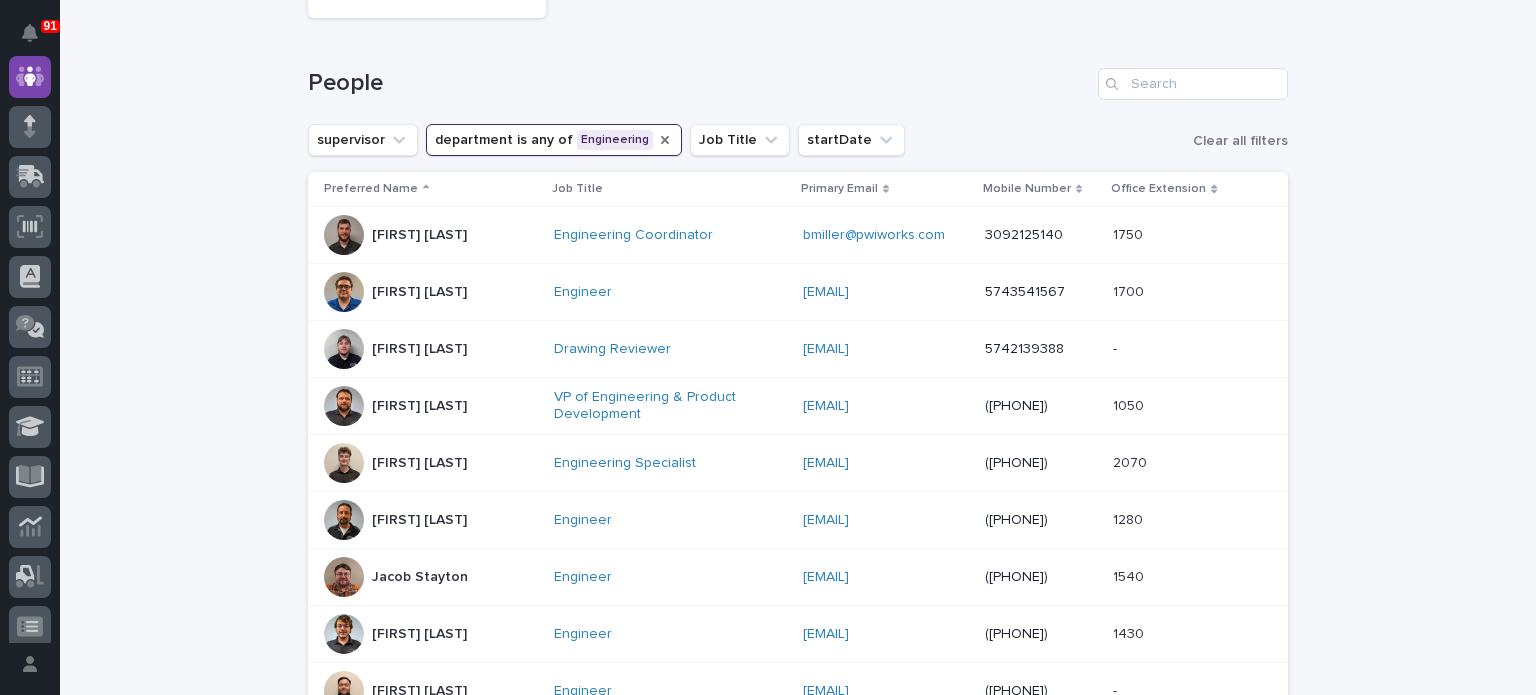 click 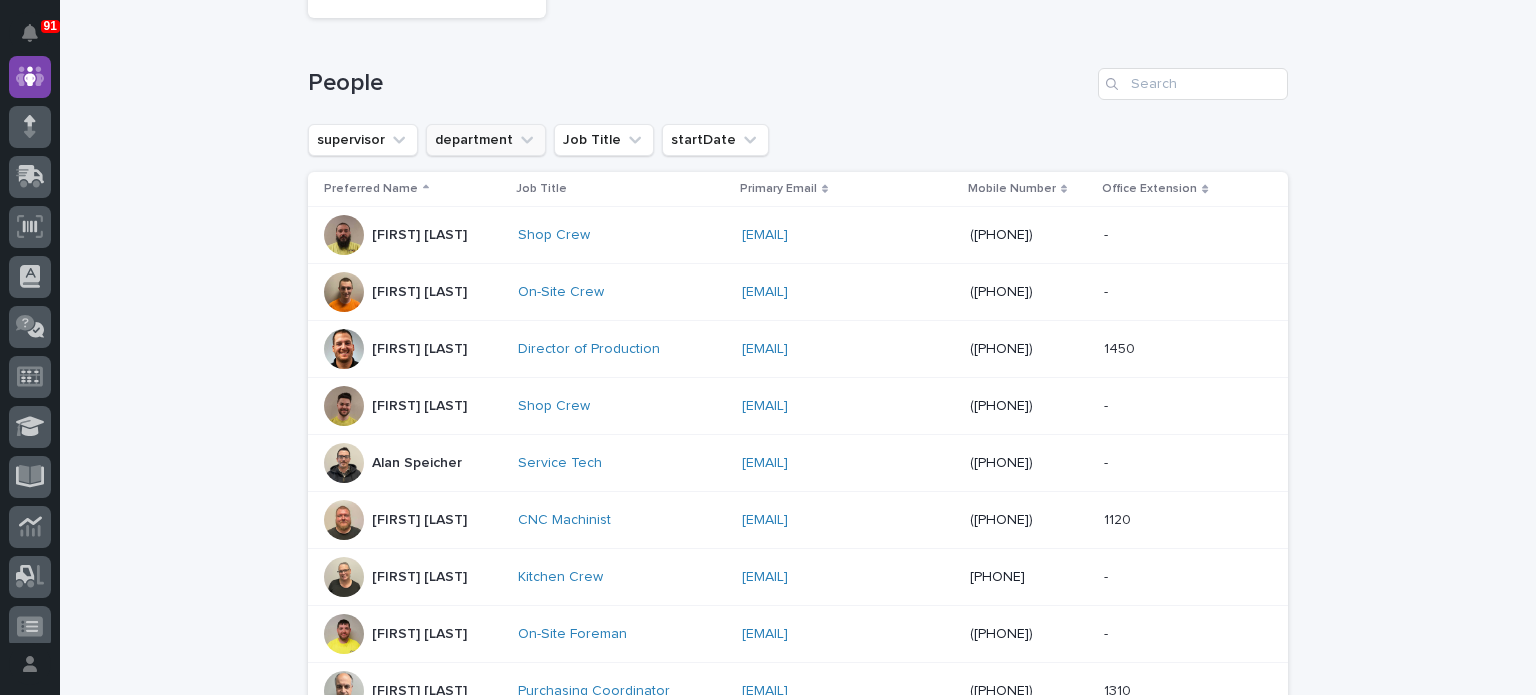 scroll, scrollTop: 278, scrollLeft: 0, axis: vertical 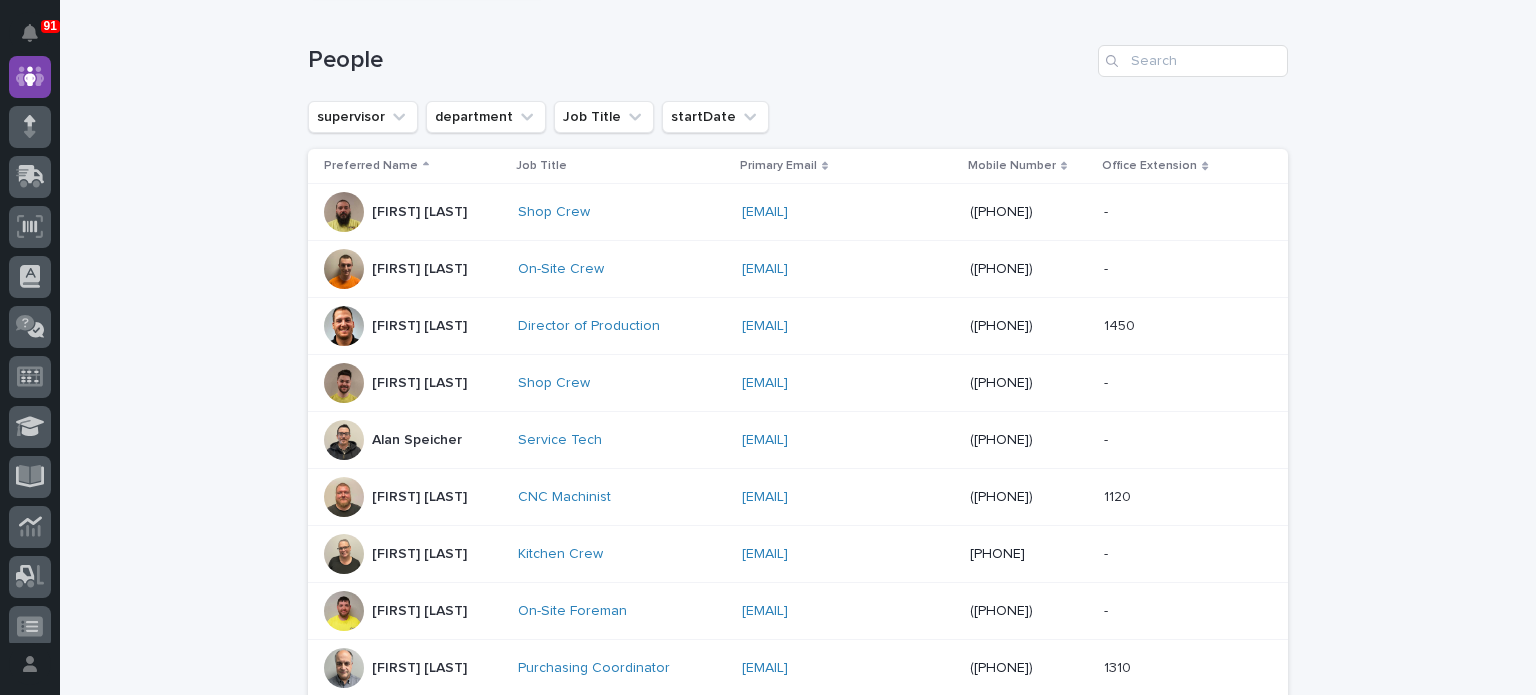 click 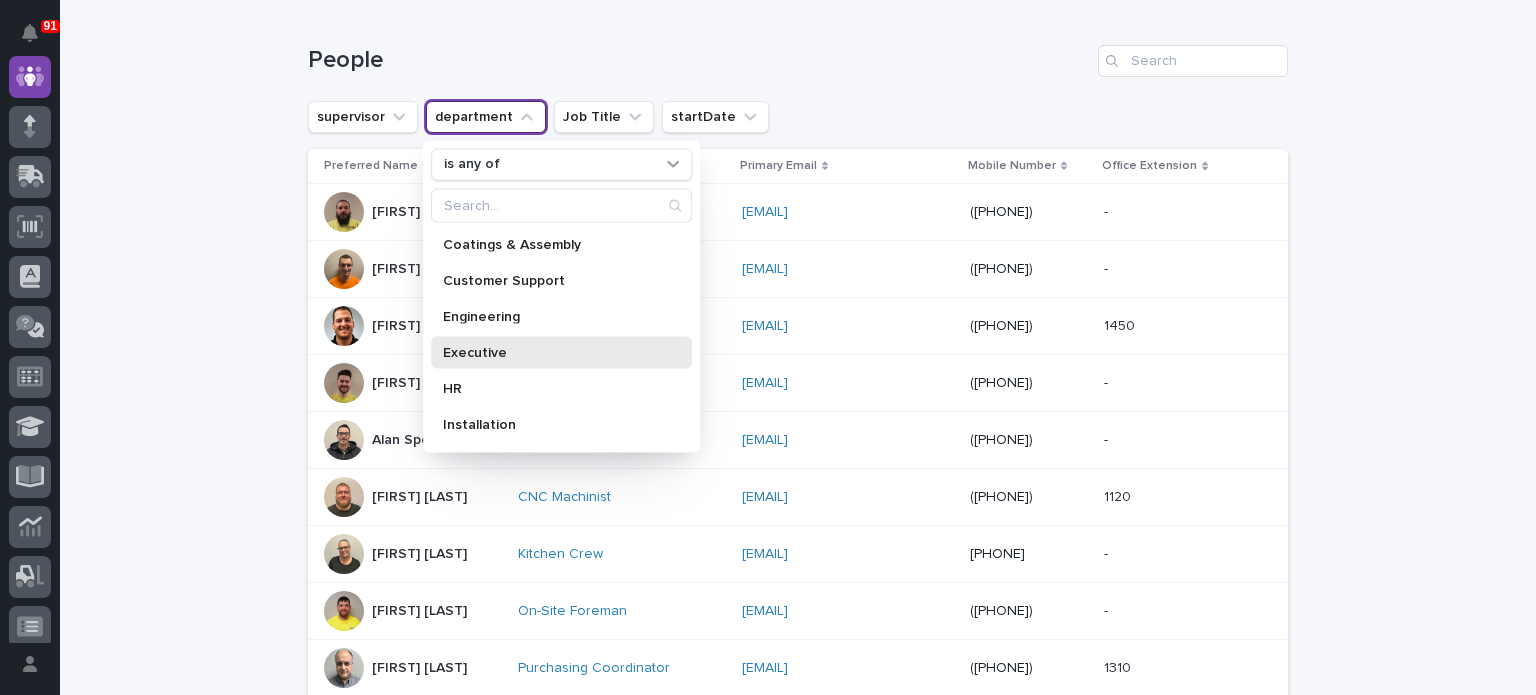 click on "Executive" at bounding box center (561, 352) 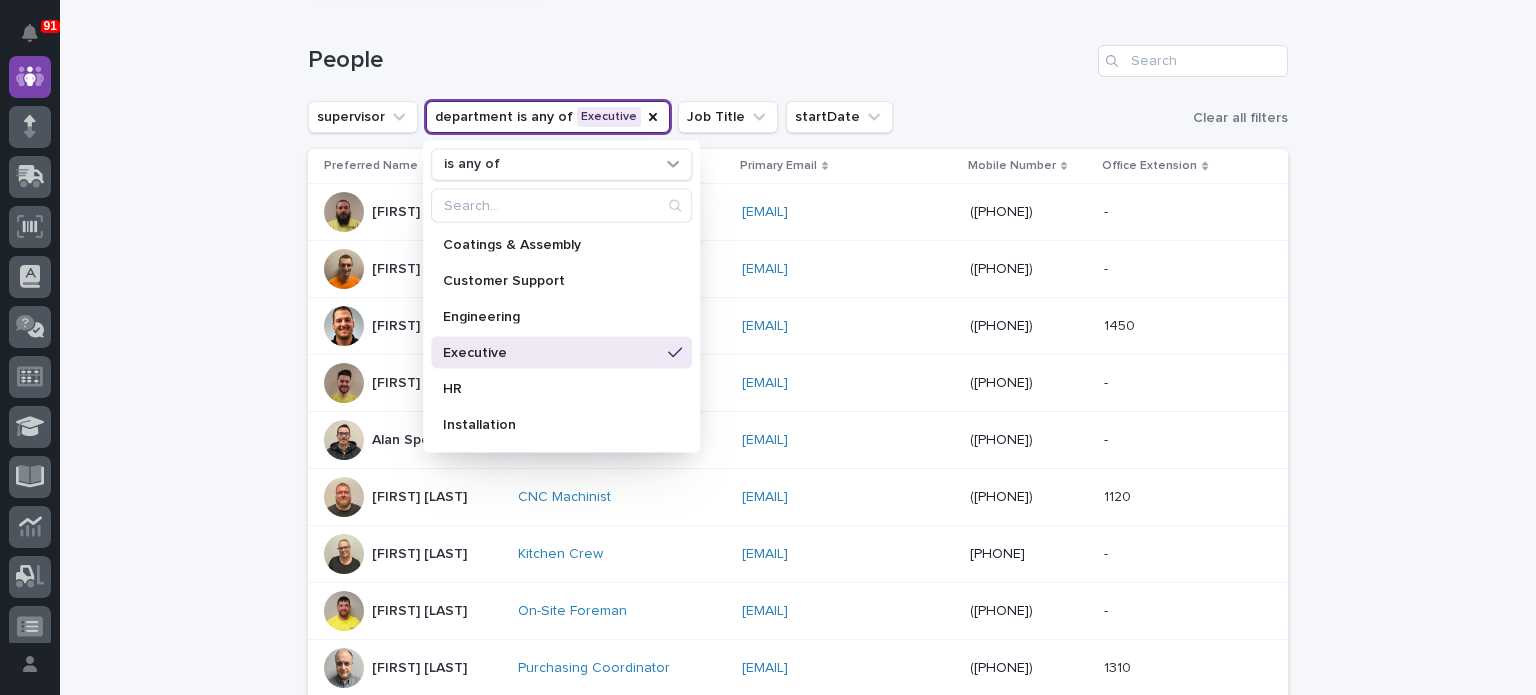 click on "Executive" at bounding box center [561, 352] 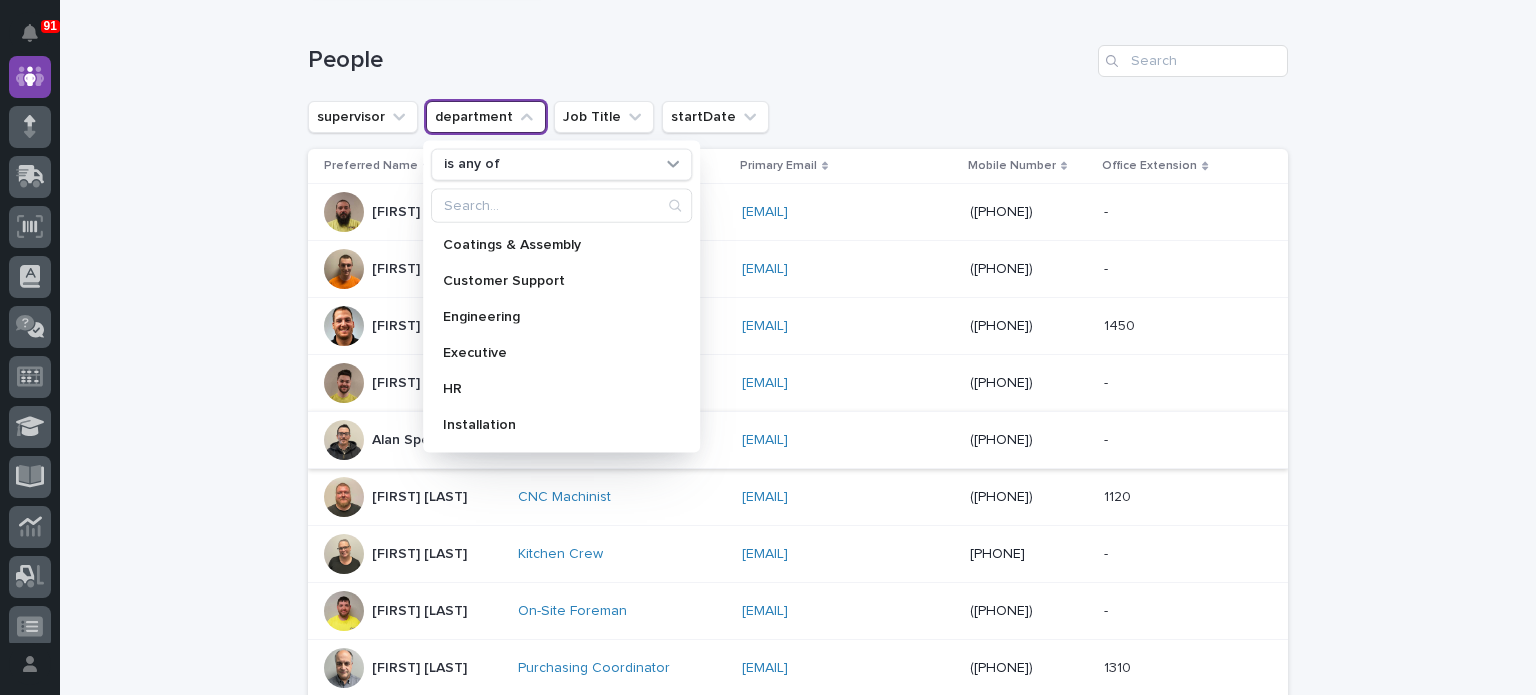 scroll, scrollTop: 580, scrollLeft: 0, axis: vertical 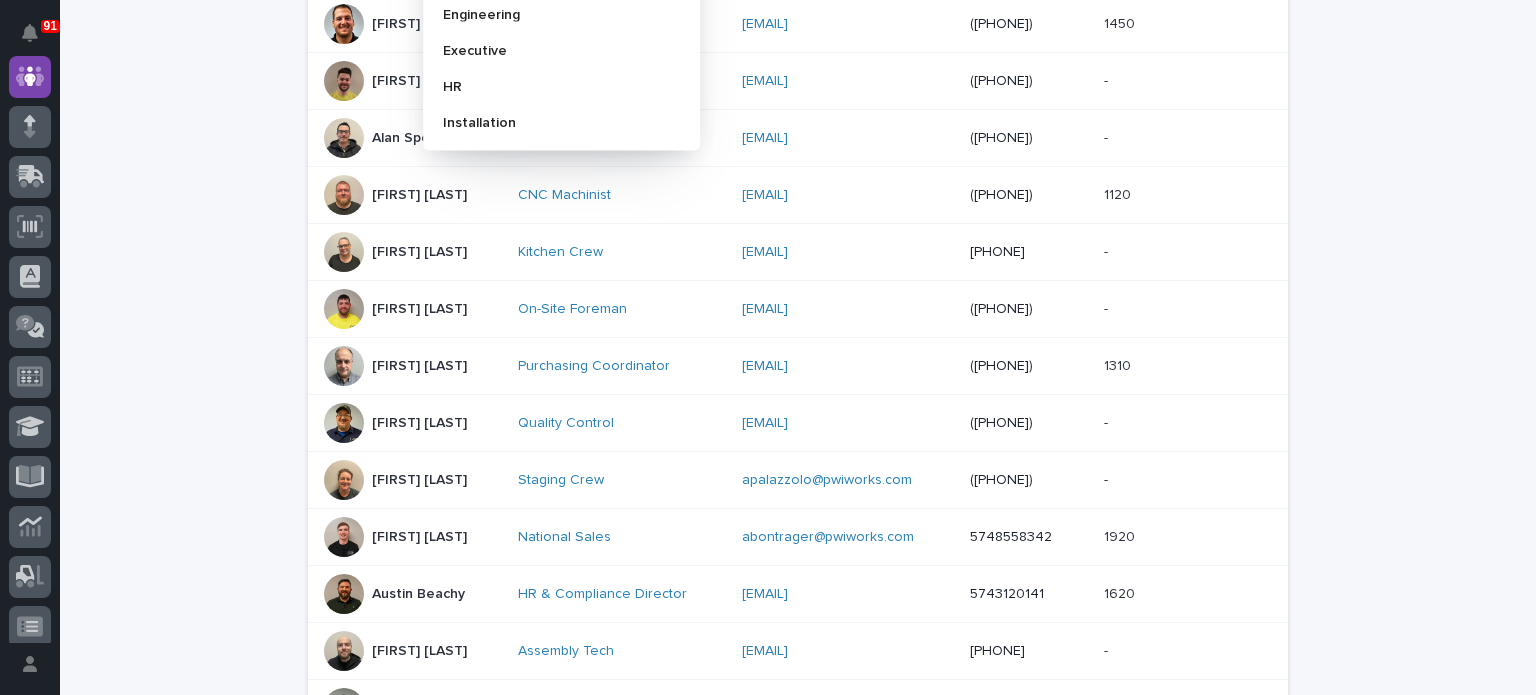 click on "Loading... Saving… Loading... Saving… 178 Employees People supervisor department is any of Coatings & Assembly Customer Support Engineering Executive HR Installation IT Maintenance Marketing Office Production Purchasing, Shipping, & Receiving Sales Software Job Title startDate Preferred Name Job Title Primary Email Mobile Number Office Extension [FIRST] [LAST] Shop Crew   [EMAIL] [EMAIL]   [PHONE] - -   [FIRST] [LAST] On-Site Crew   [EMAIL] [EMAIL]   [PHONE] - -   [FIRST] [LAST] Director of Production   [EMAIL] [EMAIL]   [PHONE] [NUMBER] [NUMBER]   [FIRST] [LAST] Shop Crew   [EMAIL] [EMAIL]   [PHONE] - -   [FIRST] [LAST] Service Tech   [EMAIL] [EMAIL]   [PHONE] - -   [FIRST] [LAST] CNC Machinist   [EMAIL] [EMAIL]   [PHONE] [NUMBER] [NUMBER]   [FIRST] [LAST] Kitchen Crew   [EMAIL] - -" at bounding box center (798, 362) 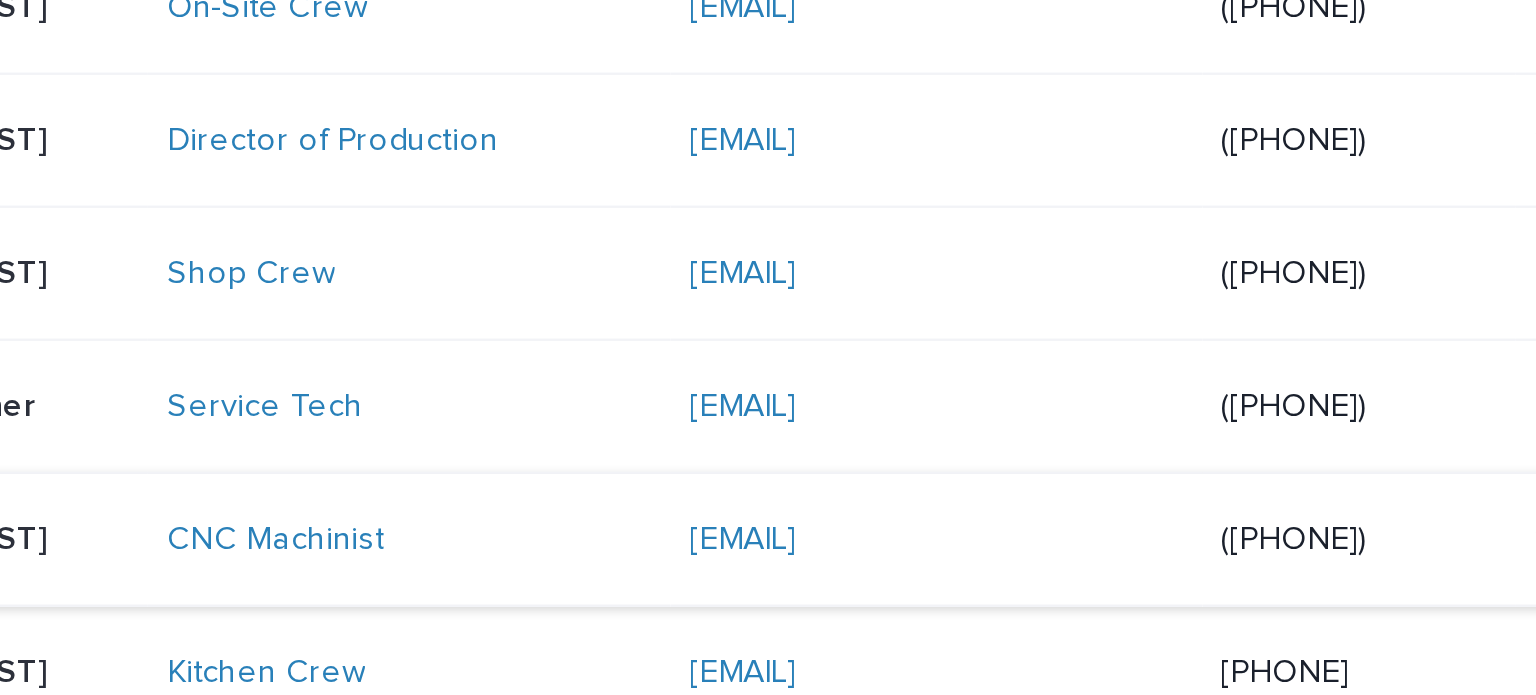 scroll, scrollTop: 291, scrollLeft: 0, axis: vertical 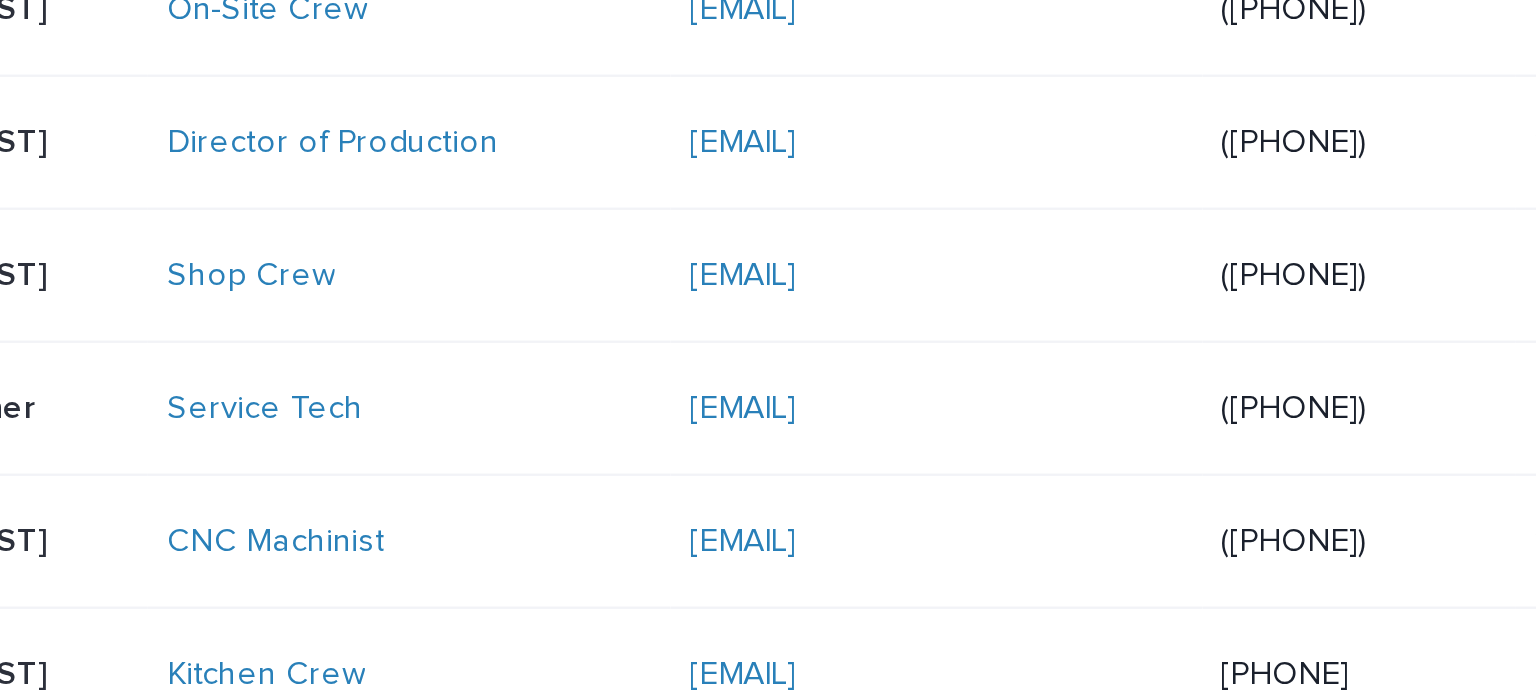 click on "([PHONE])" at bounding box center [1029, 484] 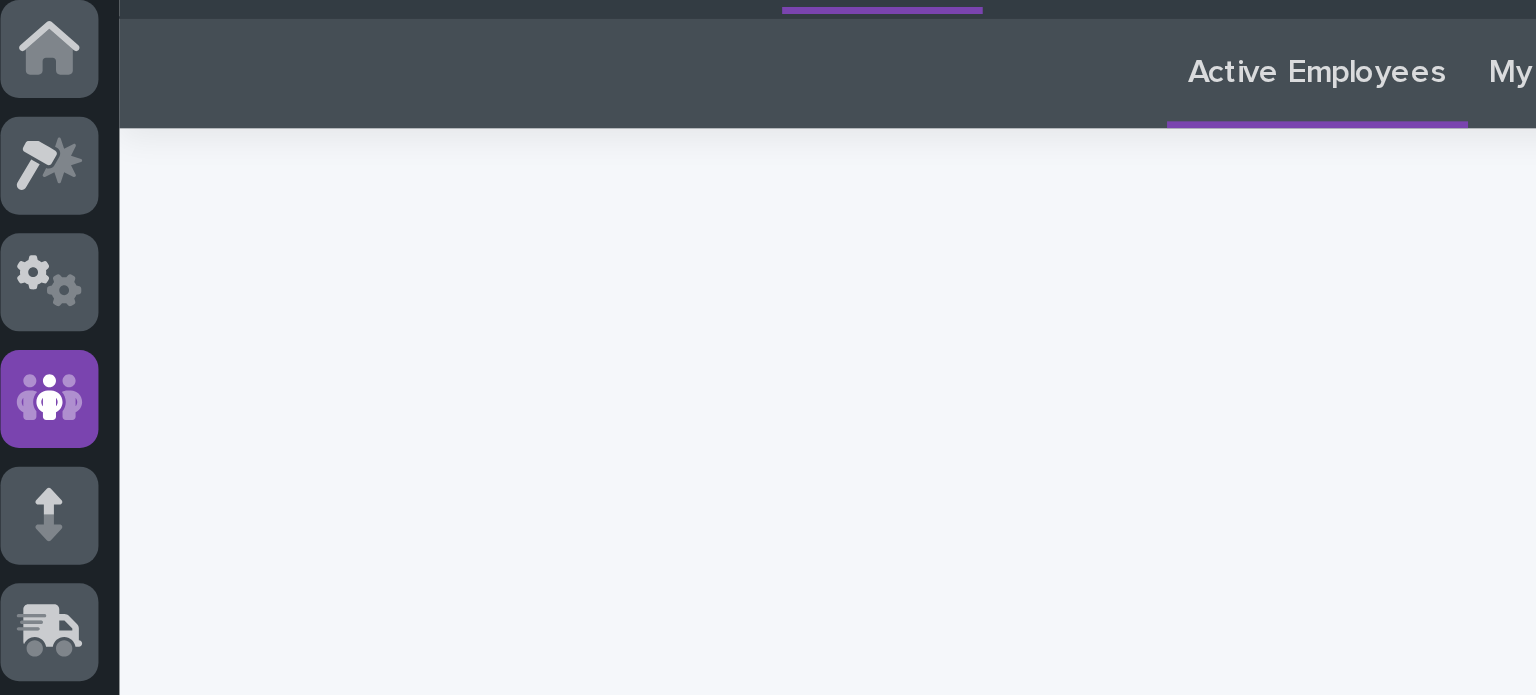 scroll, scrollTop: 150, scrollLeft: 0, axis: vertical 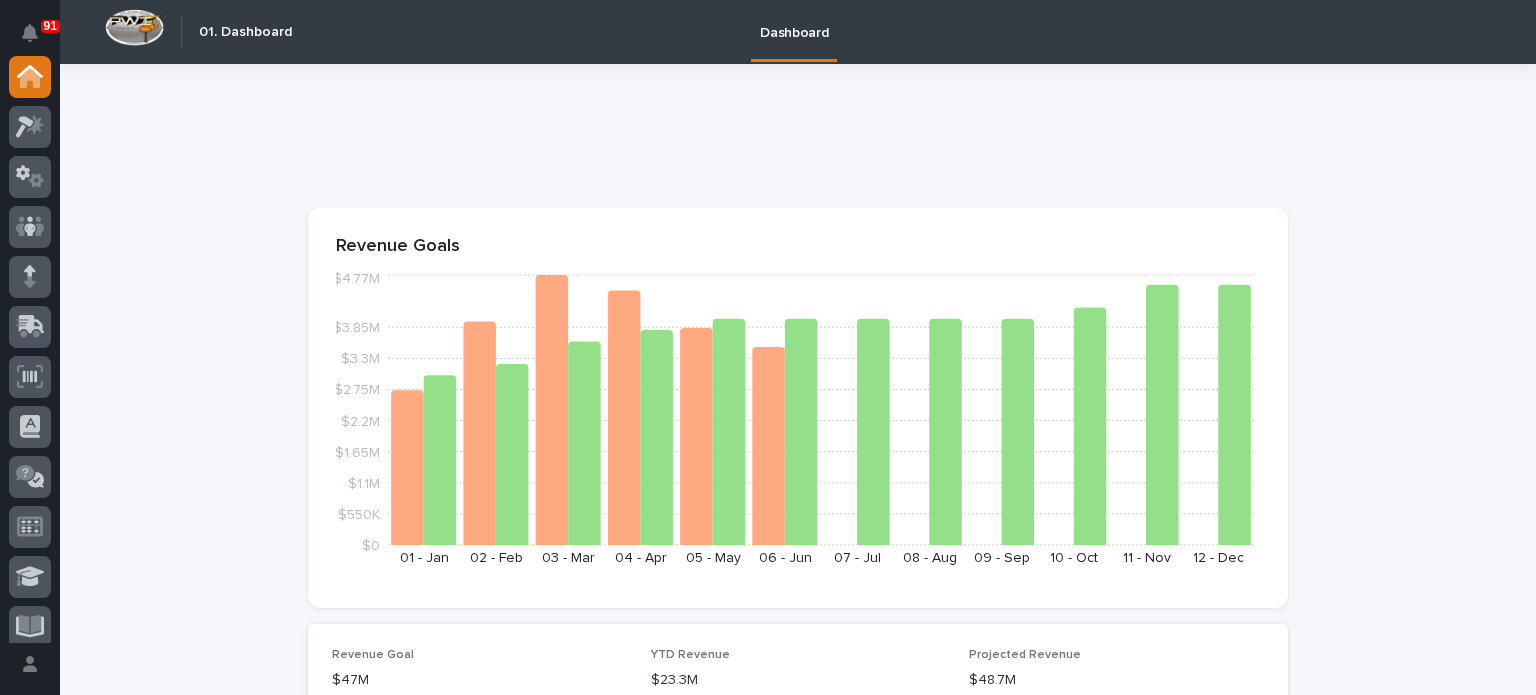 click on "**********" at bounding box center (798, 2339) 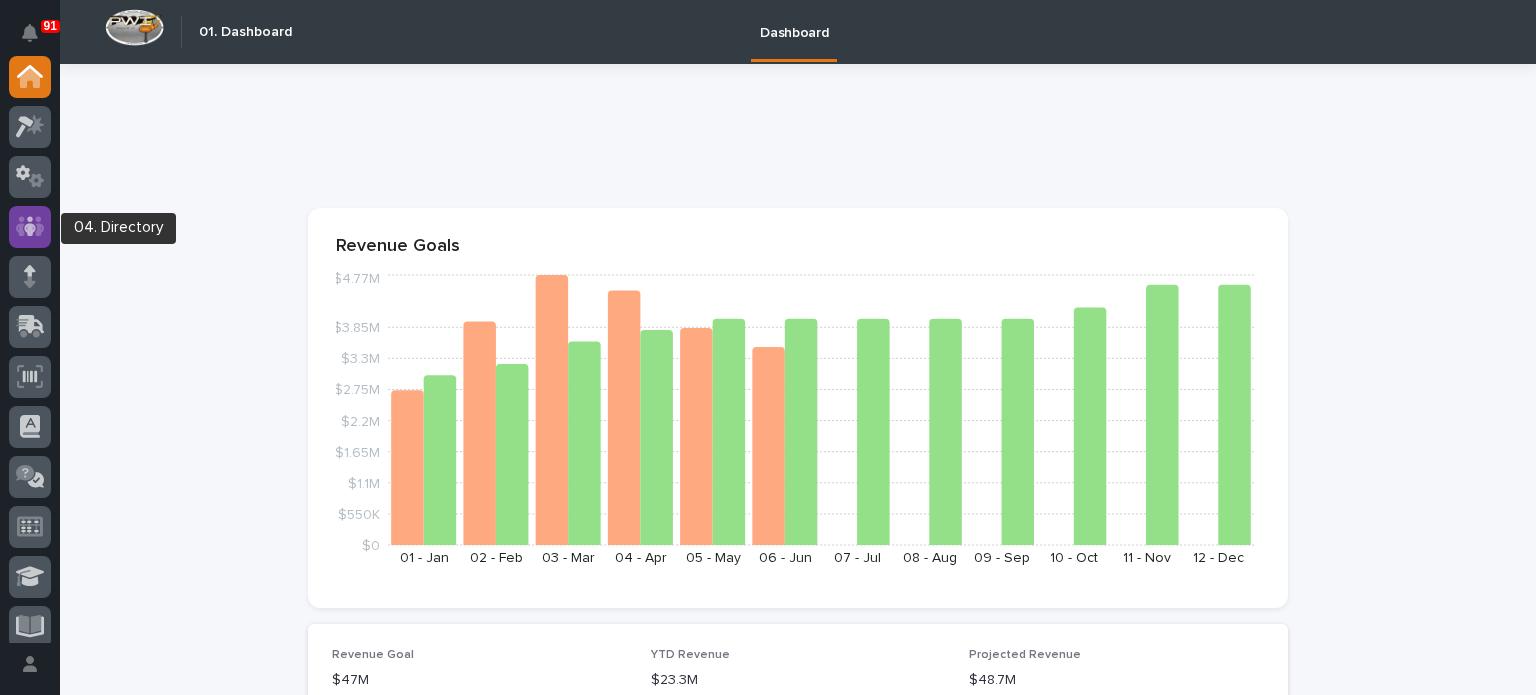 click 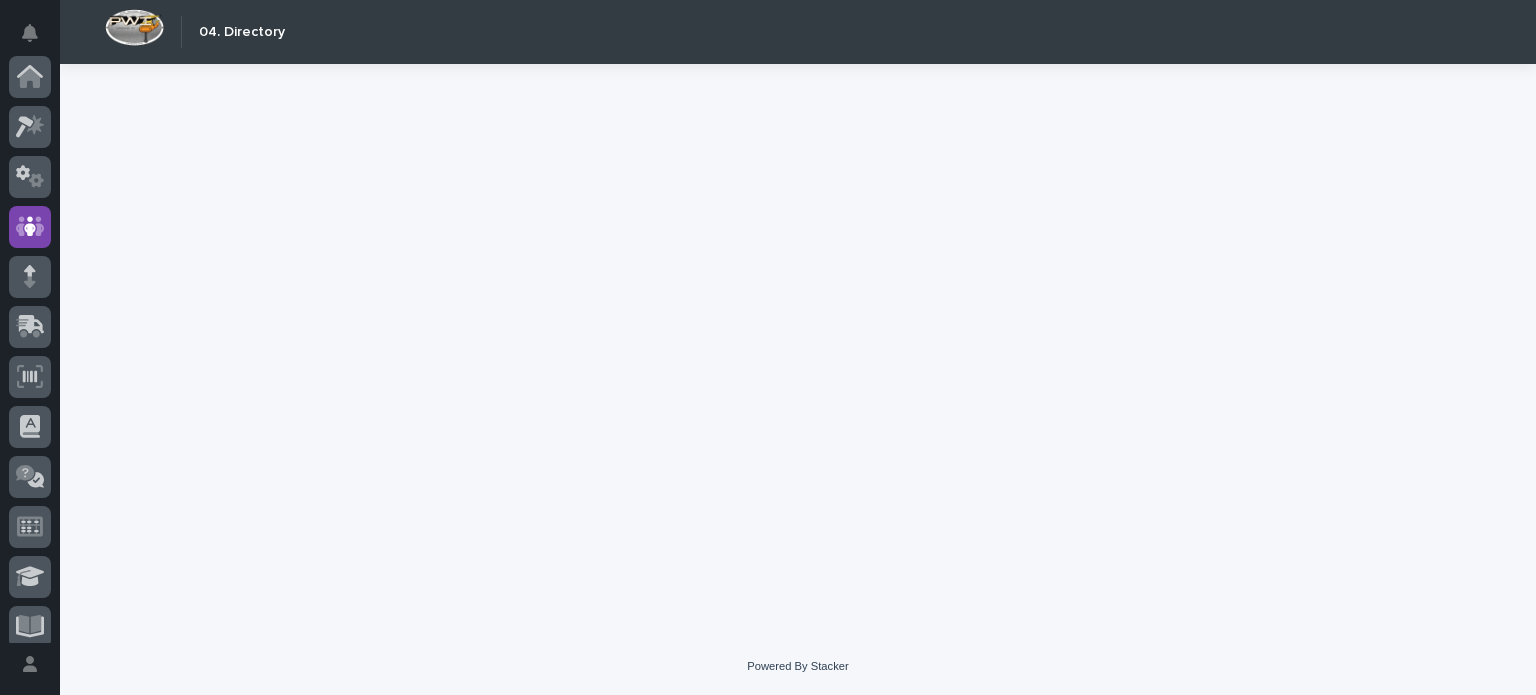 scroll, scrollTop: 150, scrollLeft: 0, axis: vertical 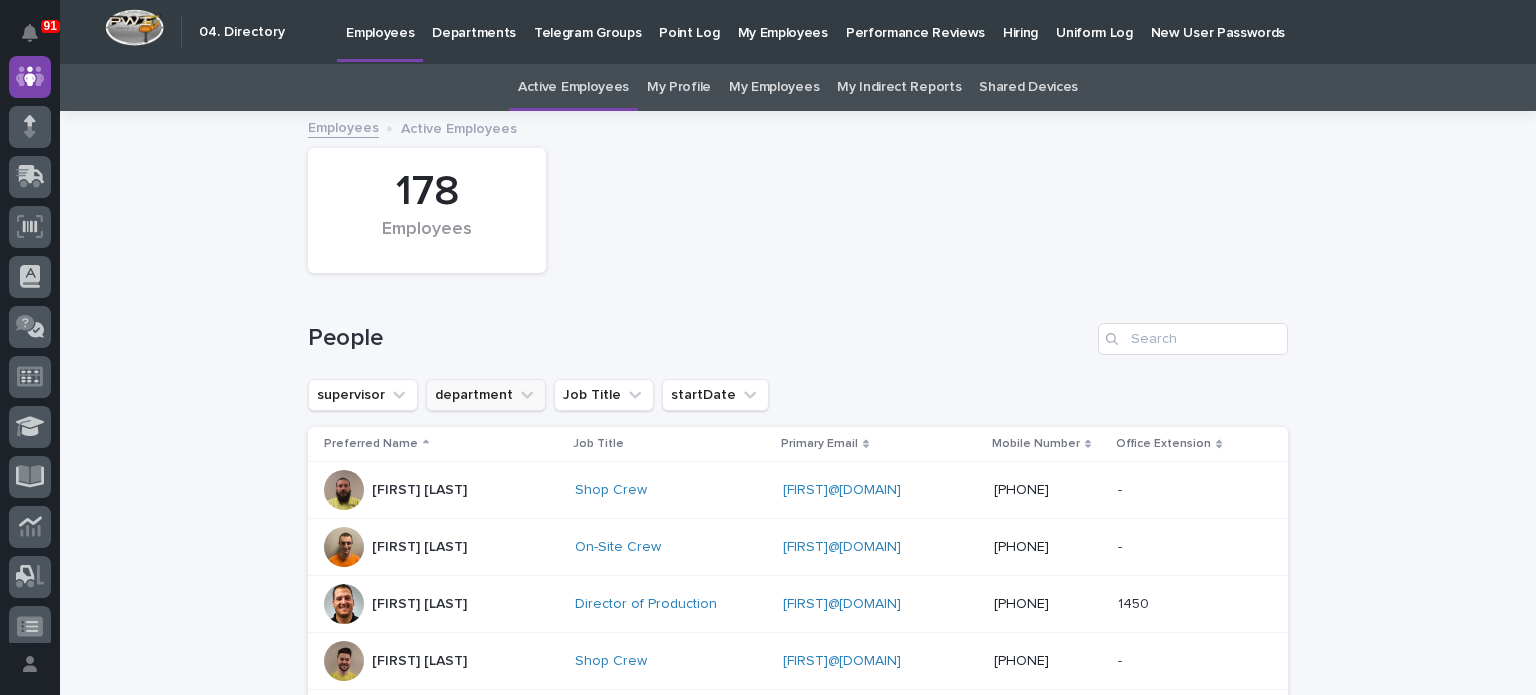 click on "department" at bounding box center [486, 395] 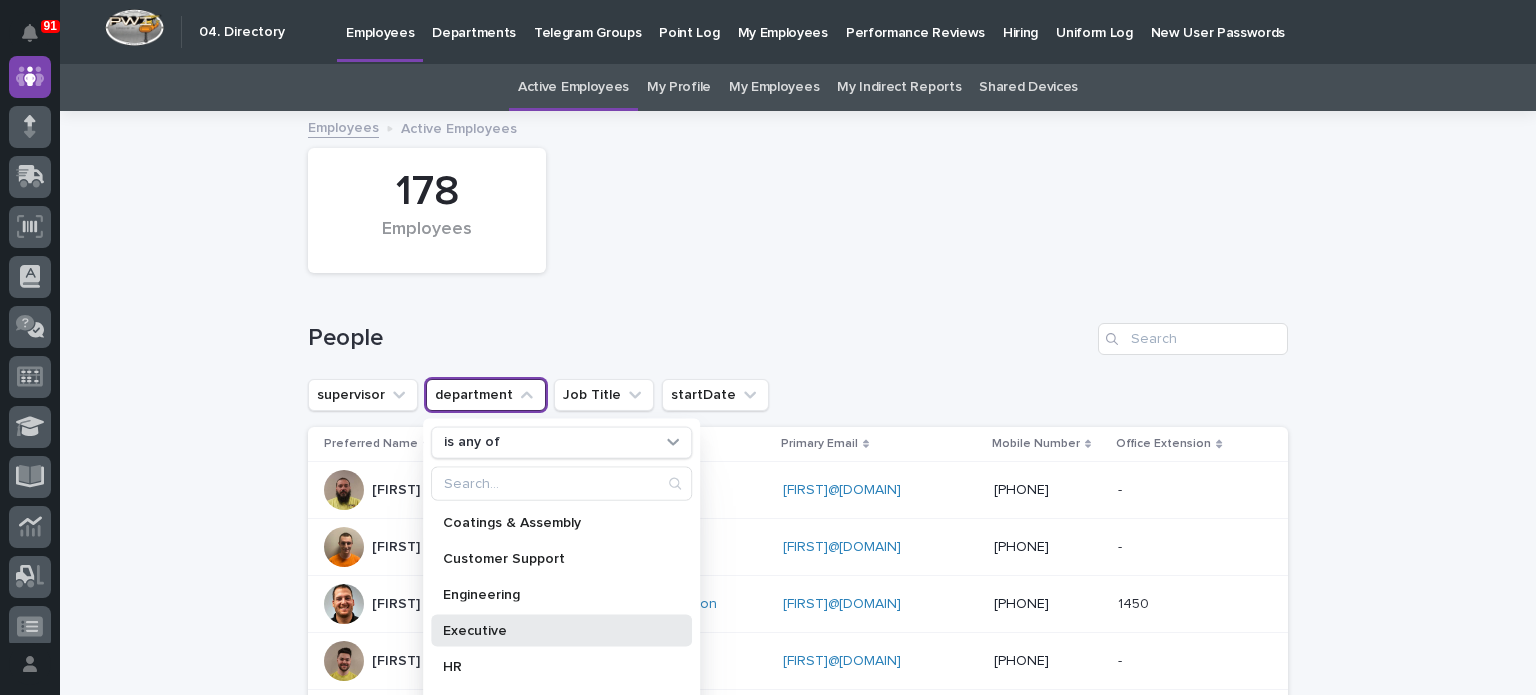 click on "Executive" at bounding box center (551, 630) 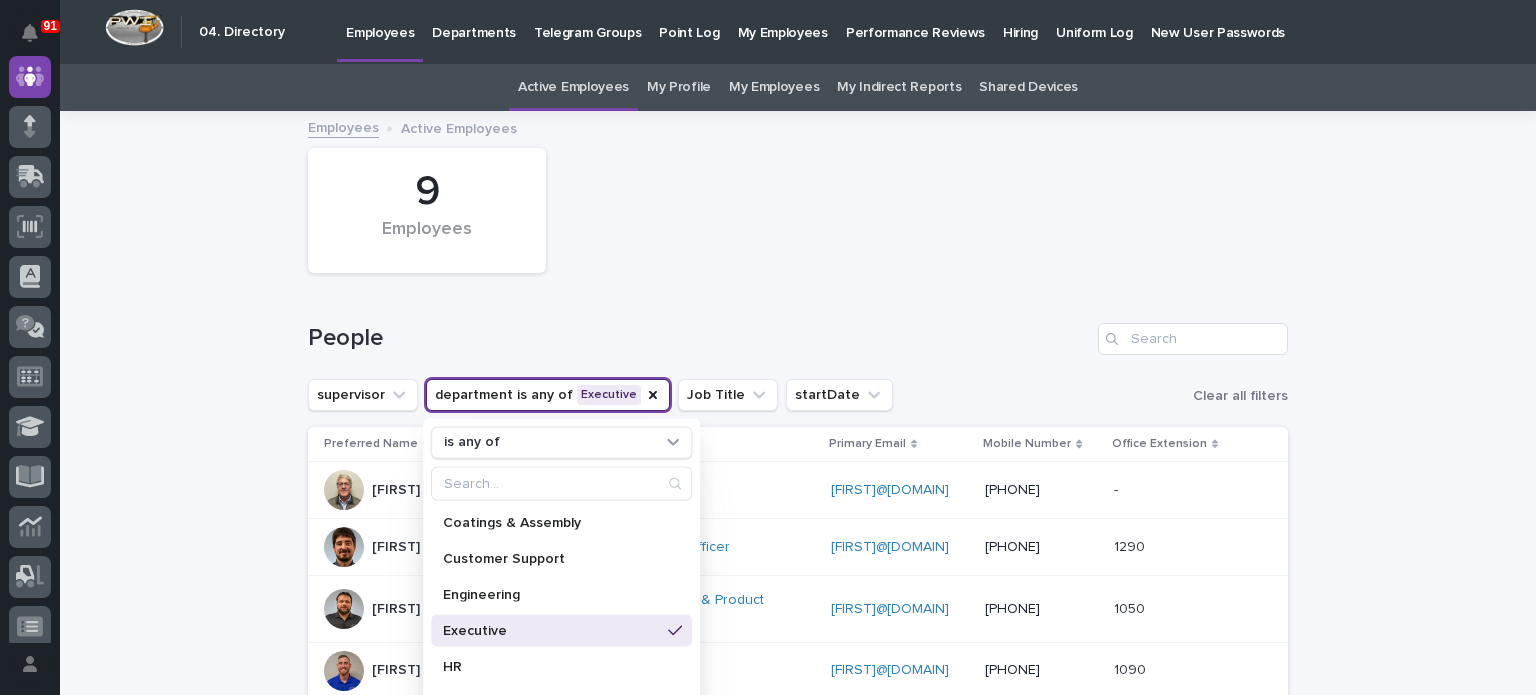 click on "9 Employees" at bounding box center [798, 210] 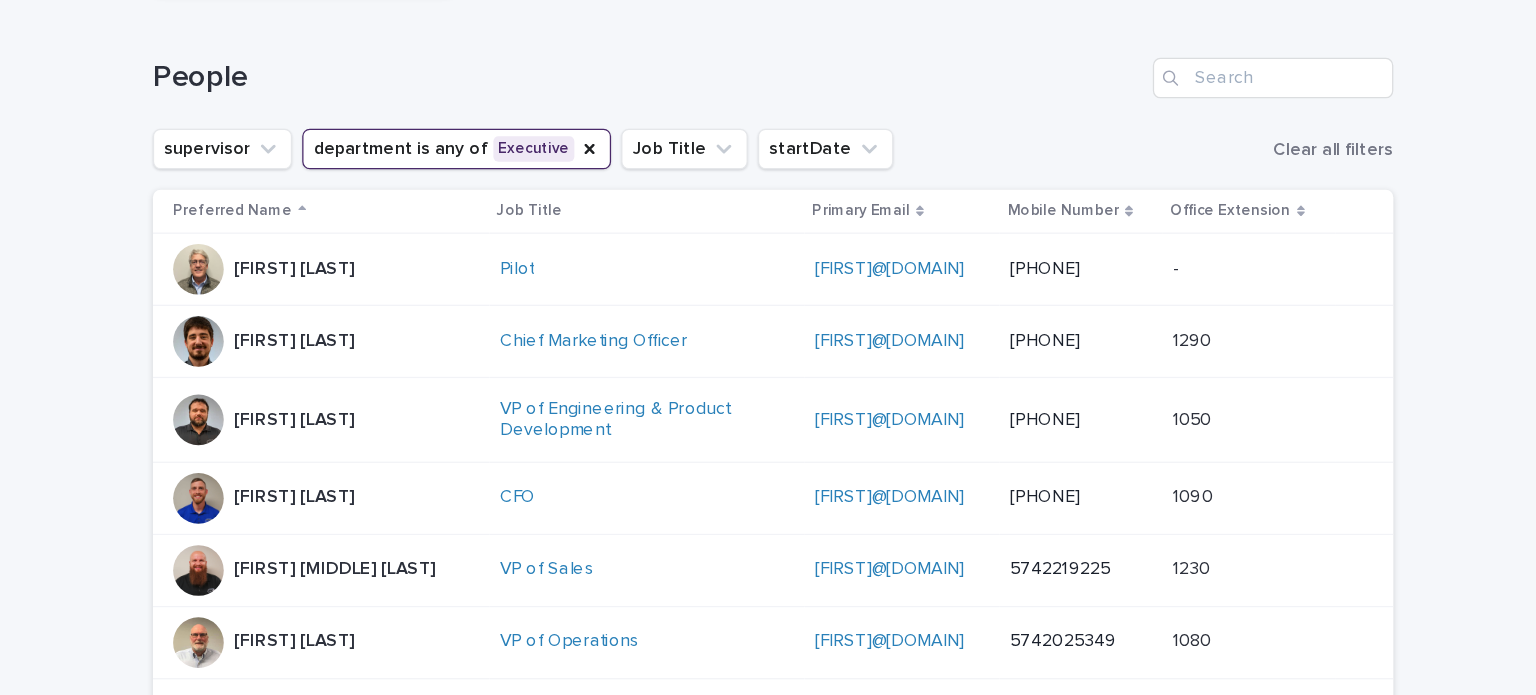 scroll, scrollTop: 203, scrollLeft: 0, axis: vertical 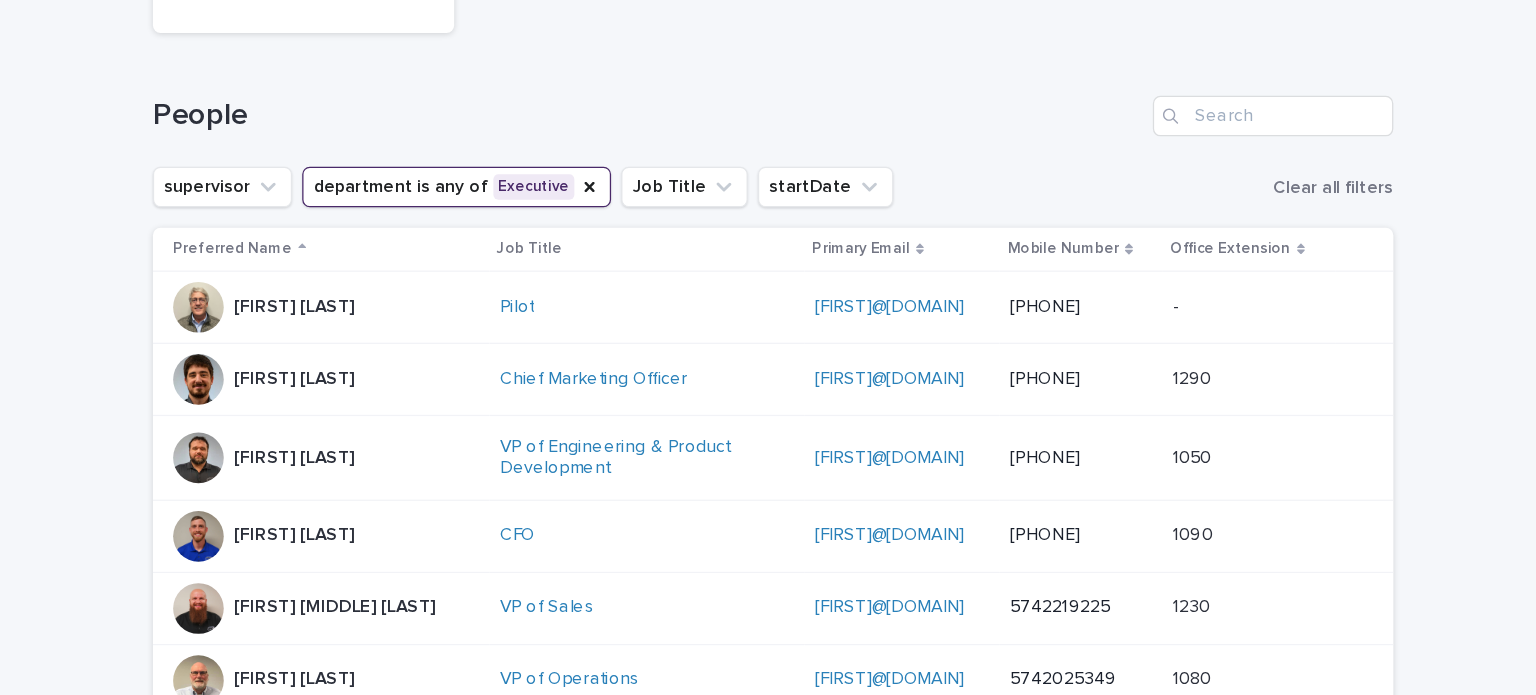 drag, startPoint x: 891, startPoint y: 209, endPoint x: 877, endPoint y: 153, distance: 57.72348 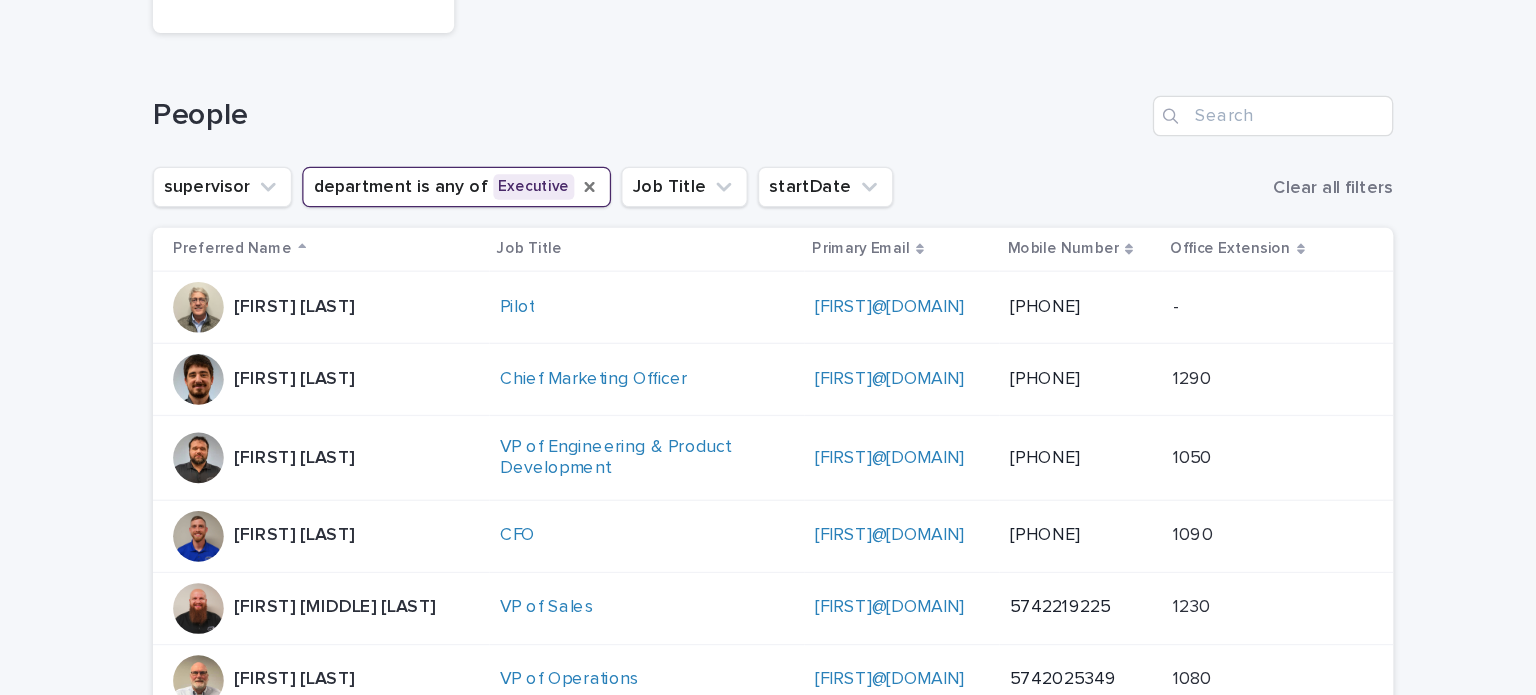 click 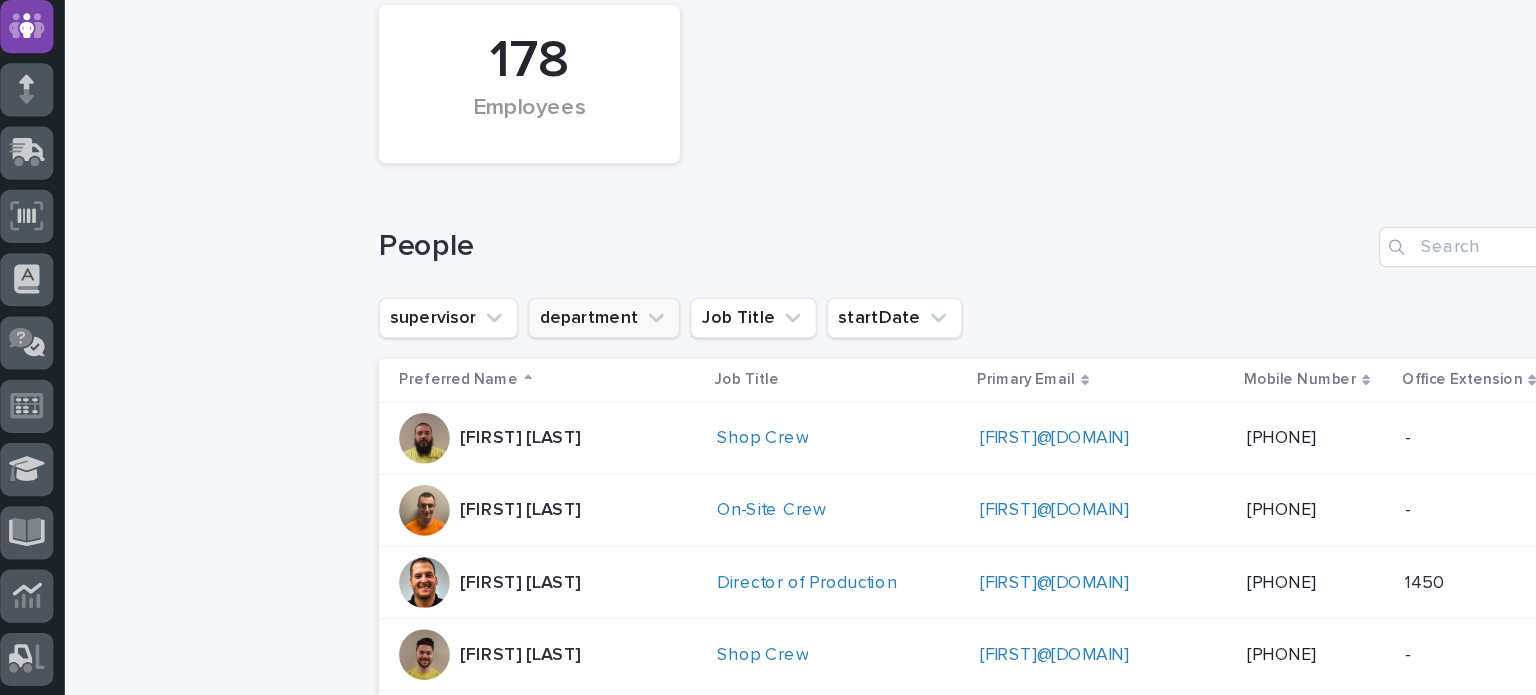 scroll, scrollTop: 84, scrollLeft: 0, axis: vertical 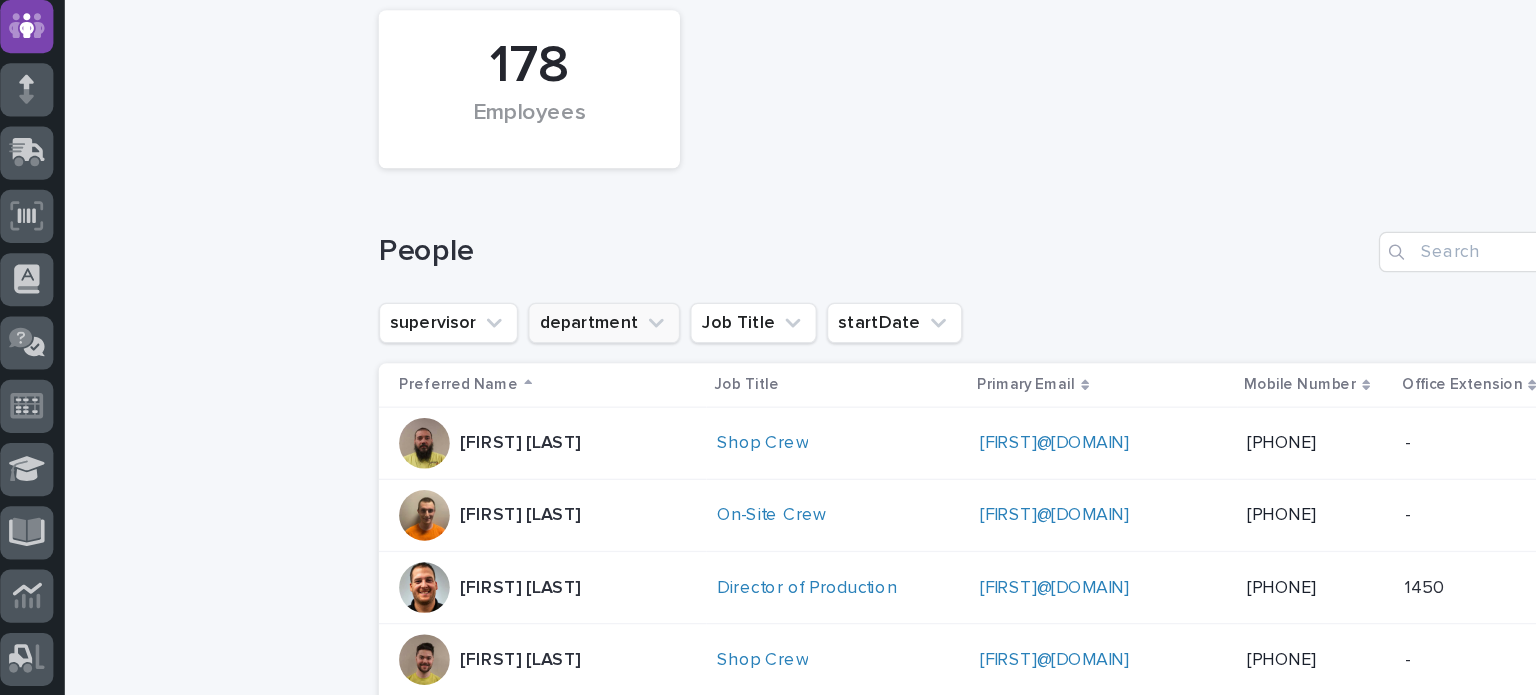 click 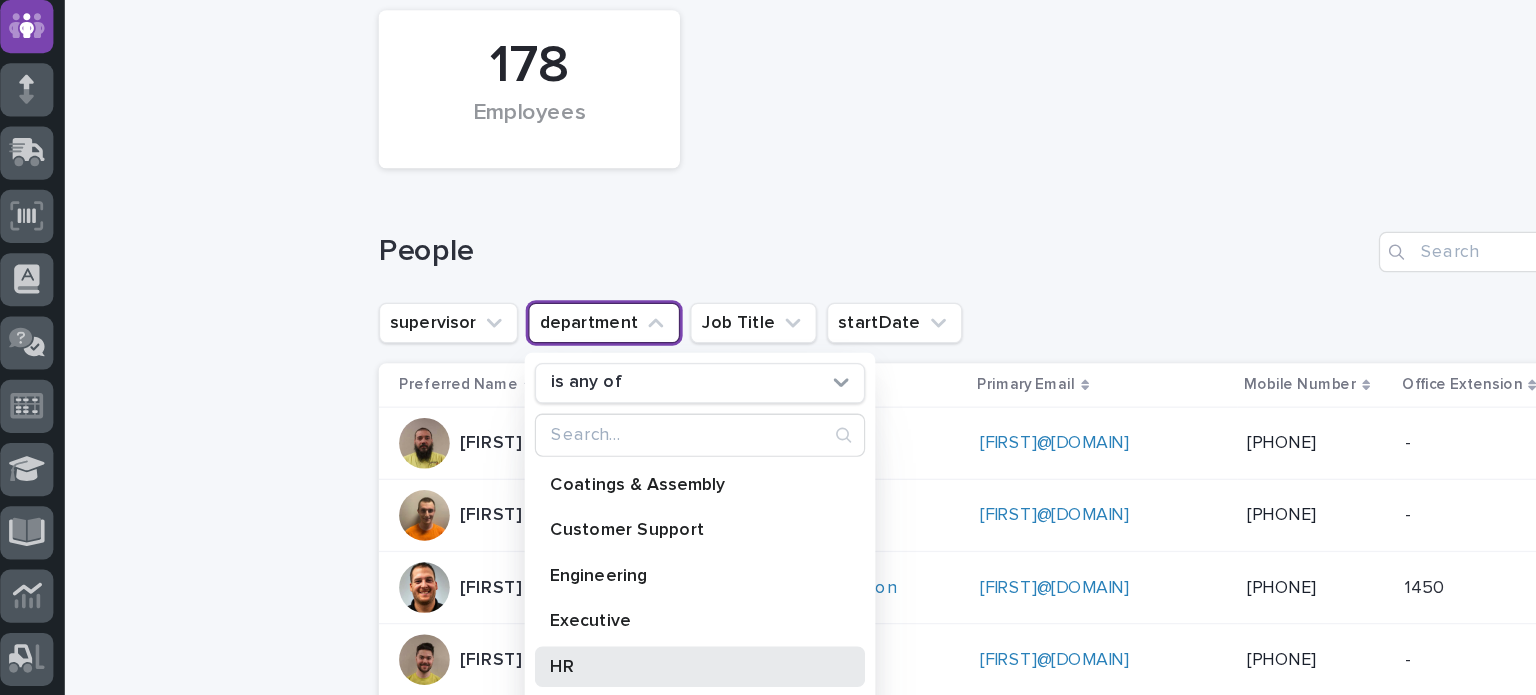 click on "HR" at bounding box center (551, 582) 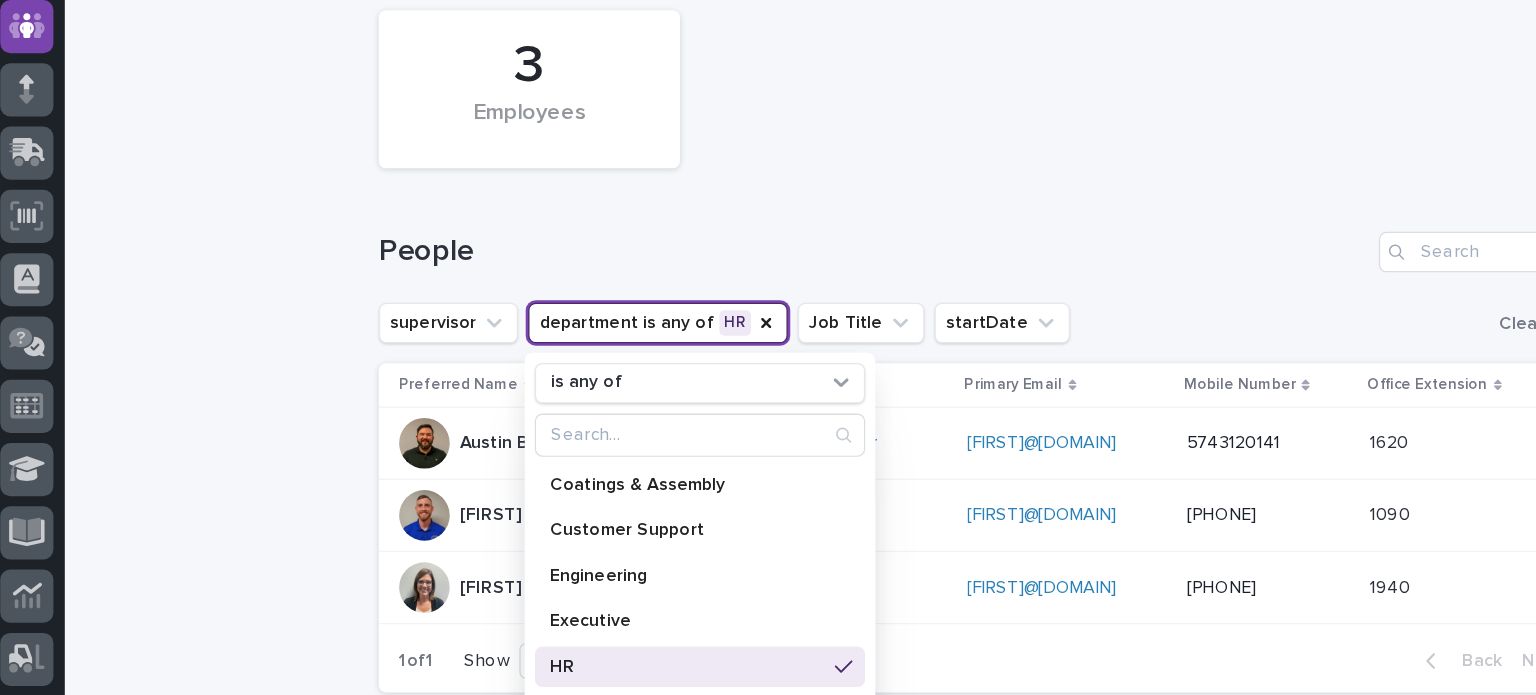 click on "HR" at bounding box center (551, 582) 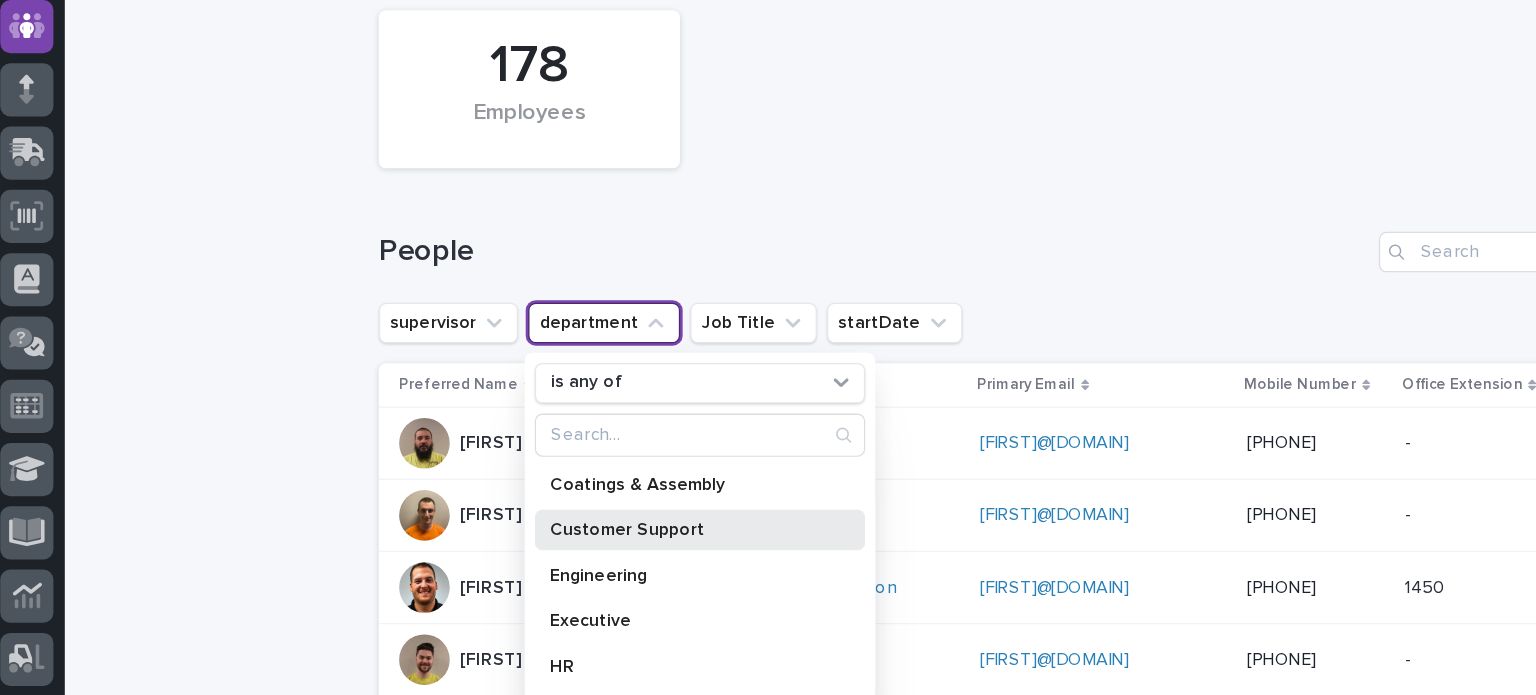 drag, startPoint x: 491, startPoint y: 401, endPoint x: 480, endPoint y: 484, distance: 83.725746 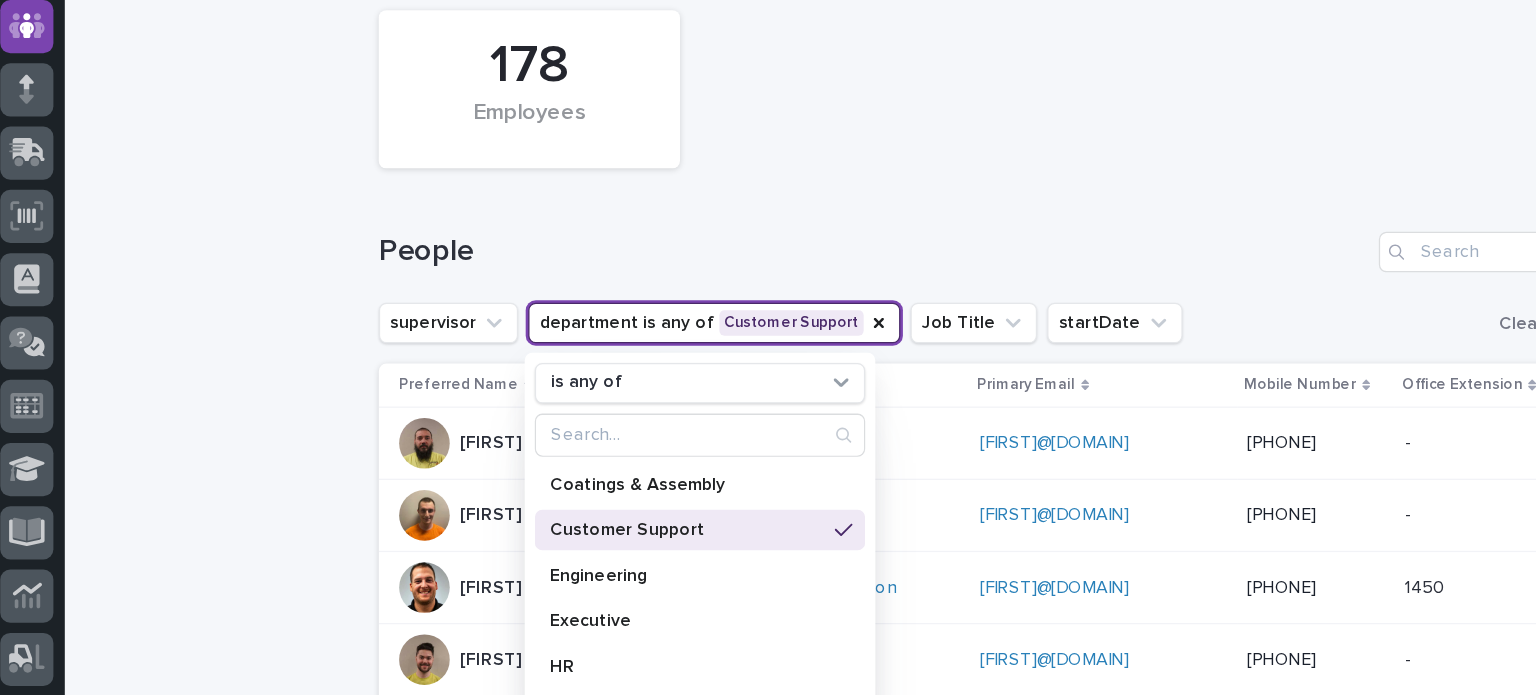 scroll, scrollTop: 74, scrollLeft: 0, axis: vertical 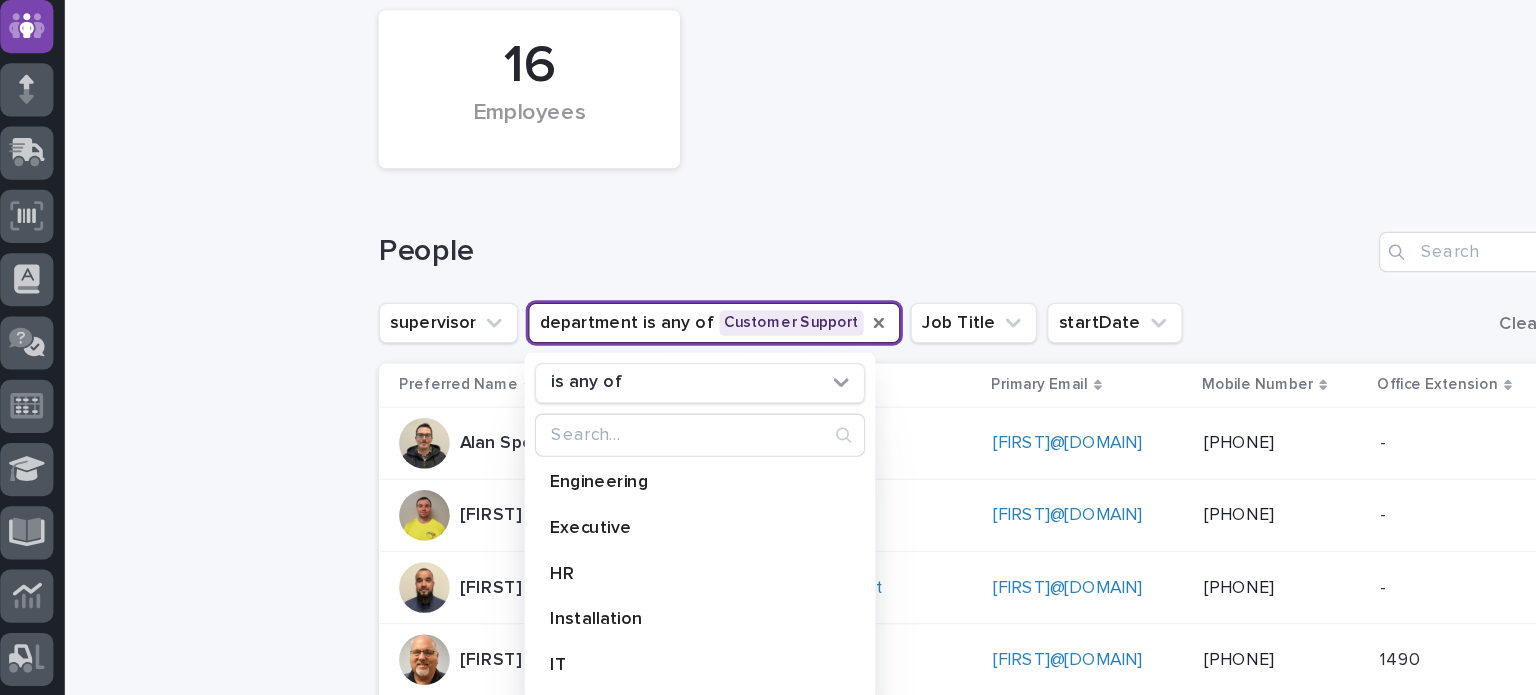 click 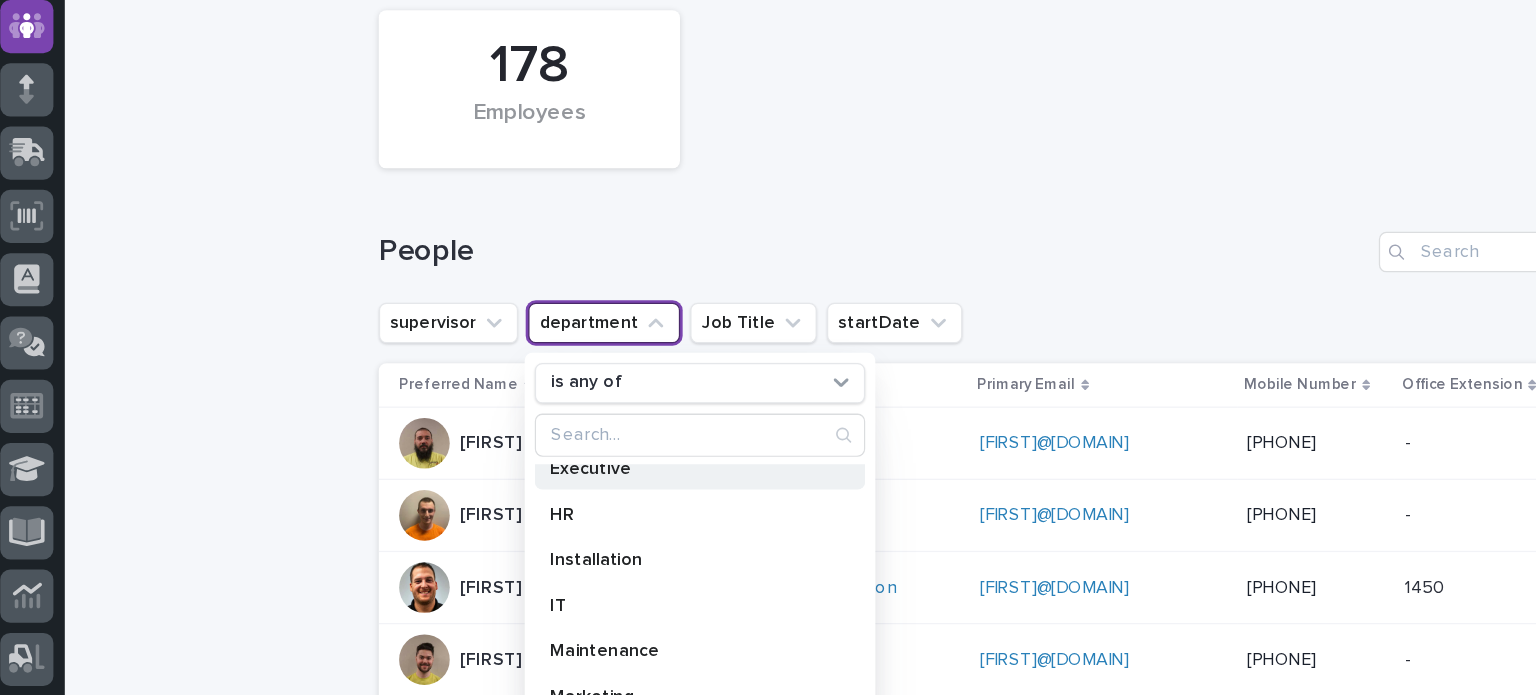 scroll, scrollTop: 120, scrollLeft: 0, axis: vertical 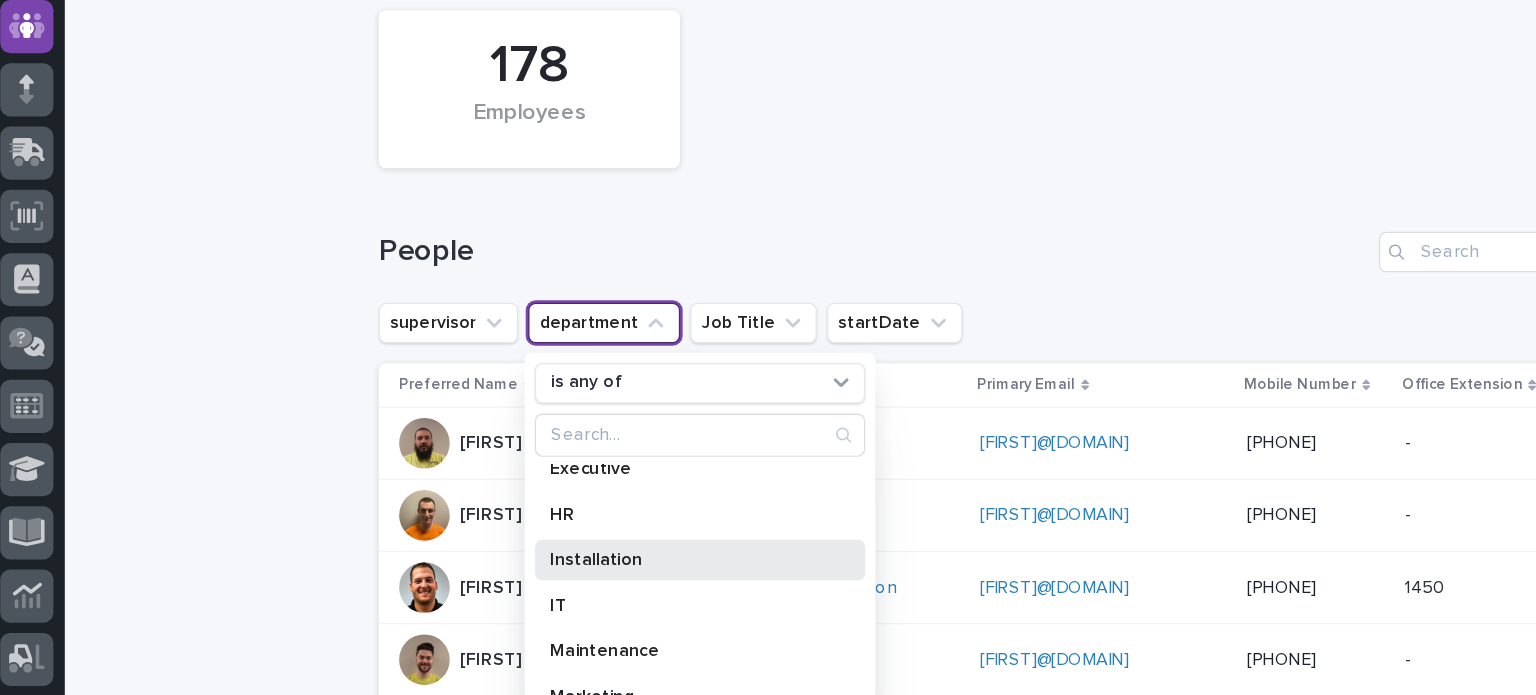 click on "Installation" at bounding box center (551, 498) 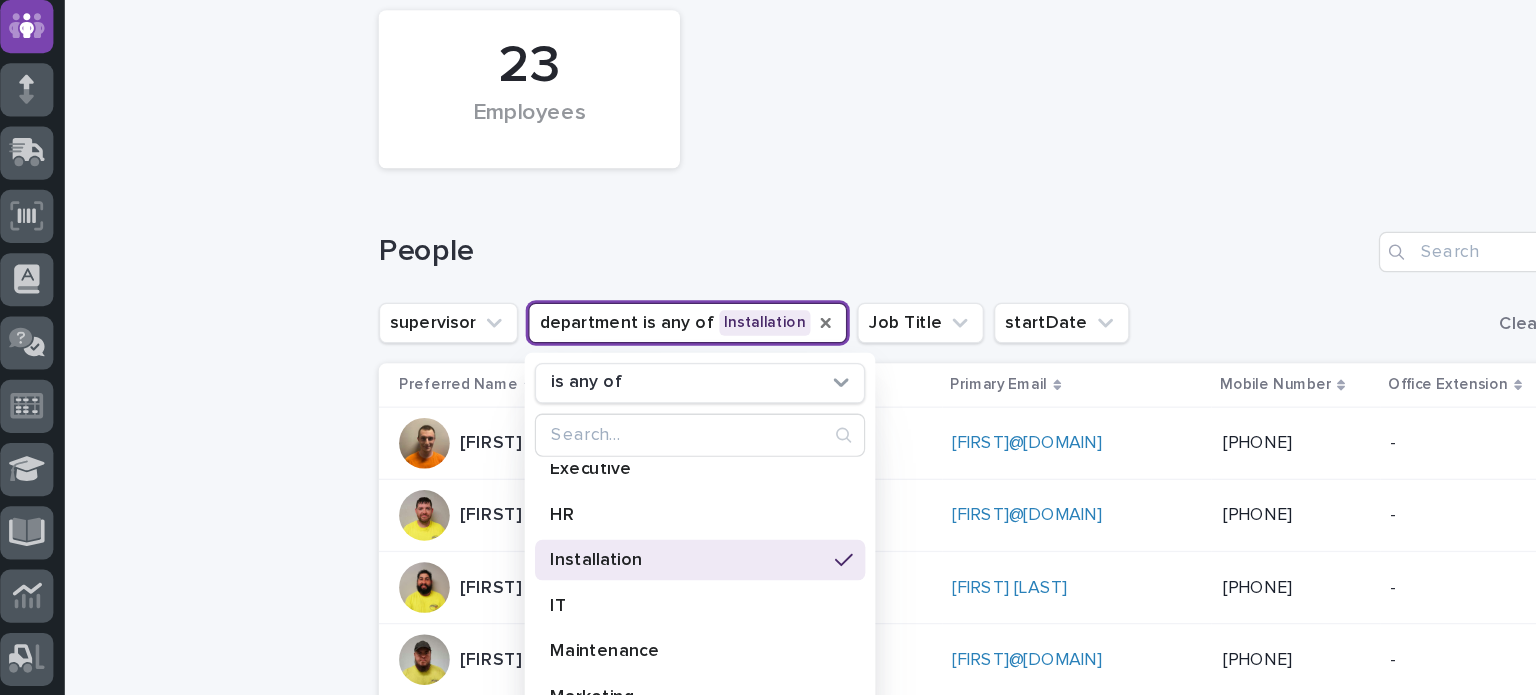 click on "People" at bounding box center [699, 254] 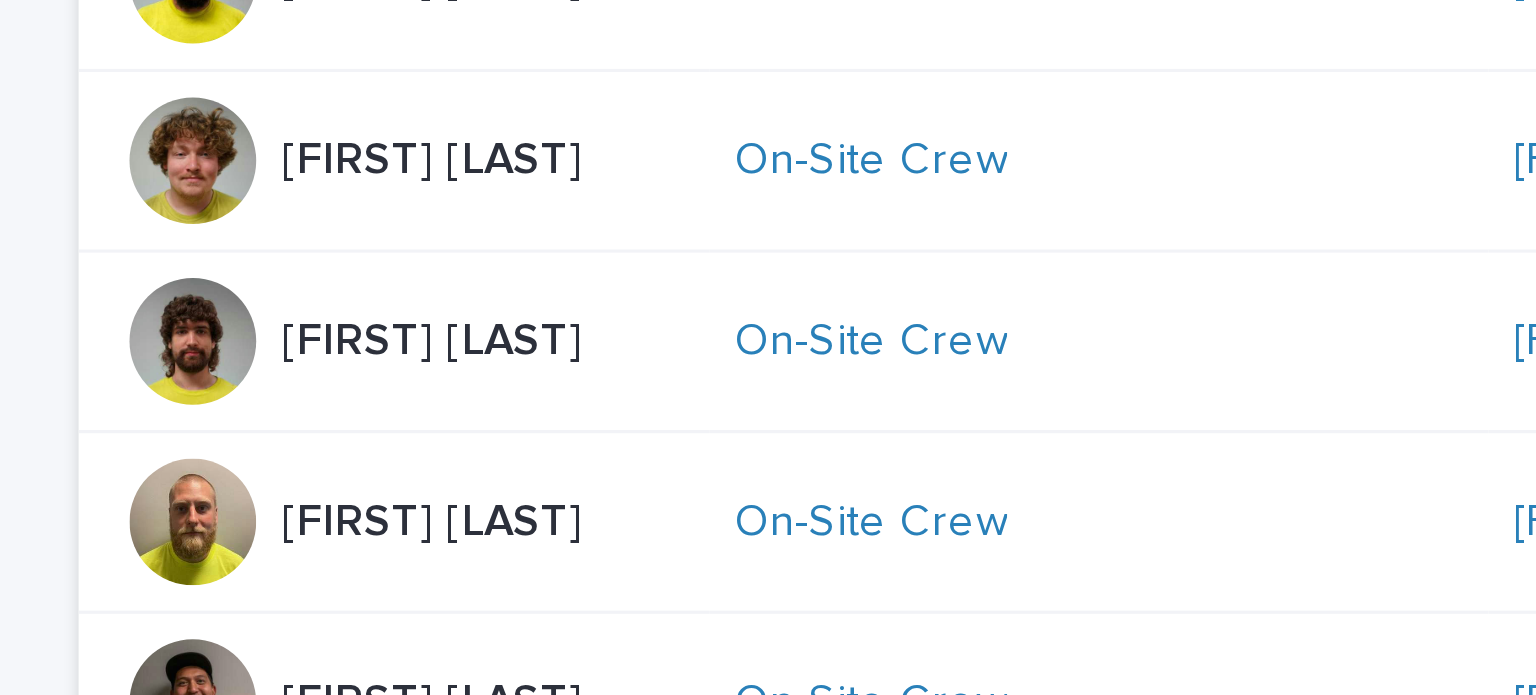 scroll, scrollTop: 1128, scrollLeft: 0, axis: vertical 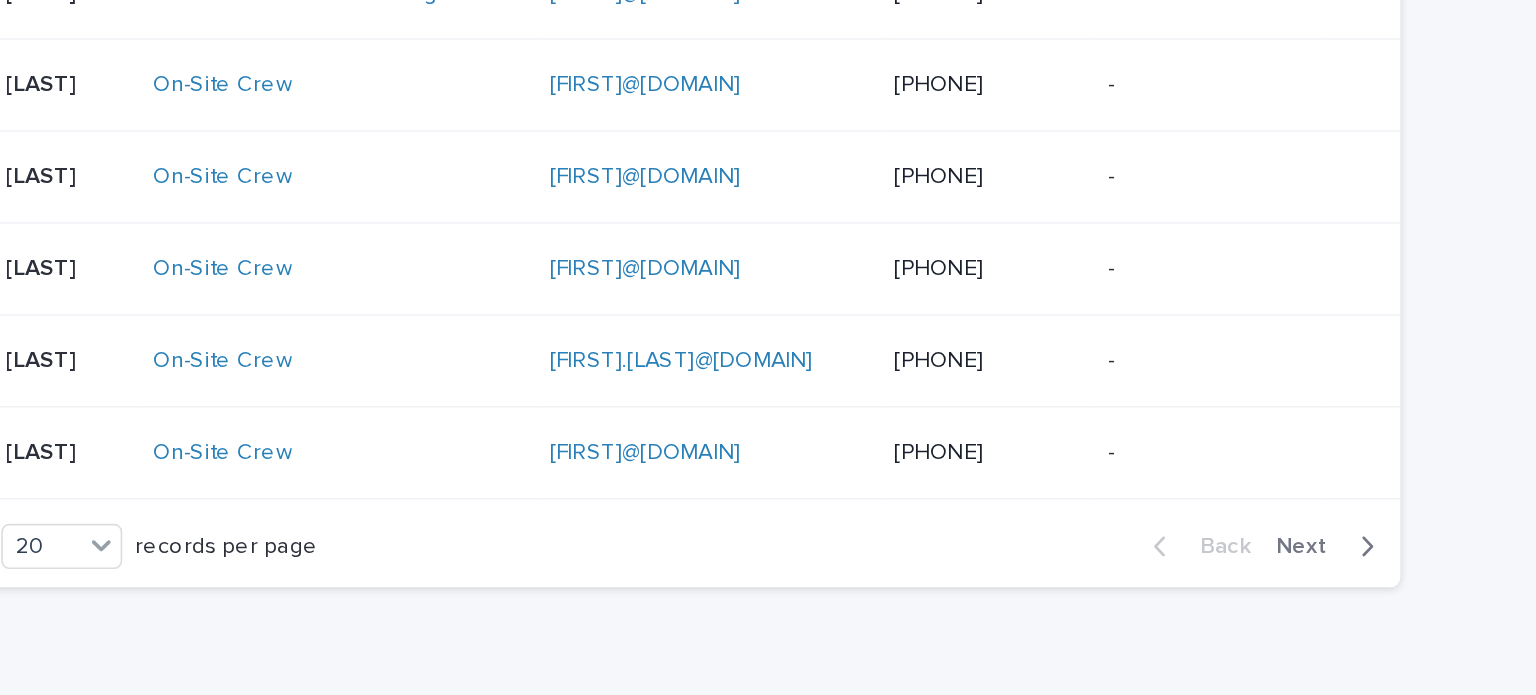 click on "Next" at bounding box center (1233, 503) 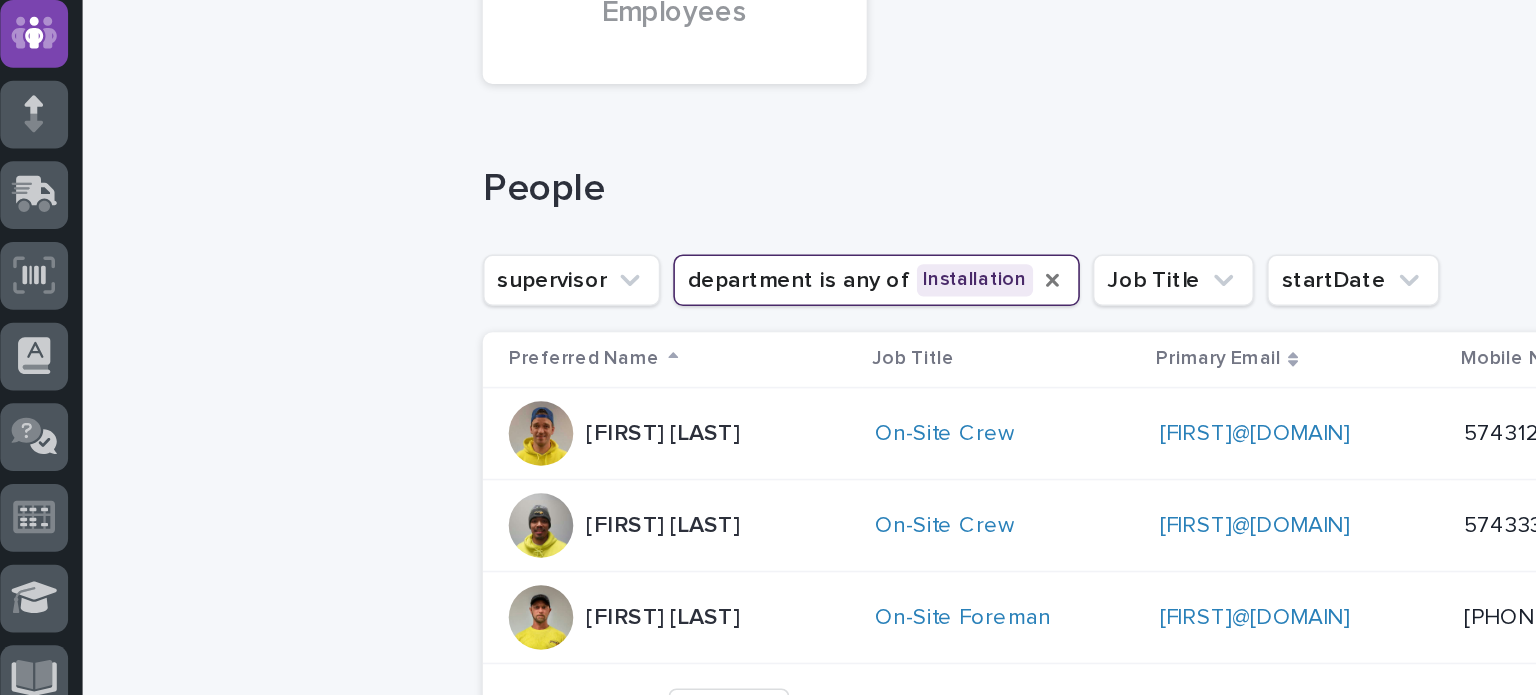 scroll, scrollTop: 163, scrollLeft: 0, axis: vertical 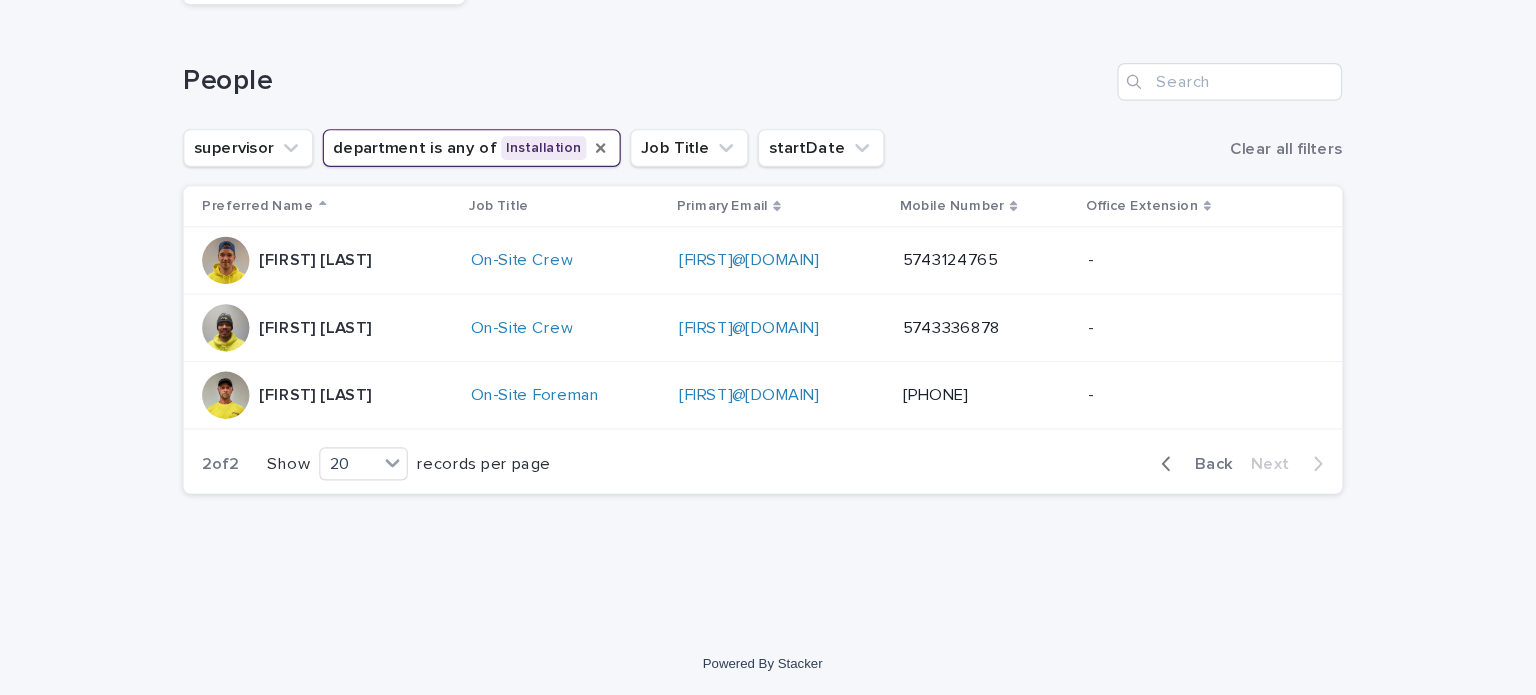 click 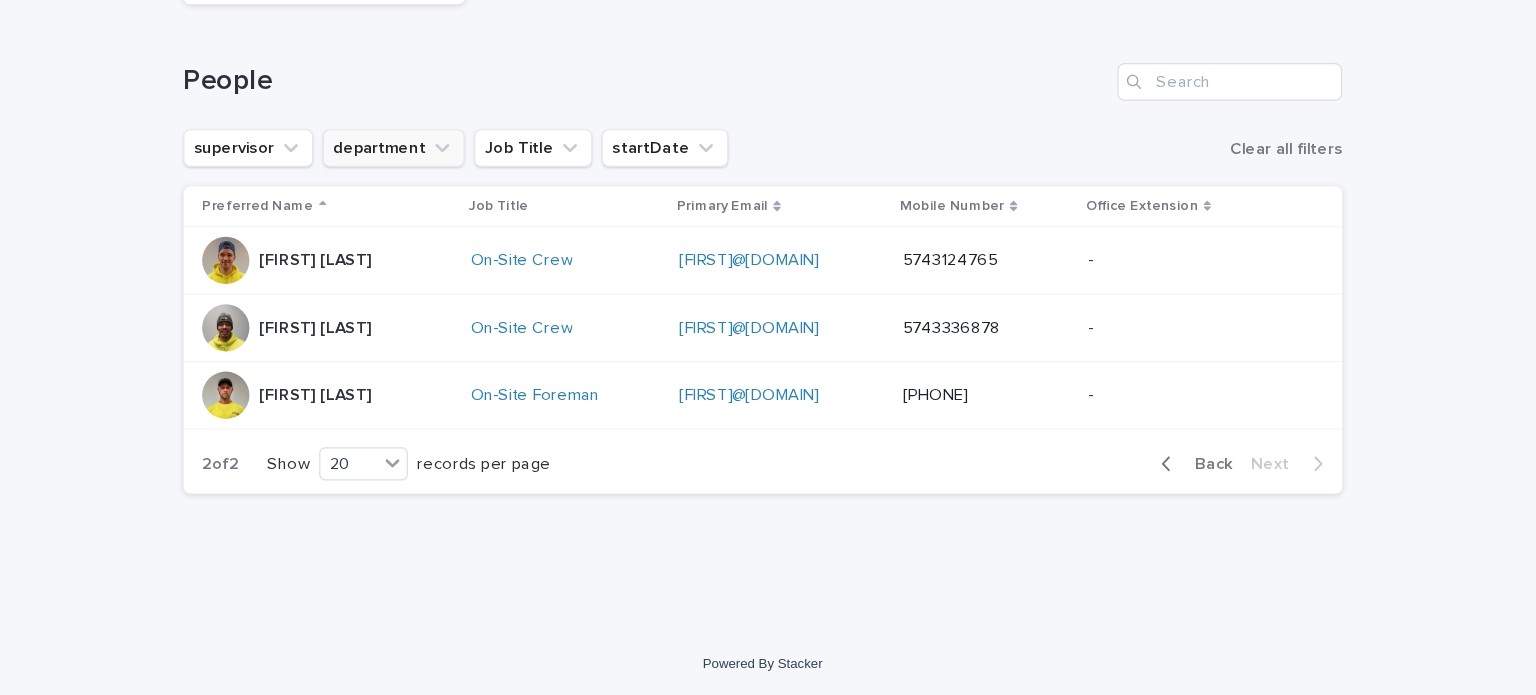 scroll, scrollTop: 0, scrollLeft: 0, axis: both 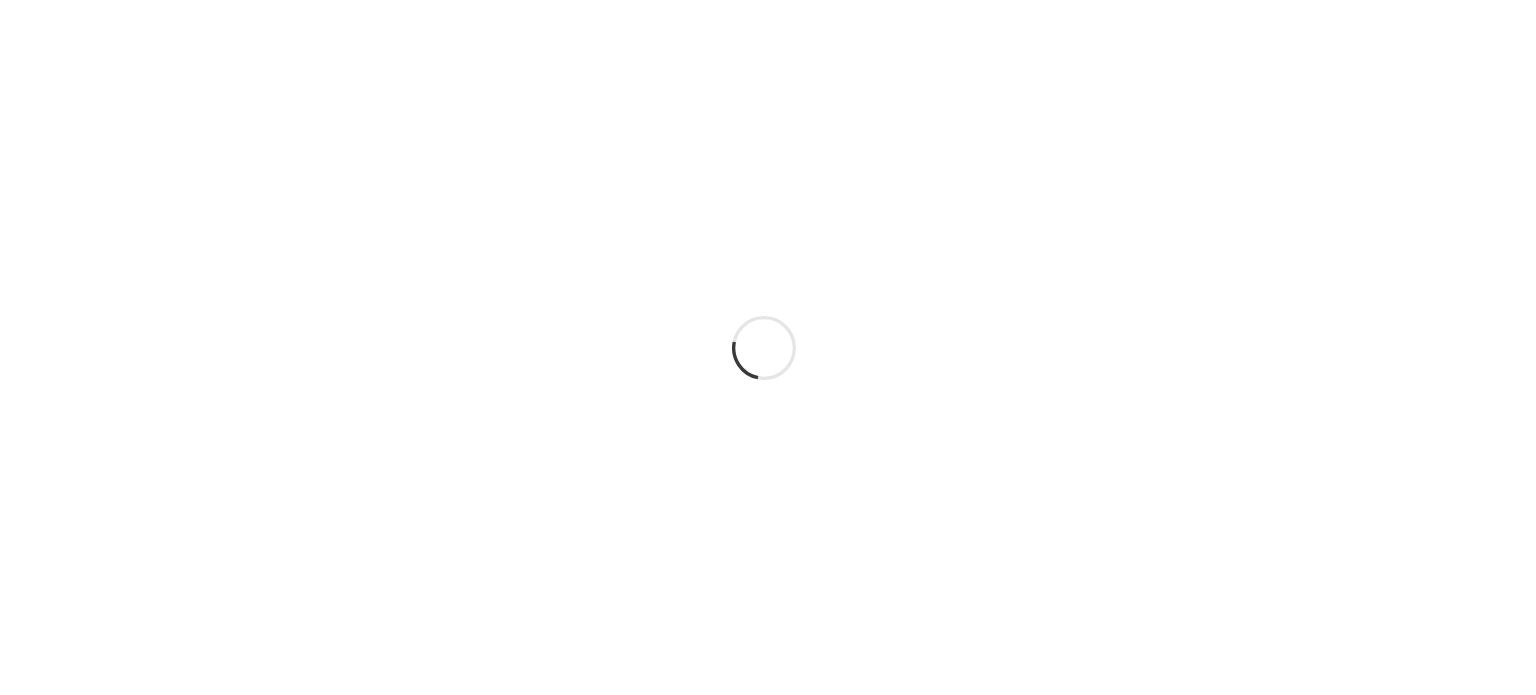 click at bounding box center (768, 347) 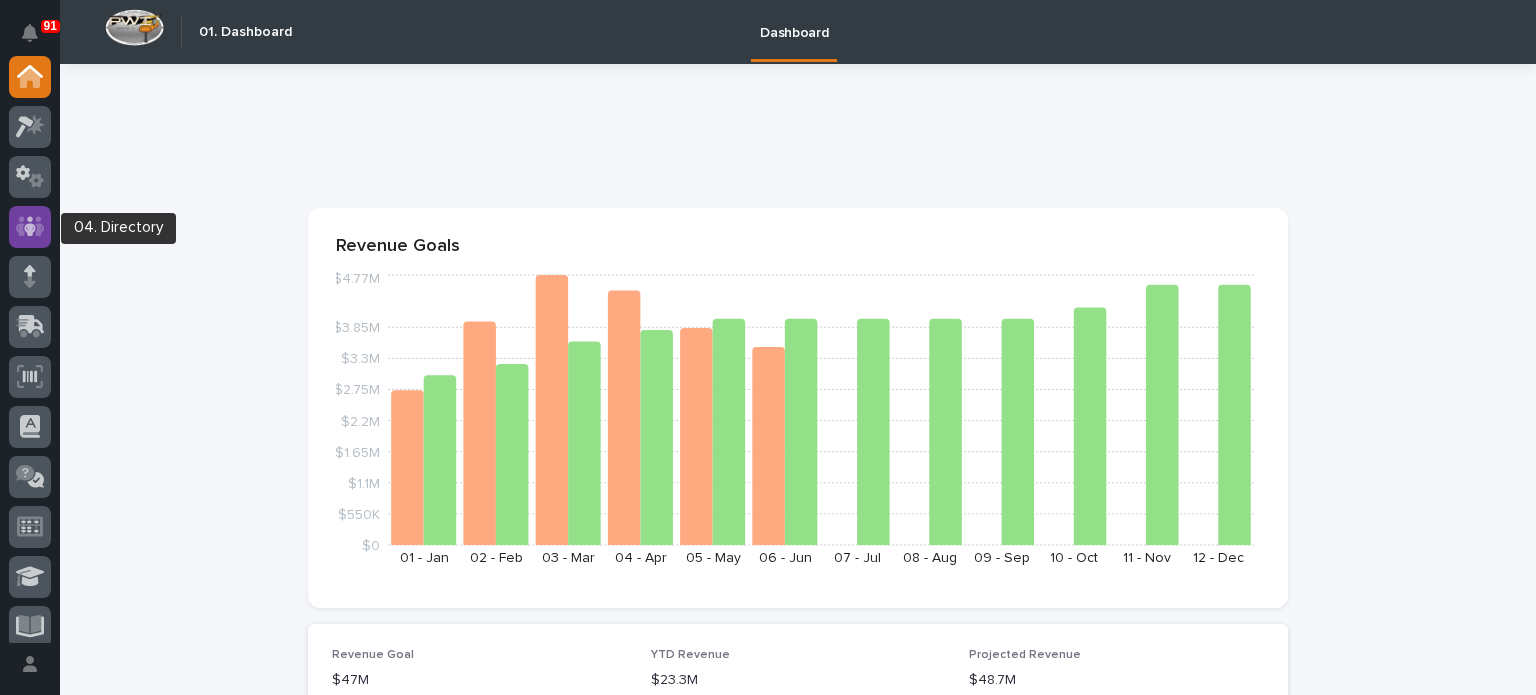 click 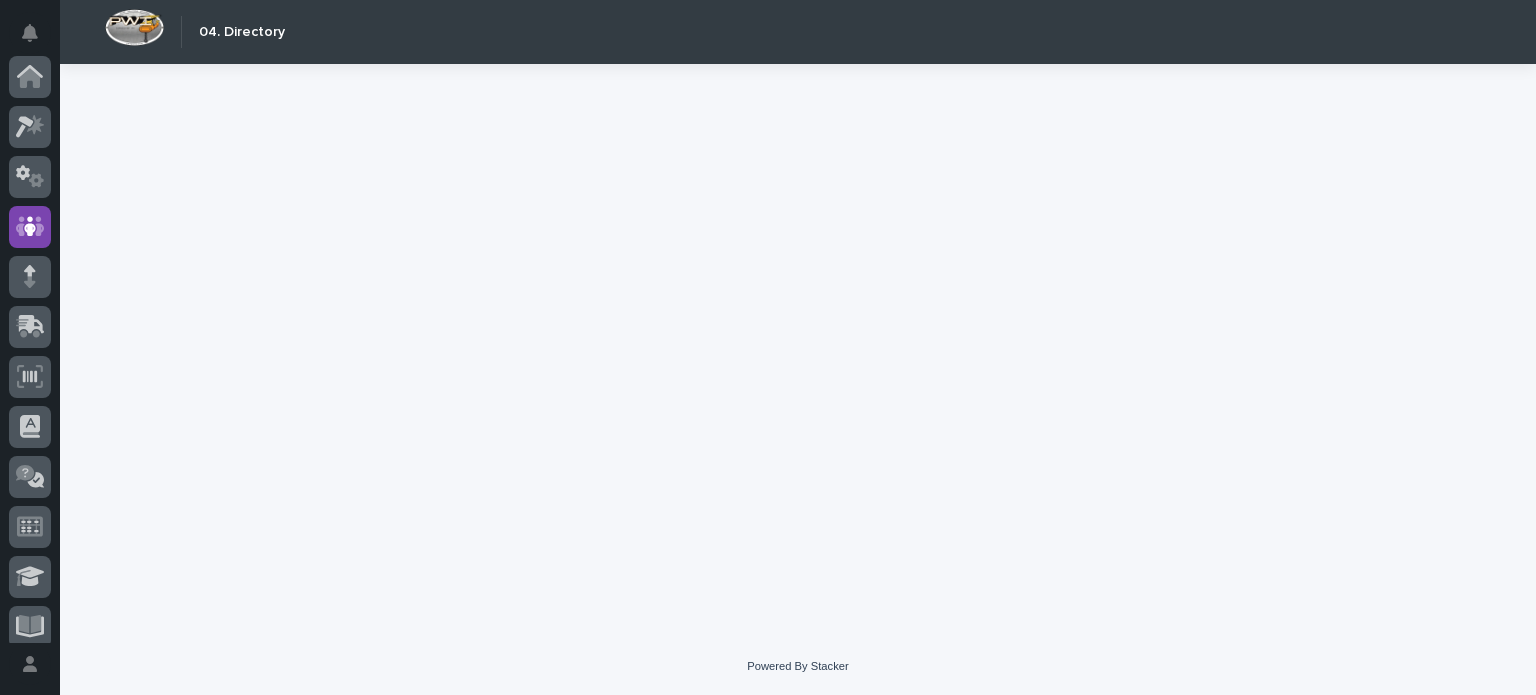 scroll, scrollTop: 150, scrollLeft: 0, axis: vertical 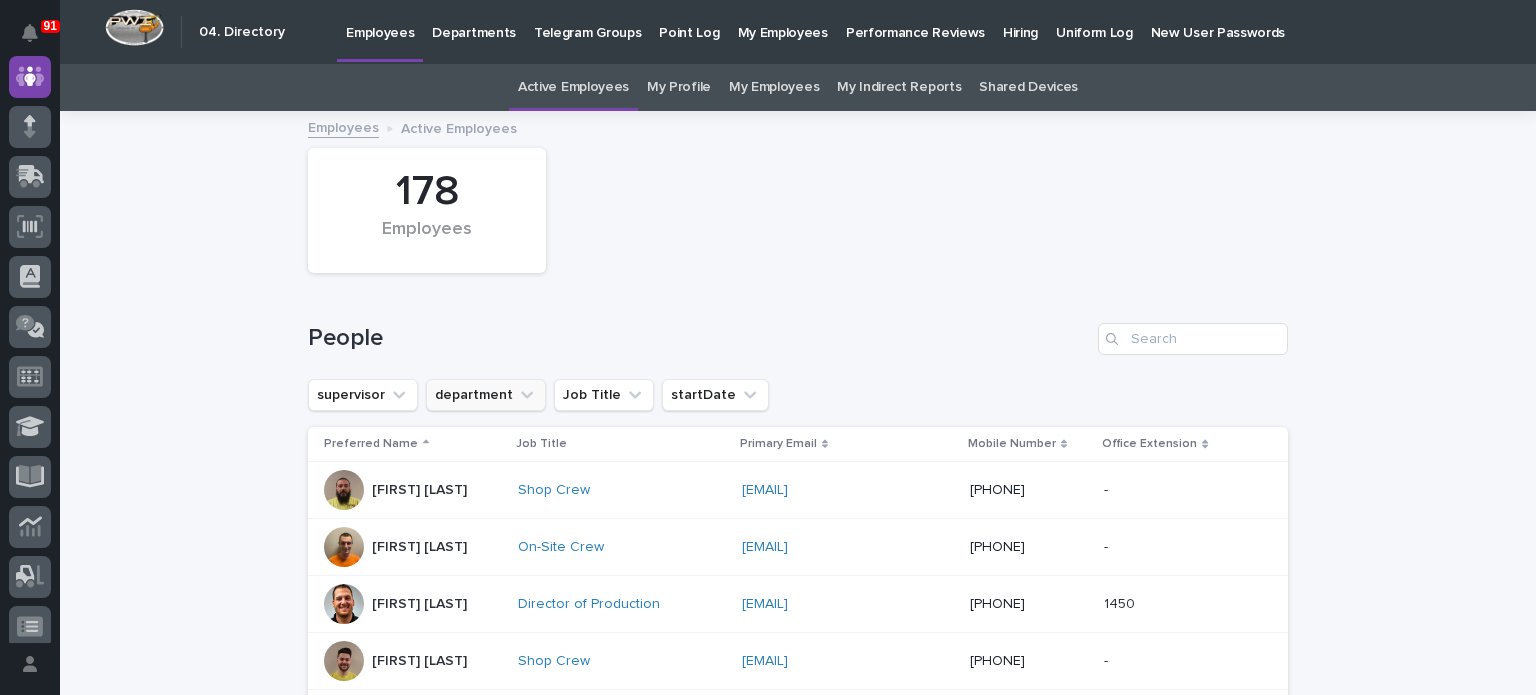 click on "department" at bounding box center (486, 395) 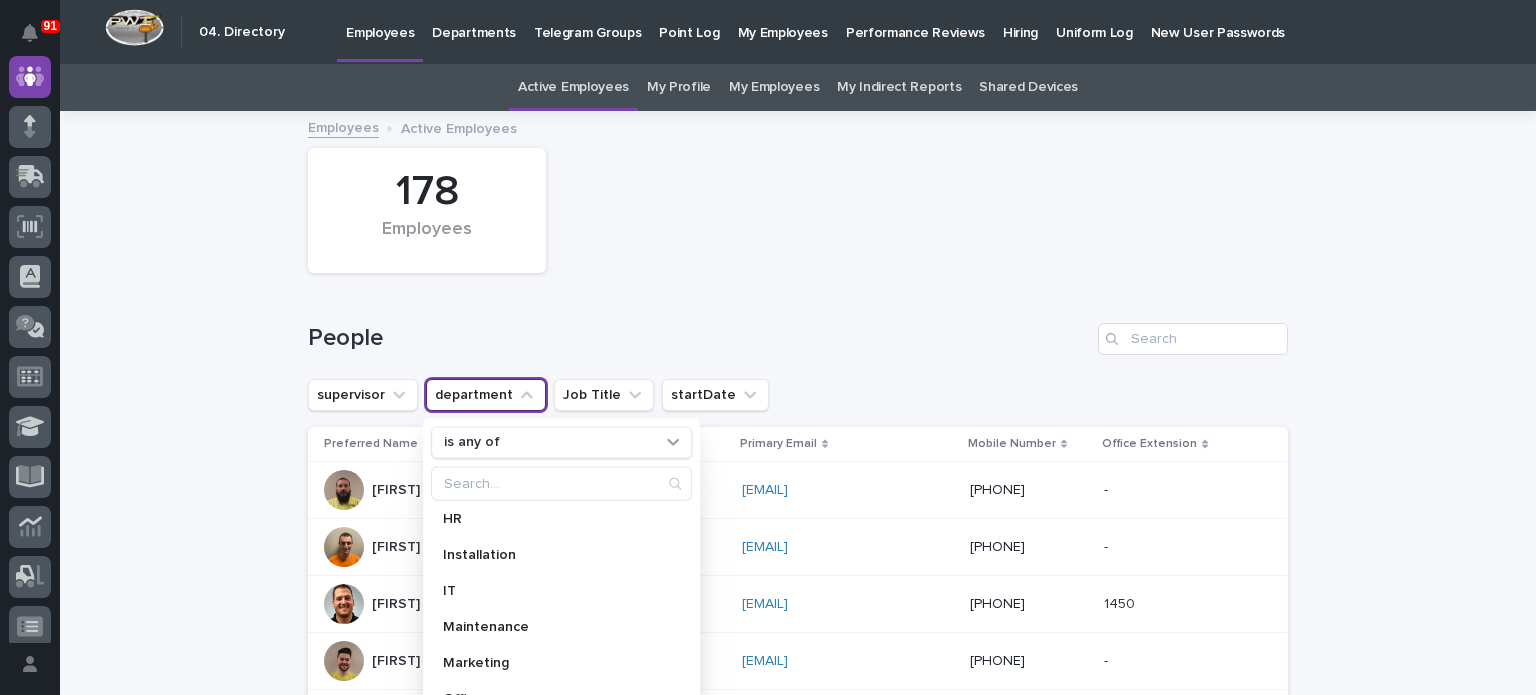 scroll, scrollTop: 148, scrollLeft: 0, axis: vertical 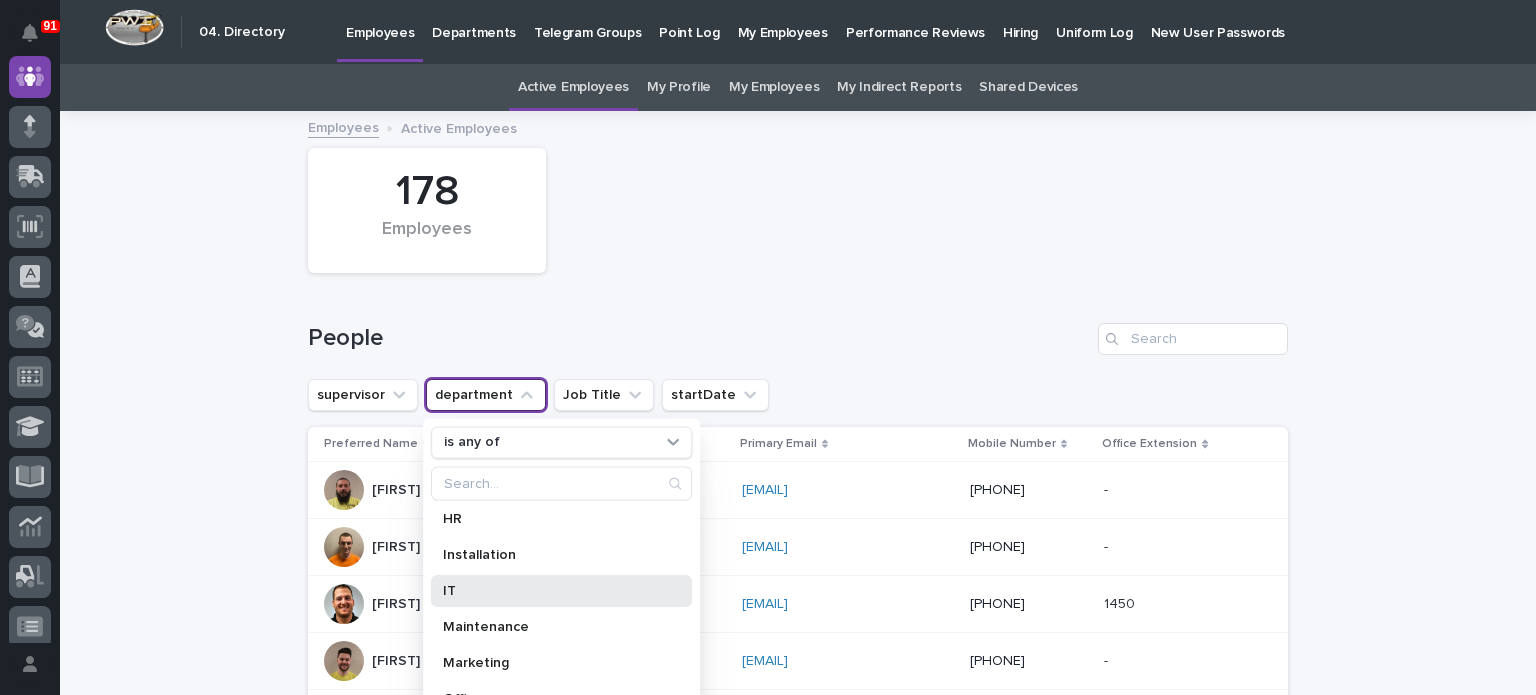click on "IT" at bounding box center (551, 590) 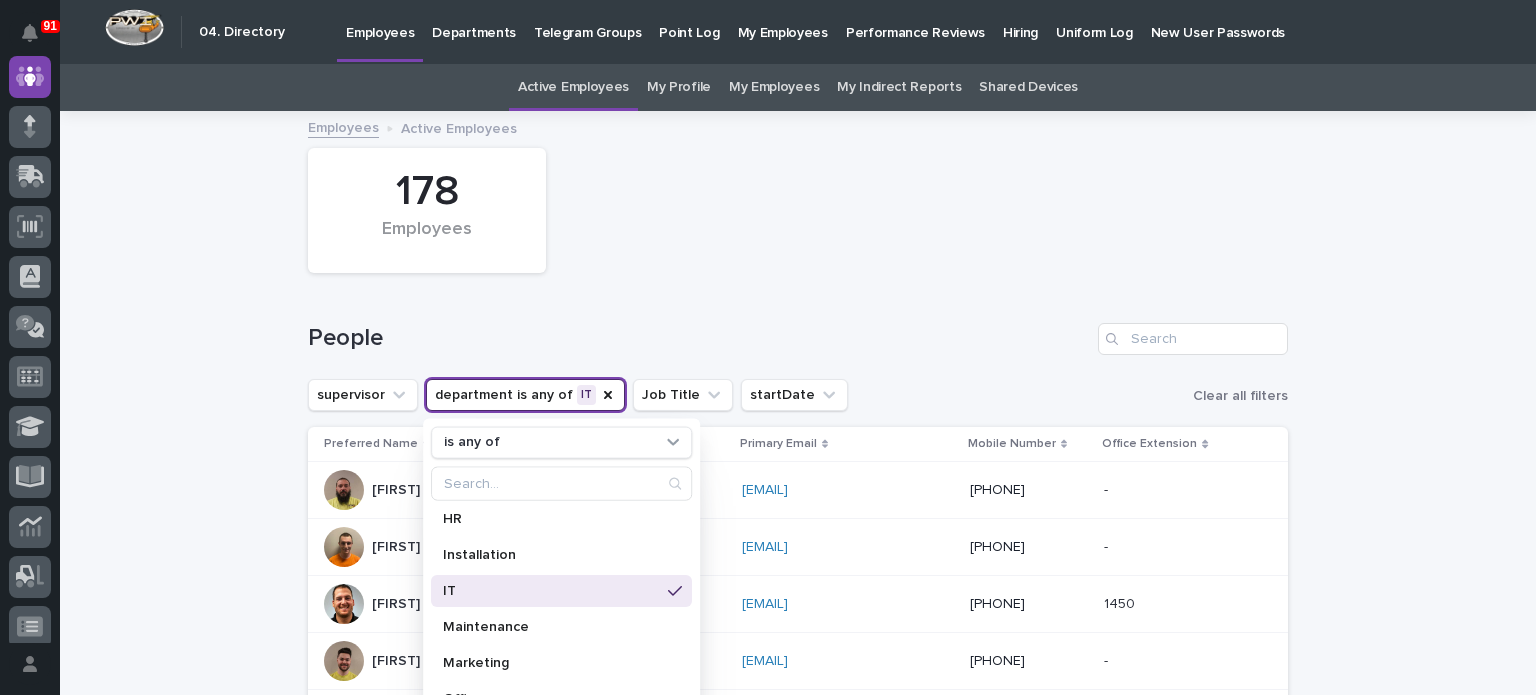 click on "People" at bounding box center (699, 338) 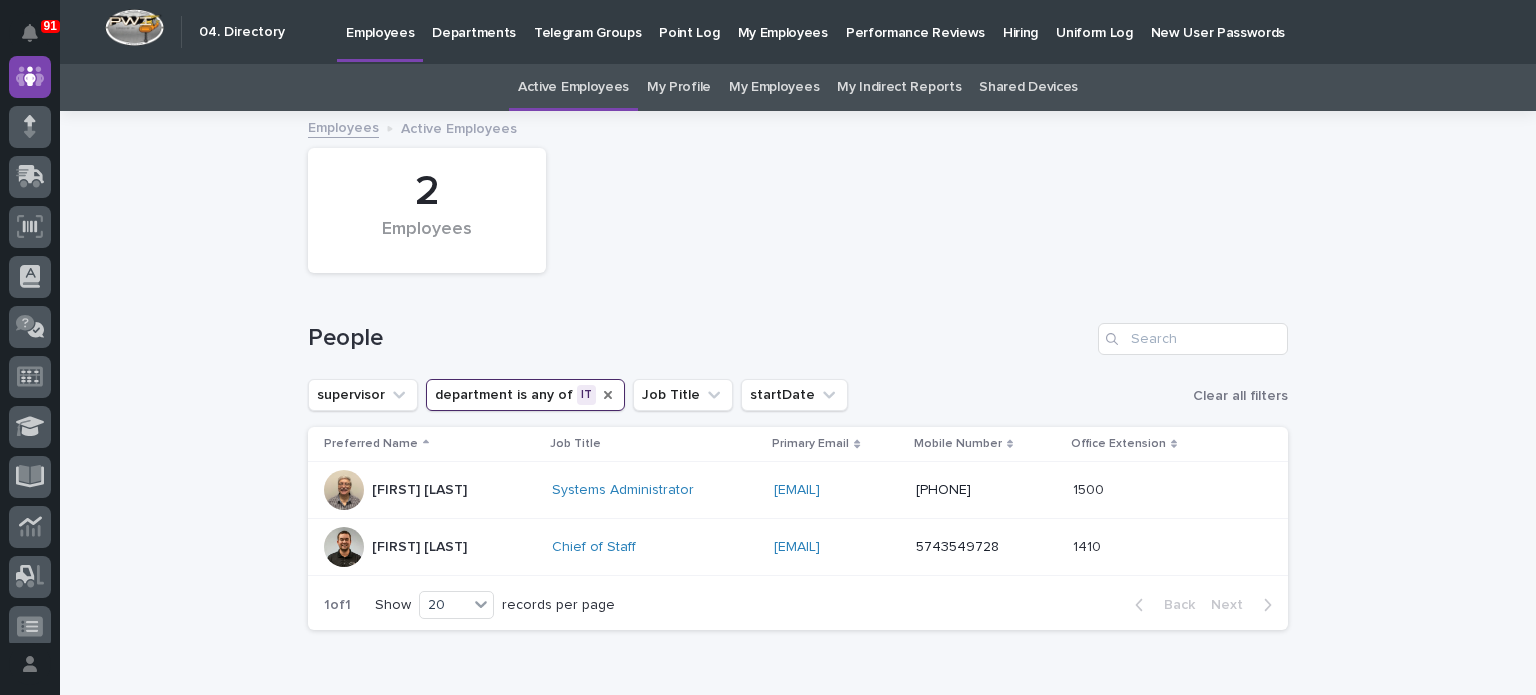 click 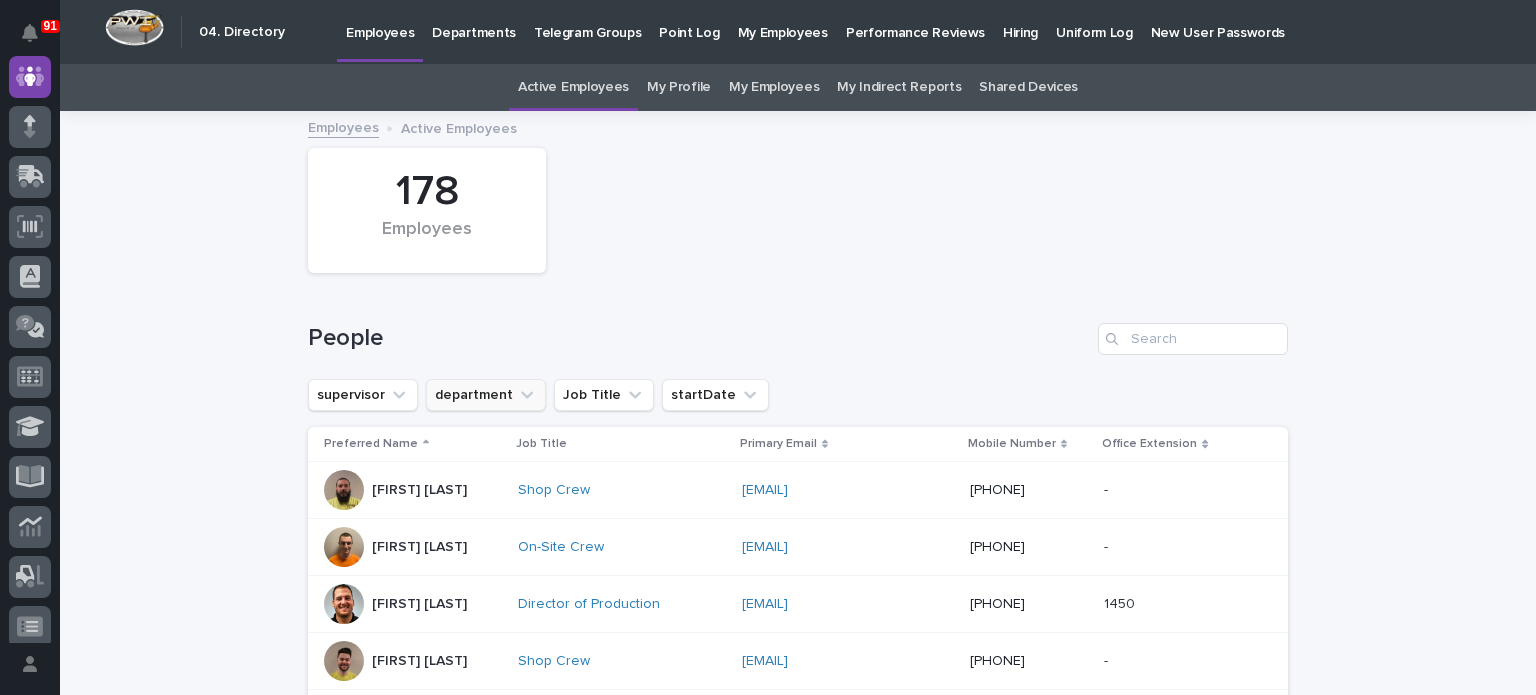 click 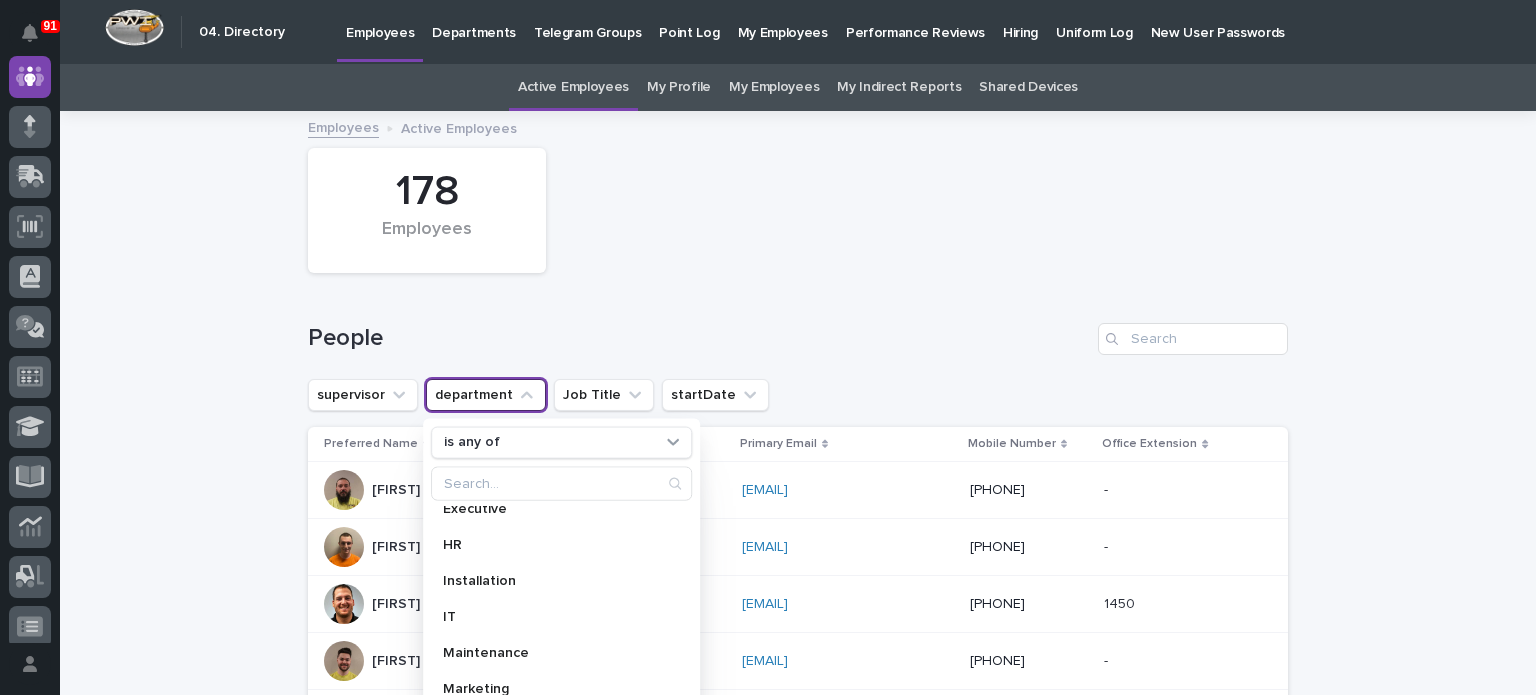 scroll, scrollTop: 134, scrollLeft: 0, axis: vertical 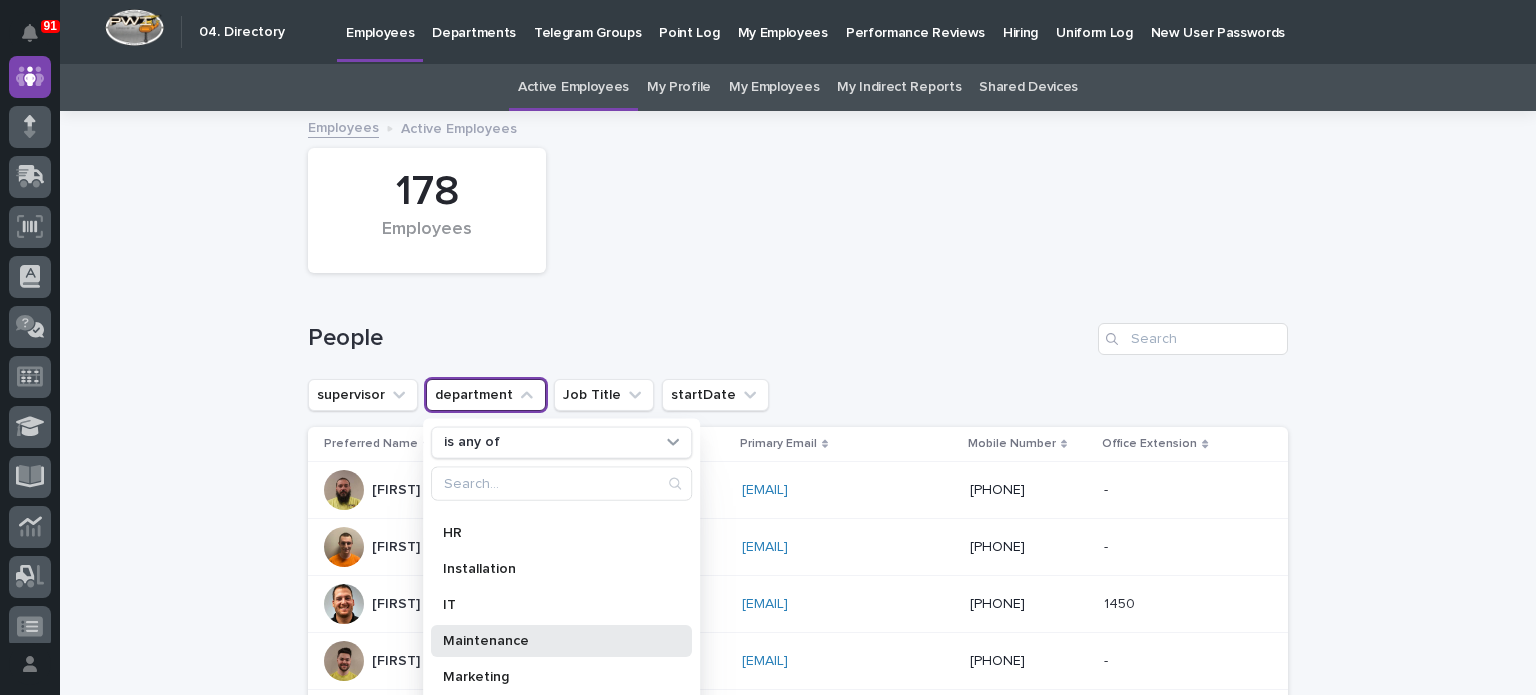 click on "Maintenance" at bounding box center [551, 640] 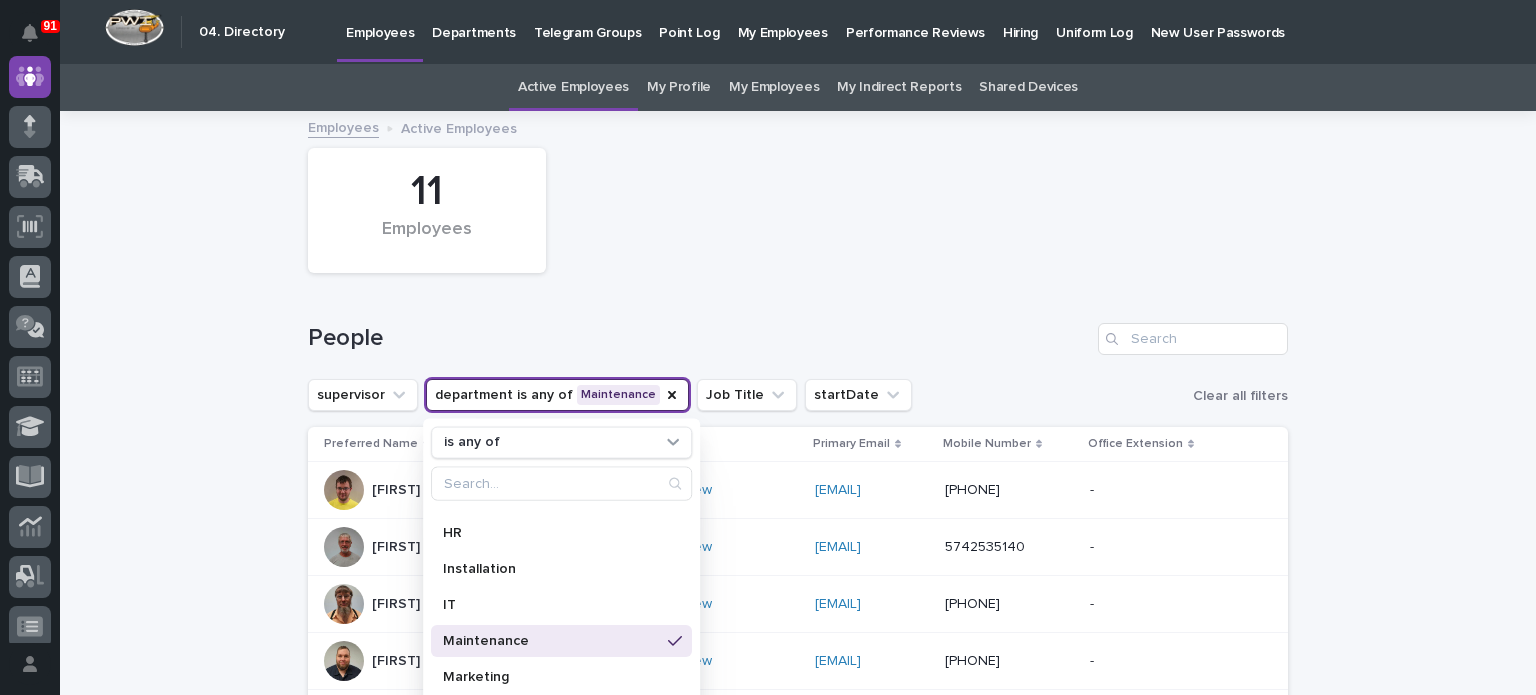 click on "Loading... Saving… Loading... Saving… 11 Employees People supervisor department is any of Maintenance is any of Coatings & Assembly Customer Support Engineering Executive HR Installation IT Maintenance Marketing Office Production Purchasing, Shipping, & Receiving Sales Software Job Title startDate Clear all filters Preferred Name Job Title Primary Email Mobile Number Office Extension Branson Martin Maintenance/Facilities Crew   bransonmartin2000@gmail.com bransonmartin2000@gmail.com   (574) 535-5334 - -   Jeffery Sorensen Maintenance/Facilities Crew   trappersqueak64@gmail.com trappersqueak64@gmail.com   5742535140 - -   Jerry Yoder Maintenance/Facilities Crew   hr+jerryyoder@pwiworks.com hr+jerryyoder@pwiworks.com   (574) 773-7599 - -   Jethro Crist Maintenance/Facilities Crew   jcrist@pwiworks.com jcrist@pwiworks.com   (574) 849-1637 - -   John Lunsford Property & Facilities Manager   jlunsford@pwiworks.com jlunsford@pwiworks.com   (480) 341-3582 1900 1900   Kate Crisostomo Cleaner     - -" at bounding box center [798, 691] 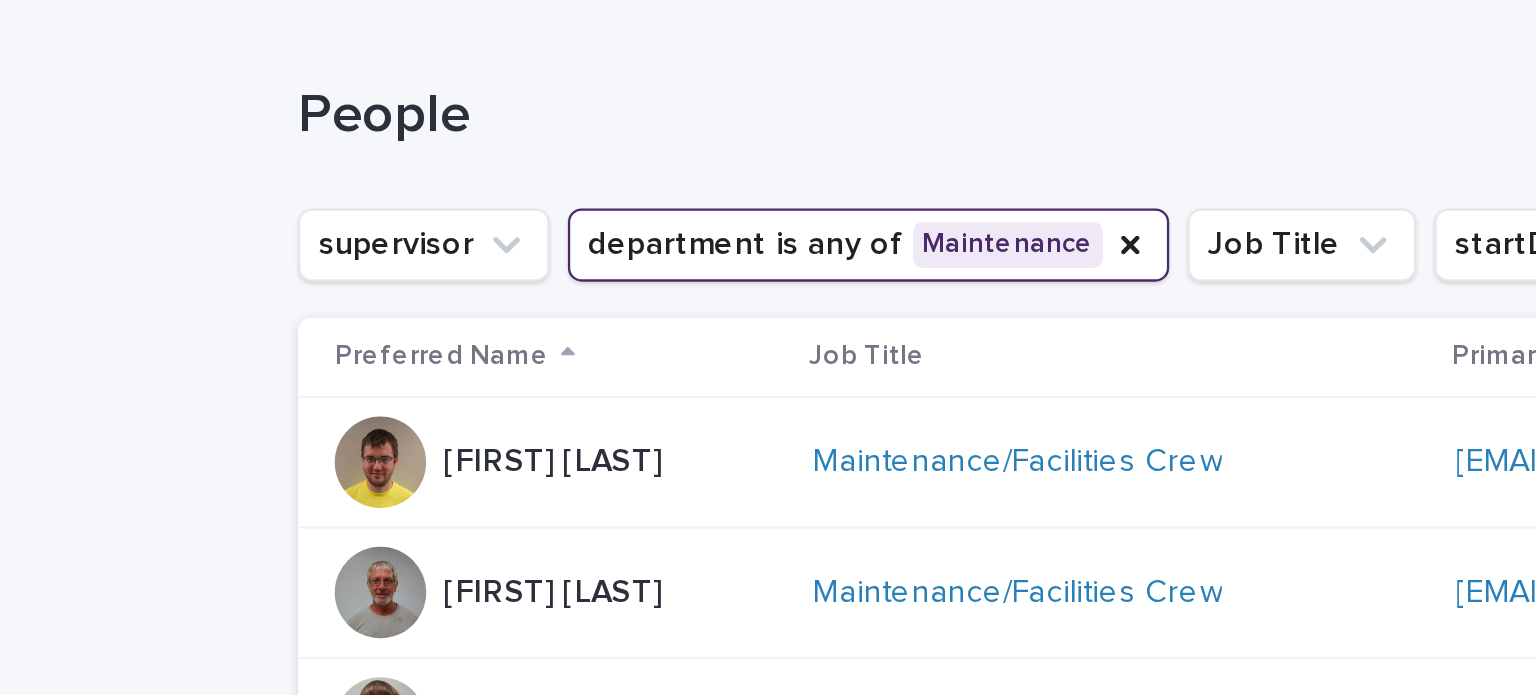 scroll, scrollTop: 0, scrollLeft: 0, axis: both 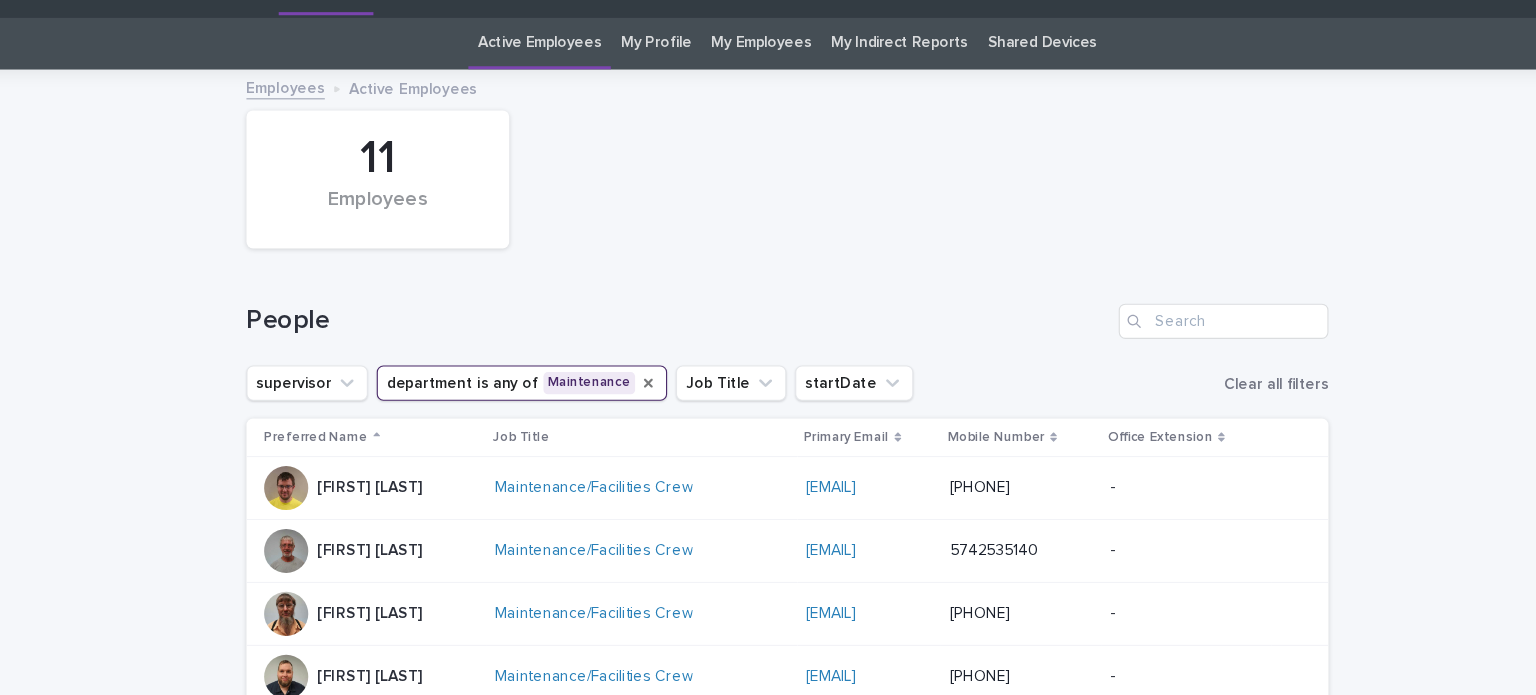 click 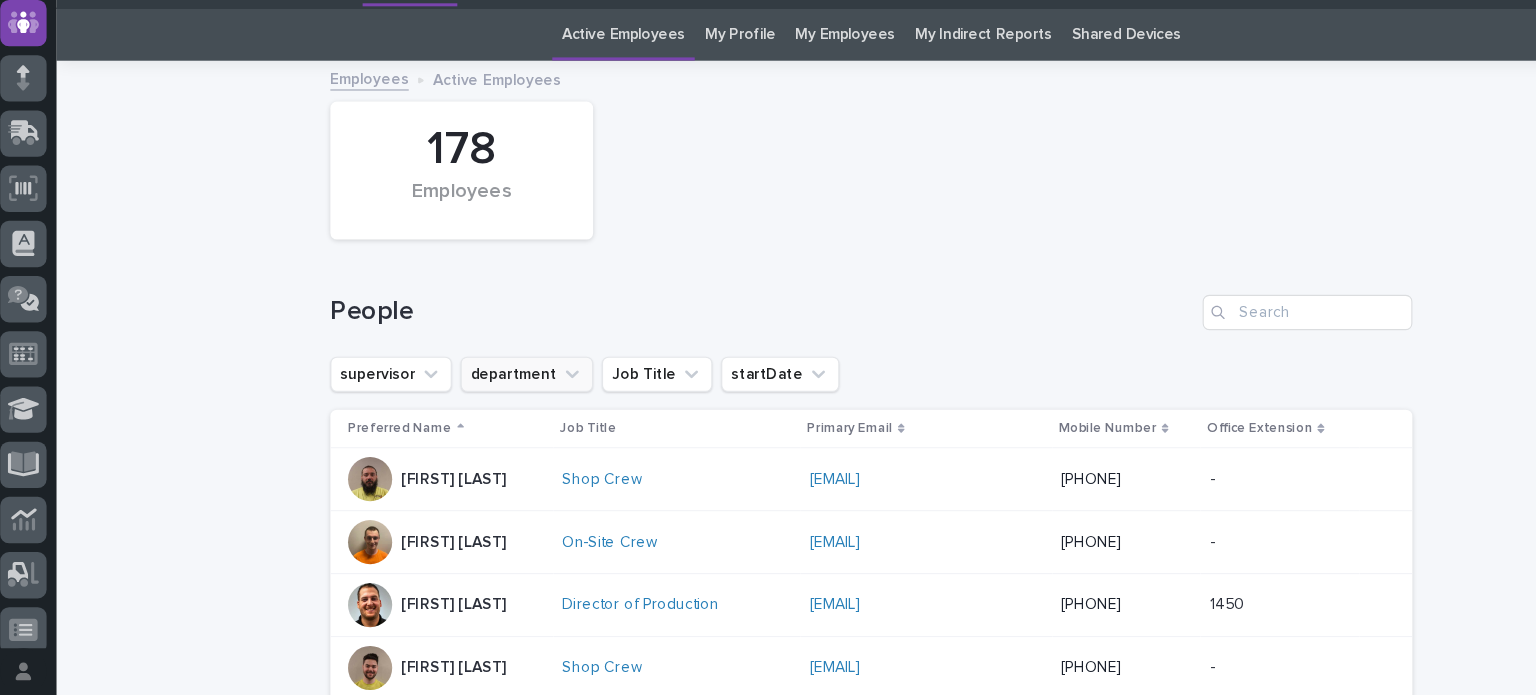 click on "department" at bounding box center [486, 395] 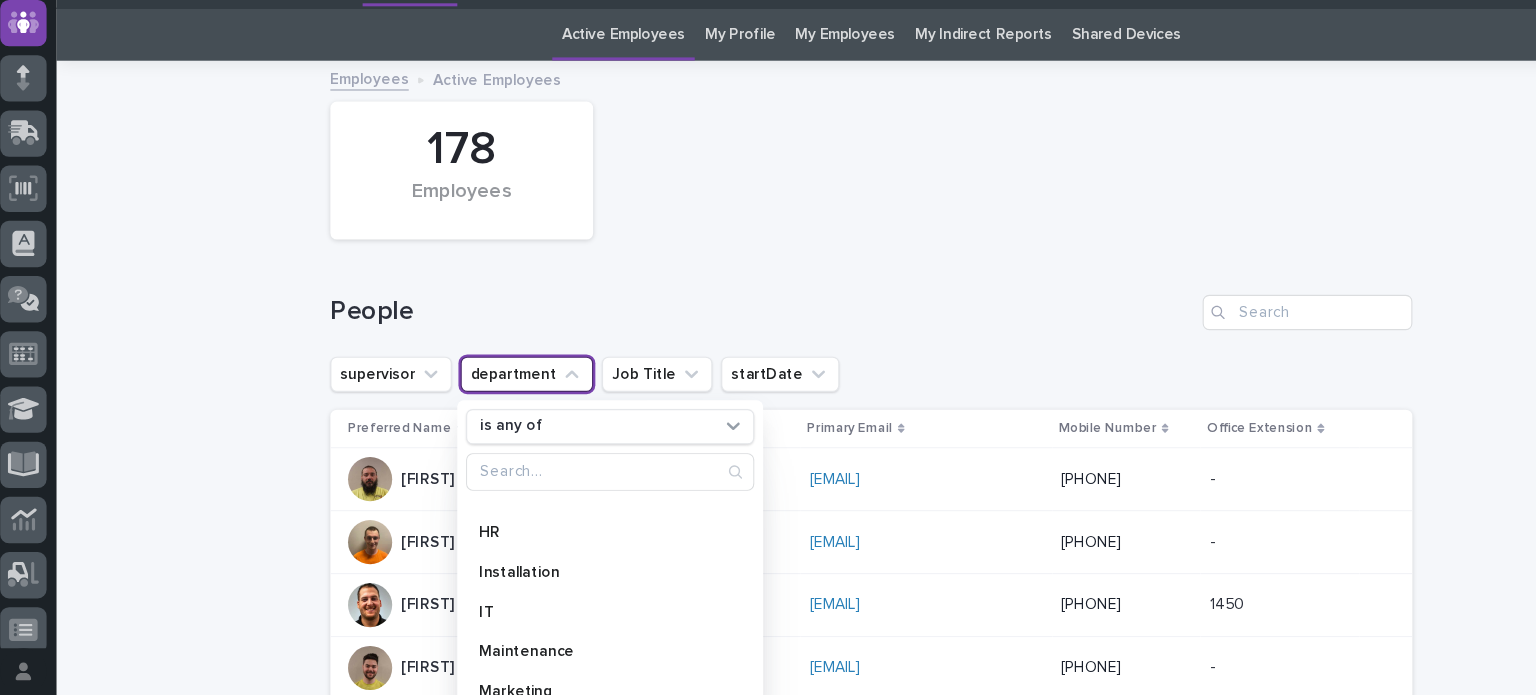 scroll, scrollTop: 155, scrollLeft: 0, axis: vertical 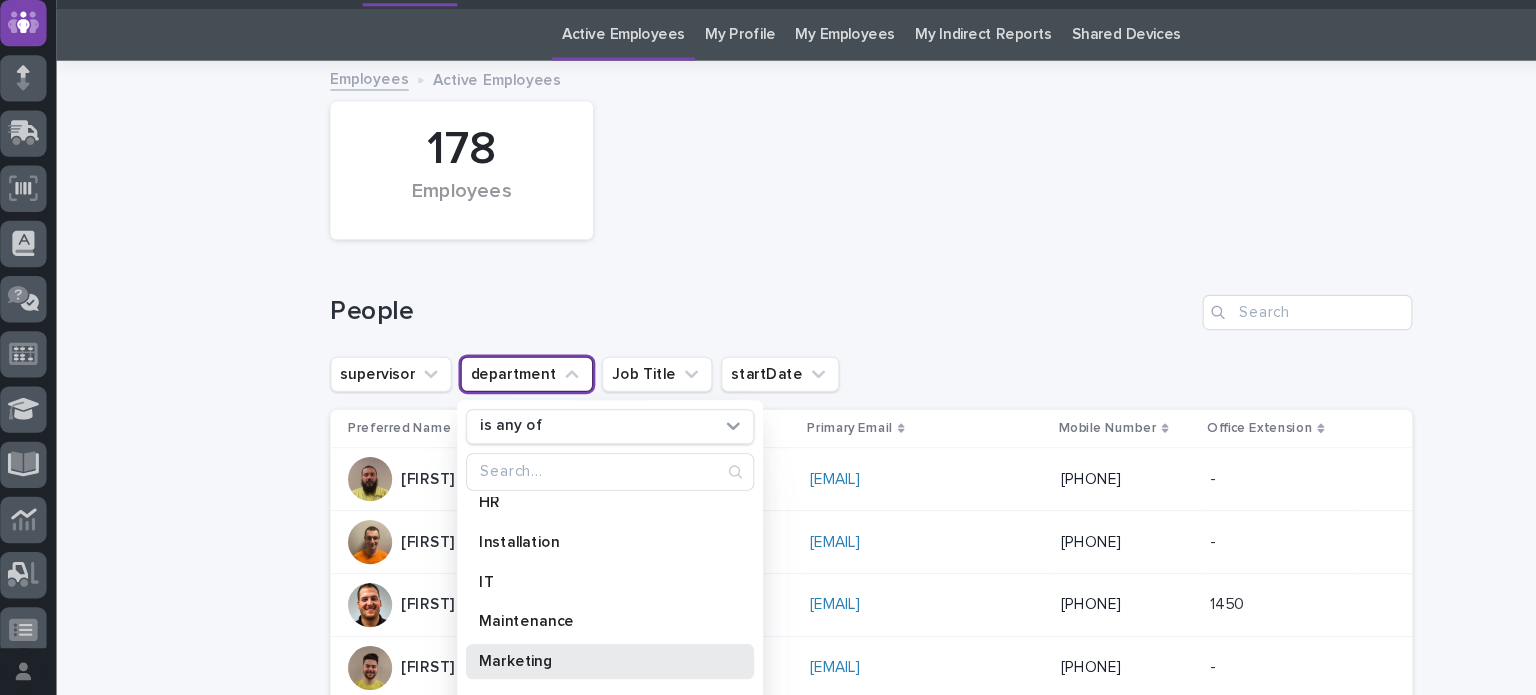 click on "Marketing" at bounding box center (561, 655) 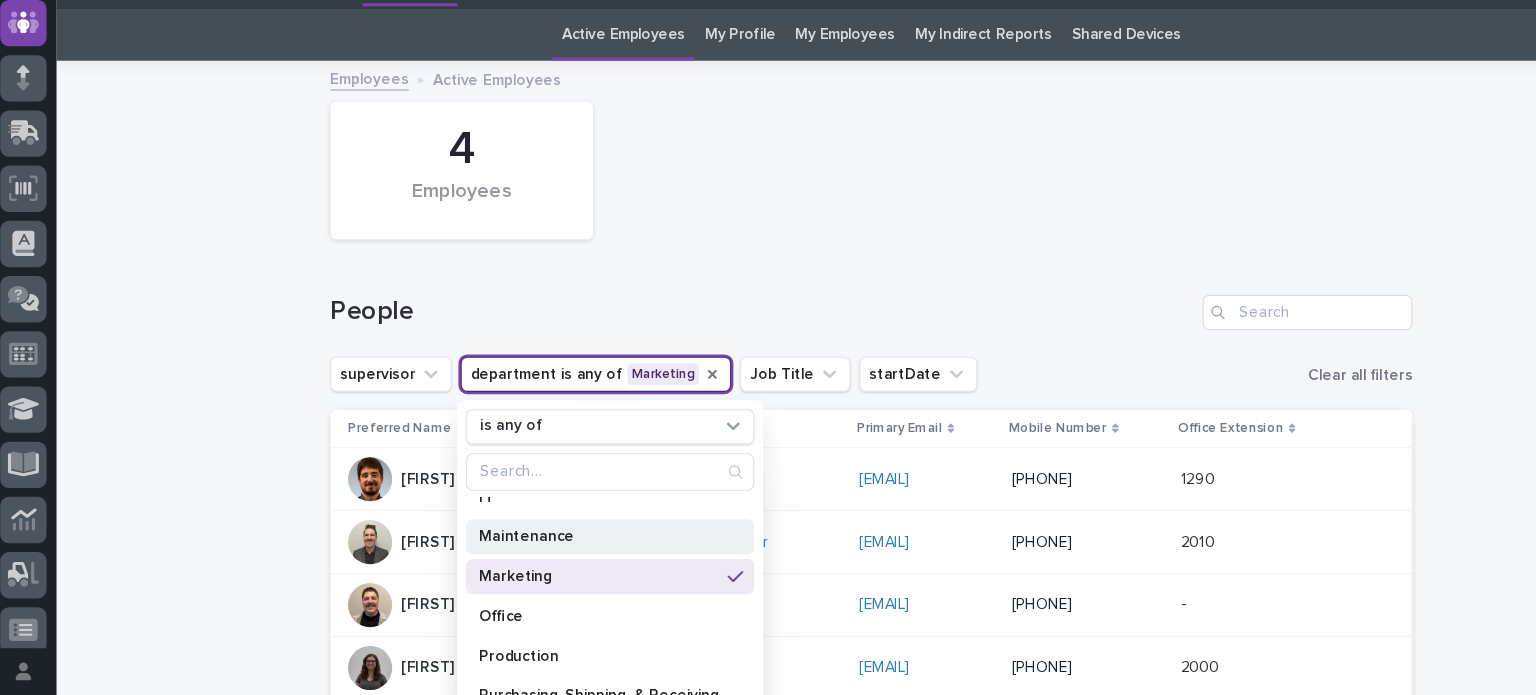scroll, scrollTop: 252, scrollLeft: 0, axis: vertical 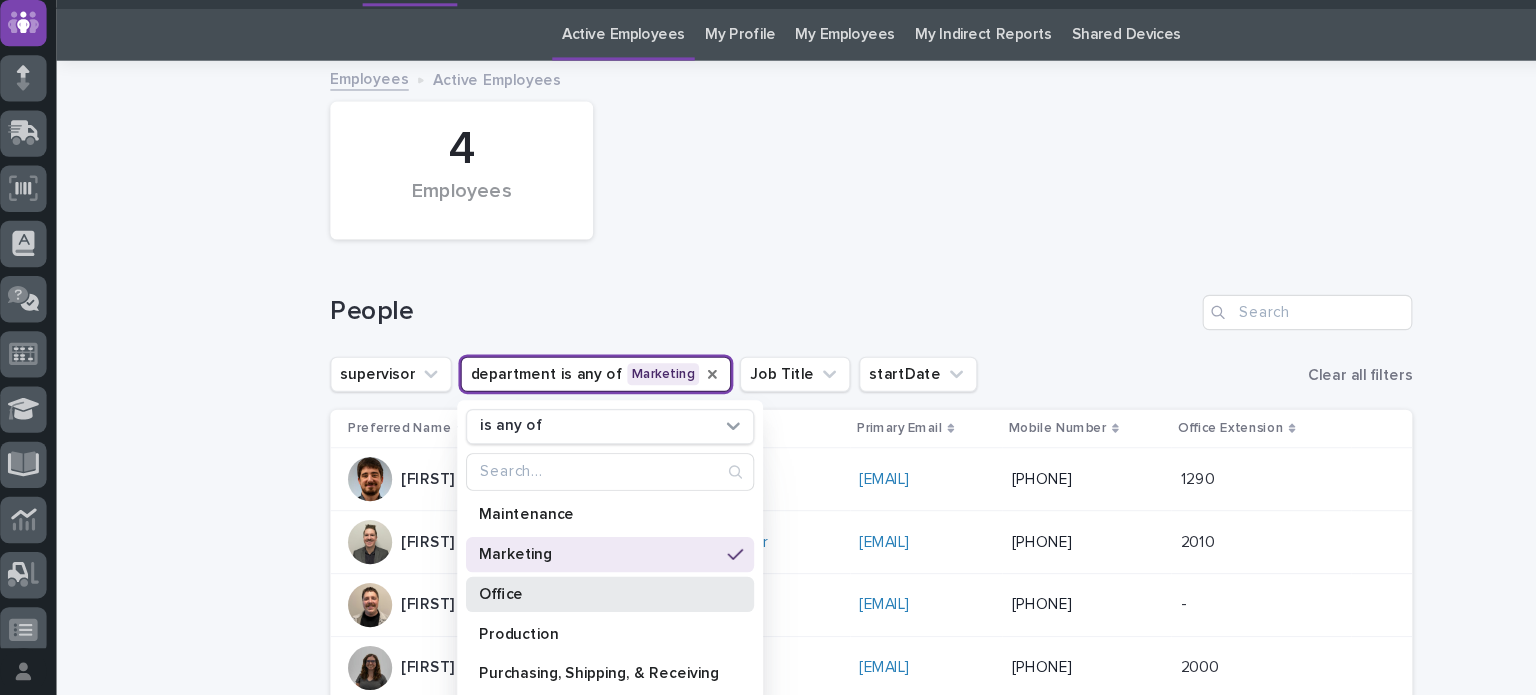 click on "Office" at bounding box center (551, 594) 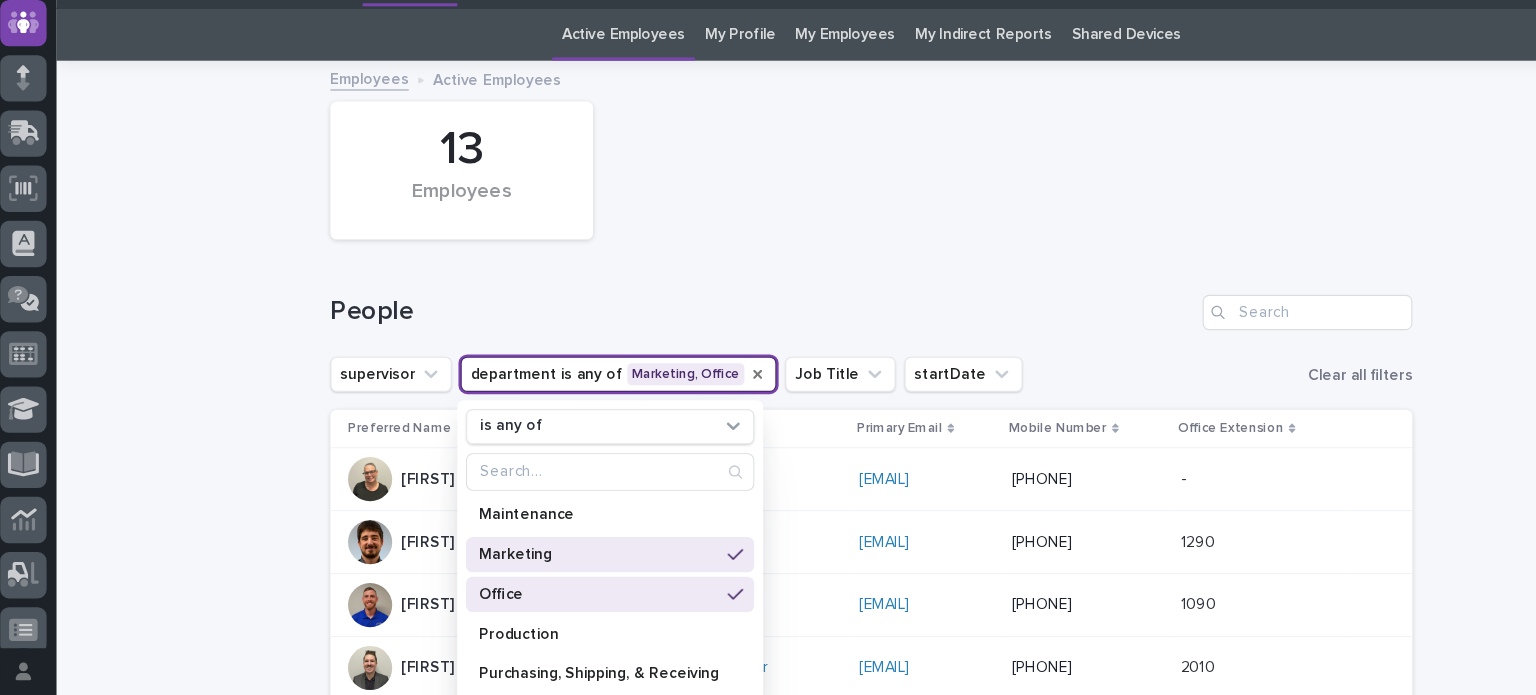 click on "Loading... Saving… Loading... Saving… 13 Employees People supervisor department is any of Marketing, Office is any of Coatings & Assembly Customer Support Engineering Executive HR Installation IT Maintenance Marketing Office Production Purchasing, Shipping, & Receiving Sales Software Job Title startDate Clear all filters Preferred Name Job Title Primary Email Mobile Number Office Extension Anna Slabaugh Kitchen Crew   afslabaugh@gmail.com afslabaugh@gmail.com   574-361-0518 - -   Brandon Hershberger Chief Marketing Officer   bhershberger@pwiworks.com bhershberger@pwiworks.com   (574) 341-4190 1290 1290   Dean Grass CFO   dgrass@pwiworks.com dgrass@pwiworks.com   574-596-4748 1090 1090   Jonathan Swihart Senior Graphic Designer   jswihart@pwiworks.com jswihart@pwiworks.com   219-241-9883 2010 2010   Kate Miller Kitchen Crew   etakm09@gmail.com etakm09@gmail.com   574-407-1075 - -   Kendra Gingerich Office Manager   kgingerich@pwiworks.com kgingerich@pwiworks.com   (574) 354-1241 1010 1010     -" at bounding box center (798, 743) 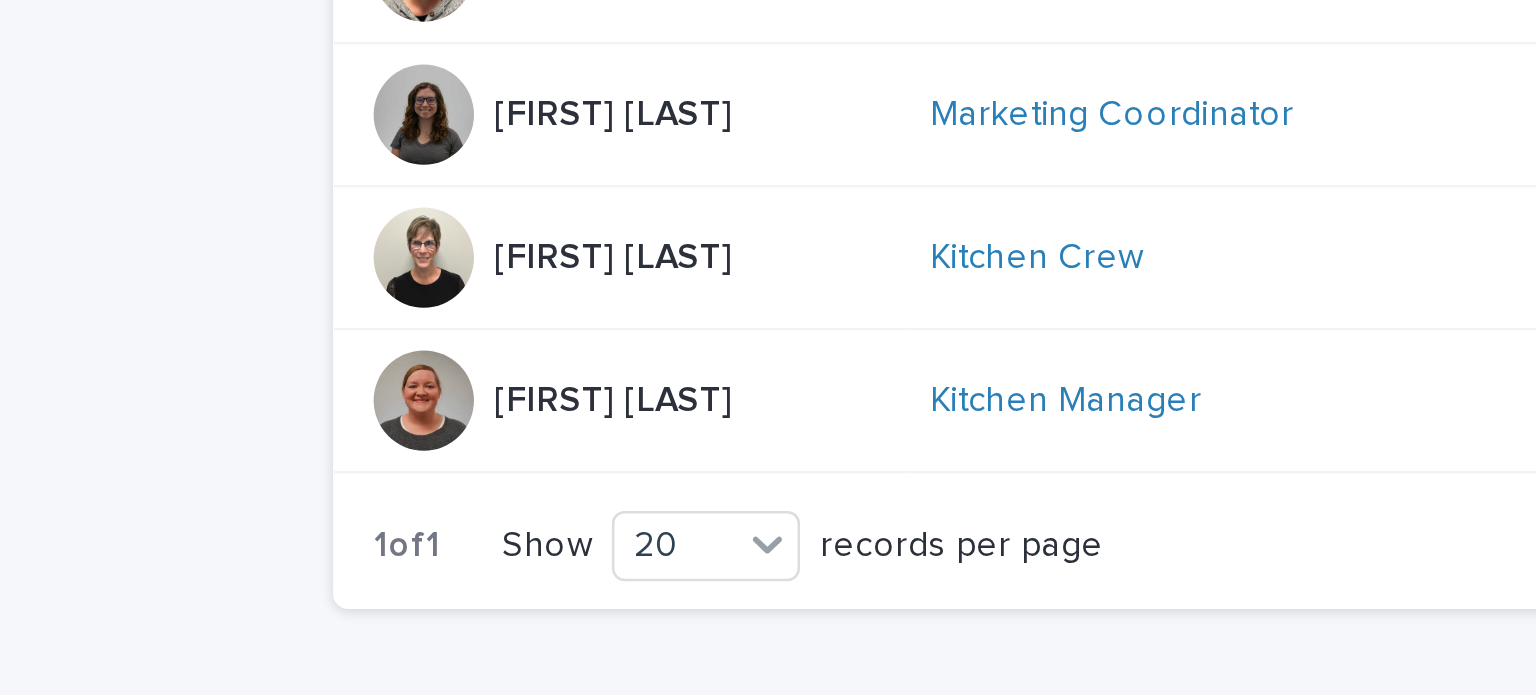 scroll, scrollTop: 648, scrollLeft: 0, axis: vertical 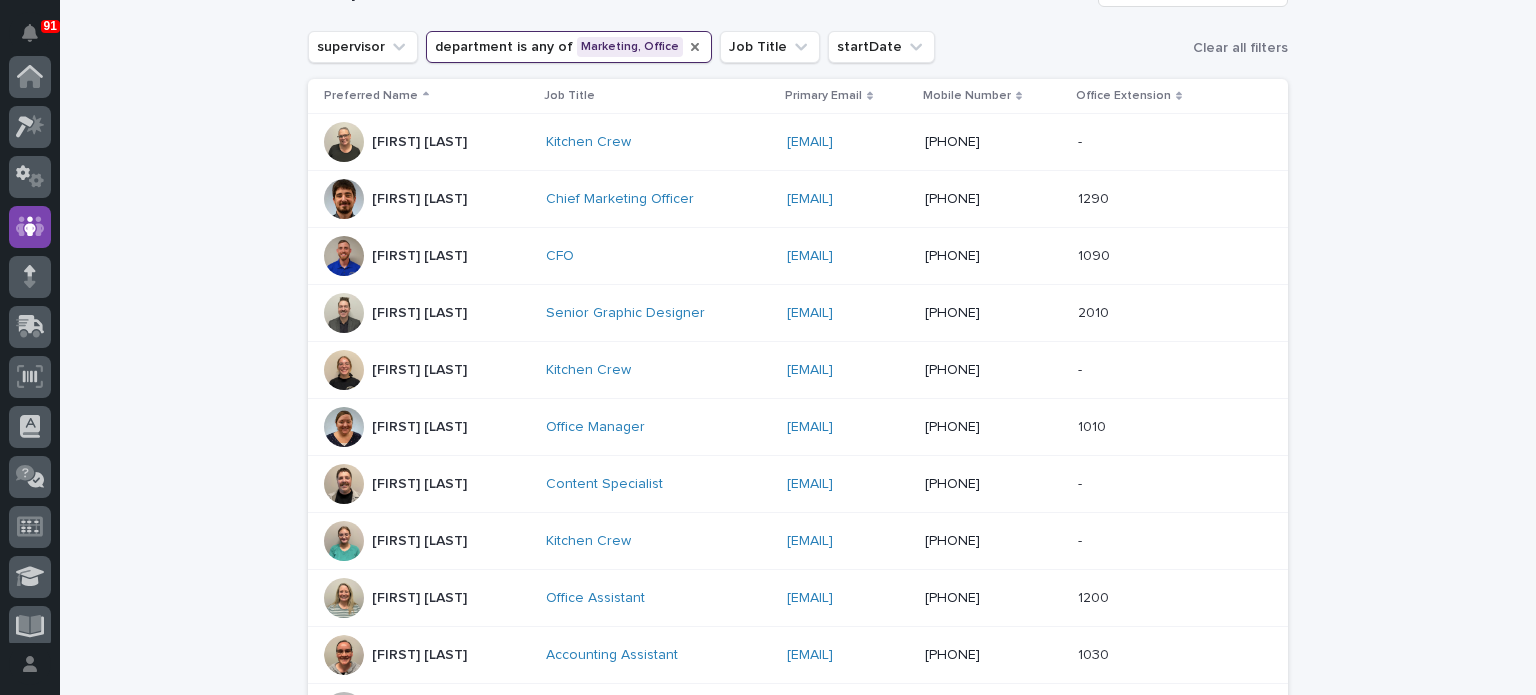 click 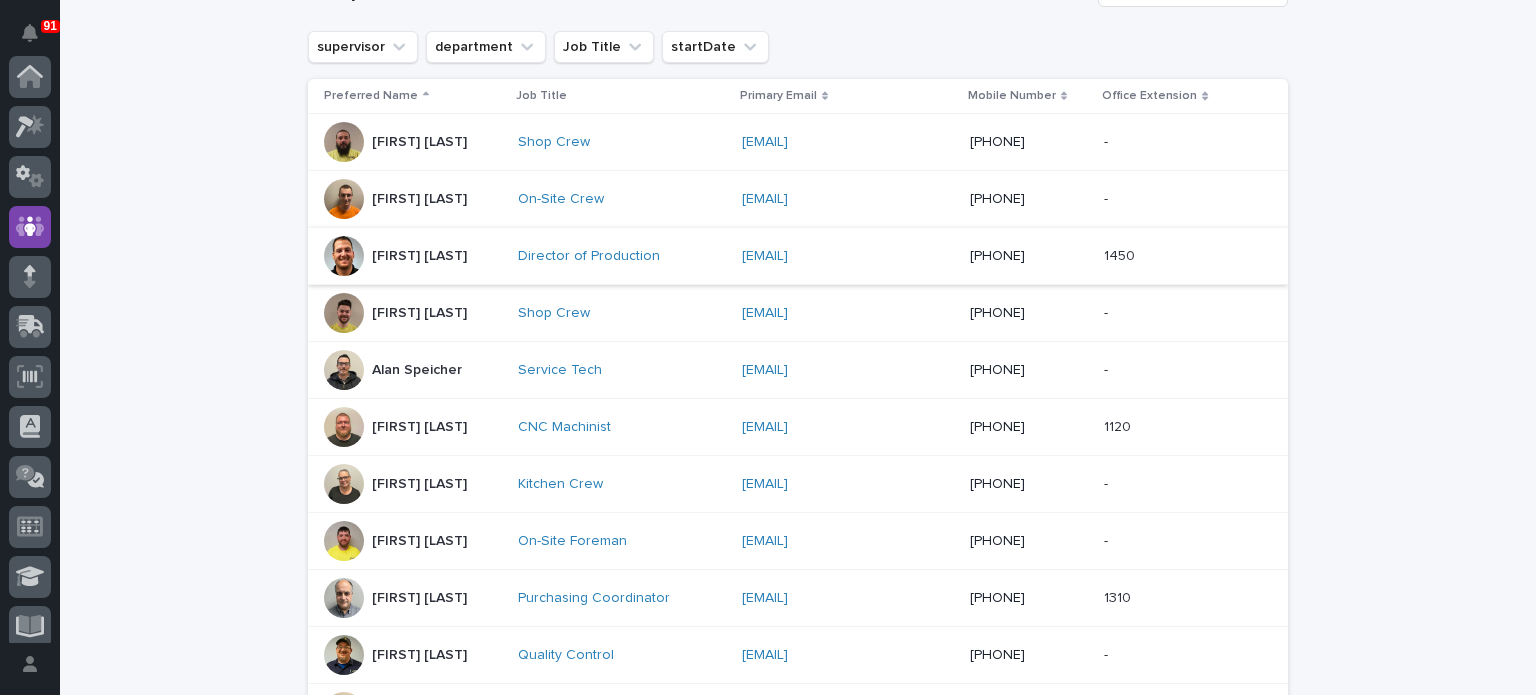 scroll, scrollTop: 150, scrollLeft: 0, axis: vertical 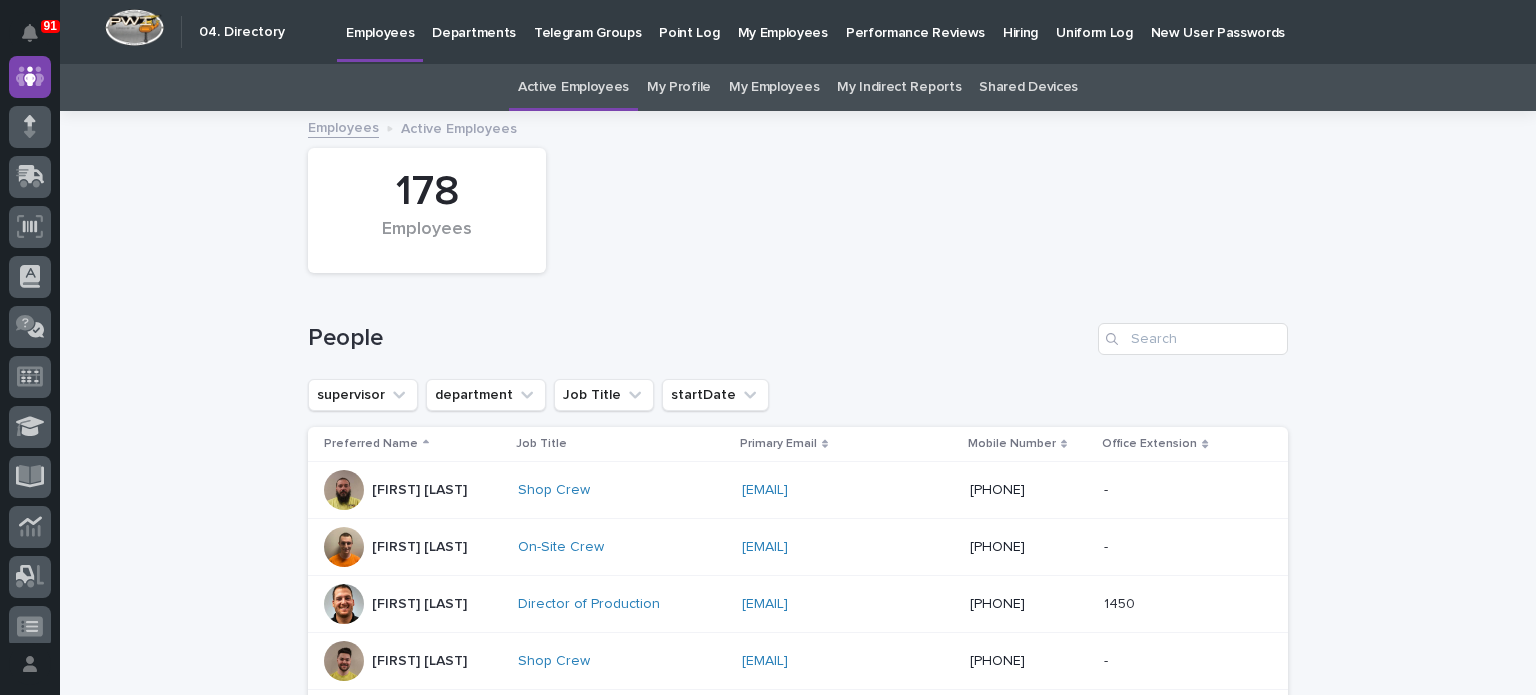 click 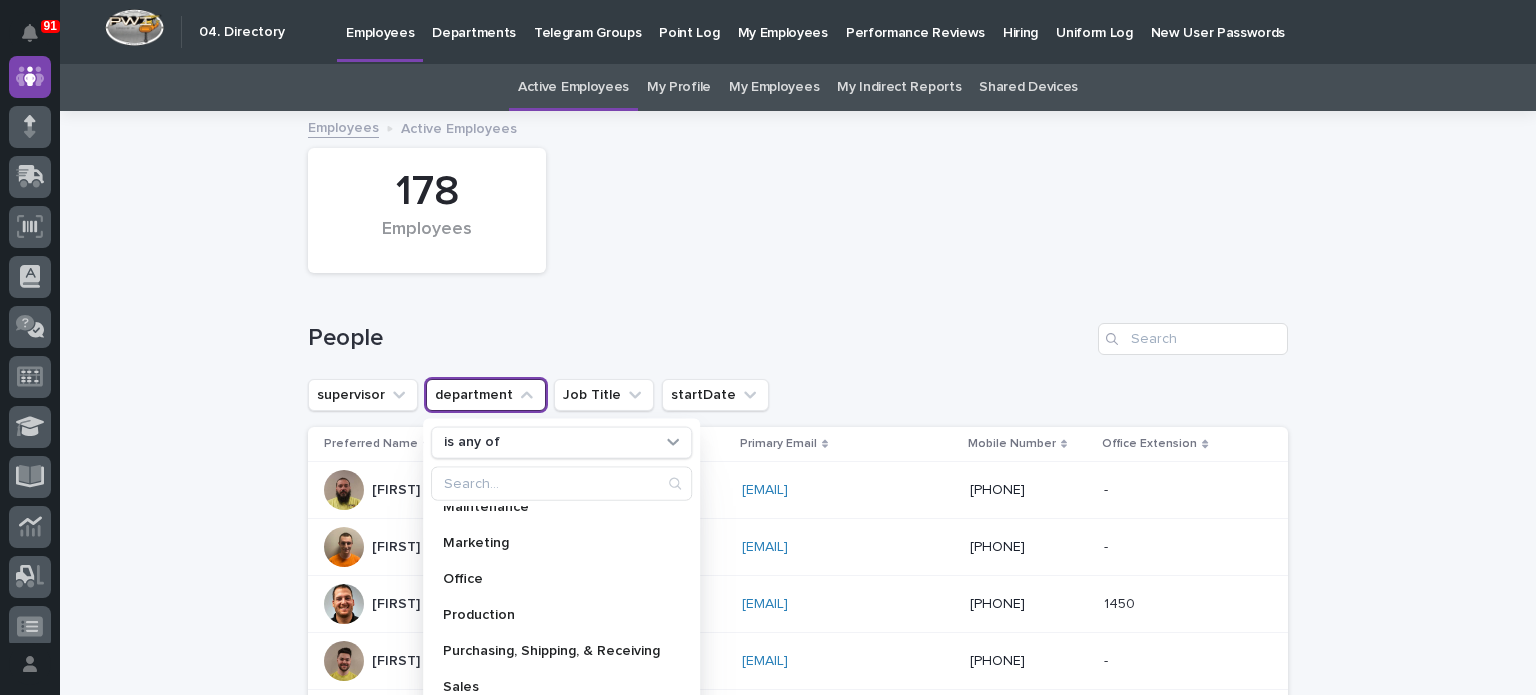 scroll, scrollTop: 270, scrollLeft: 0, axis: vertical 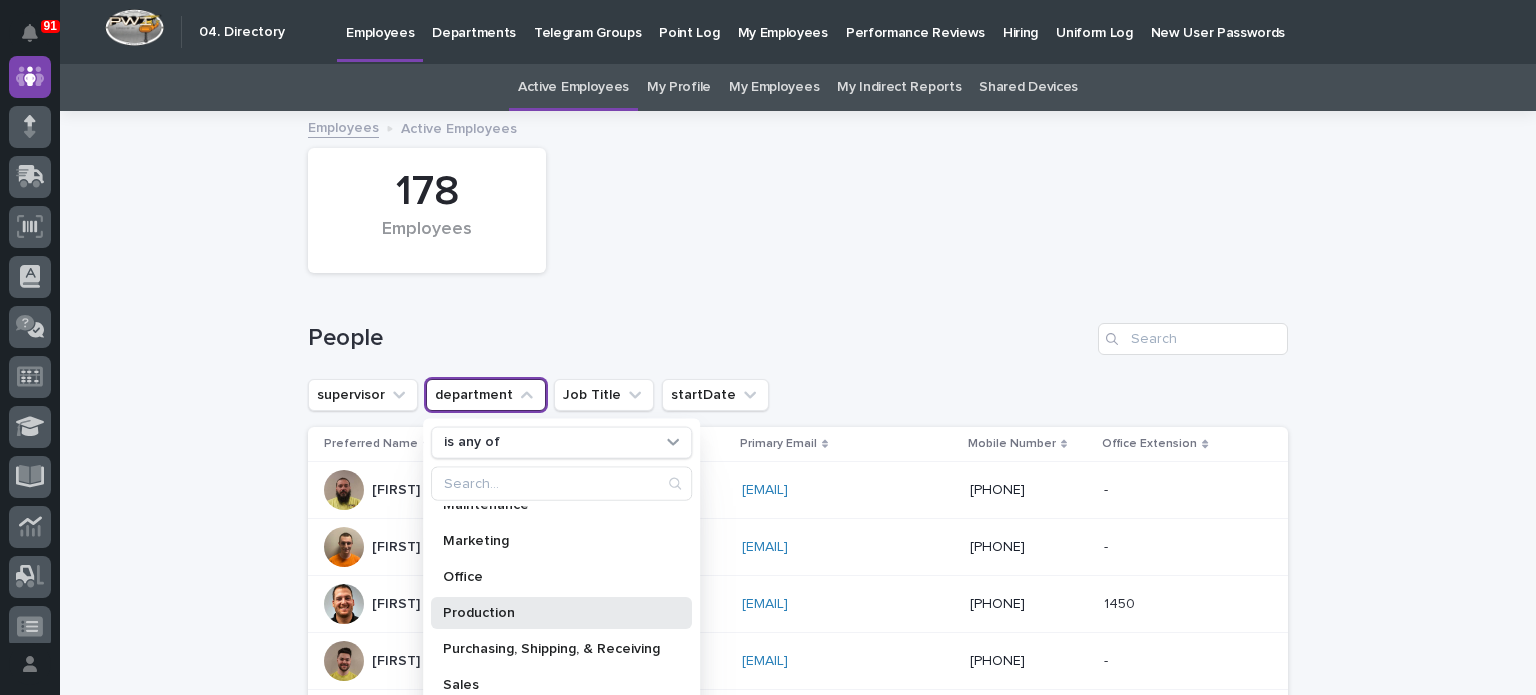 click on "Production" at bounding box center (551, 612) 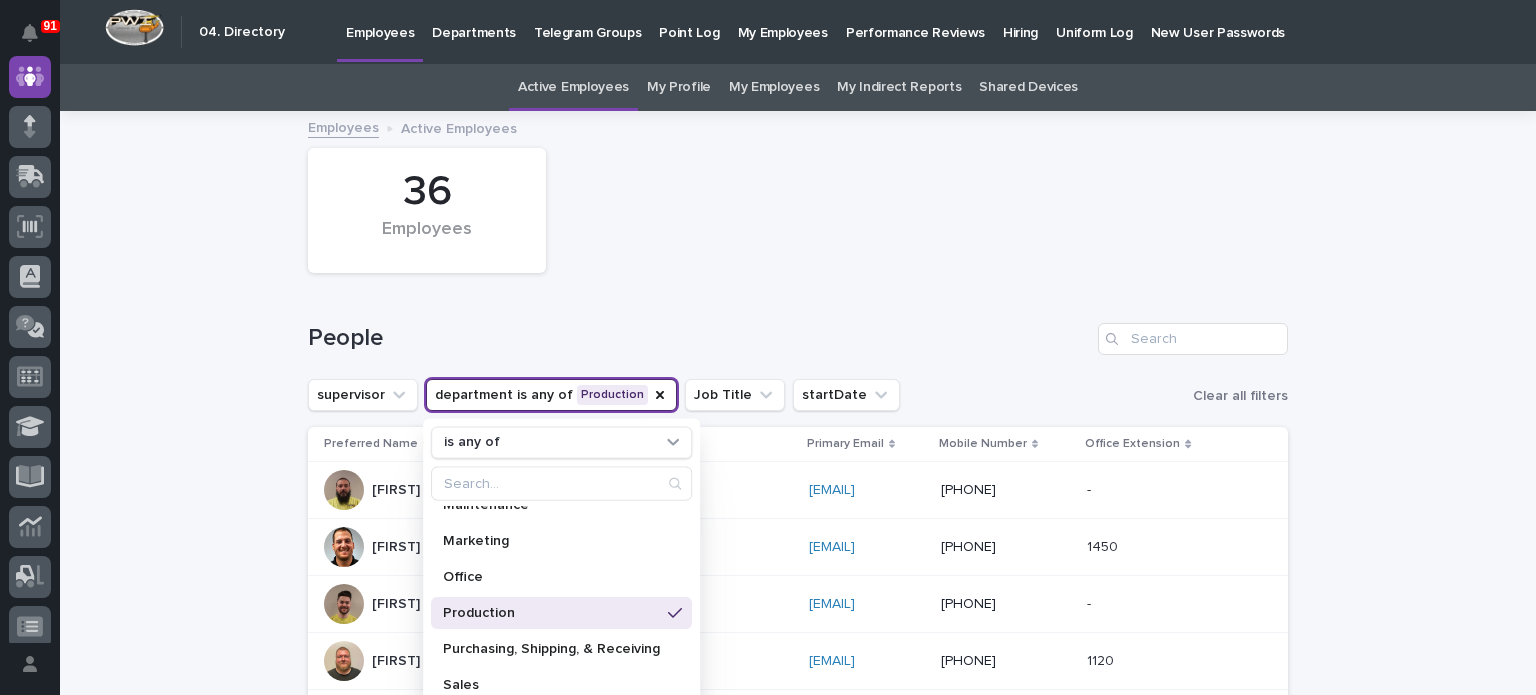 click on "36 Employees" at bounding box center (798, 210) 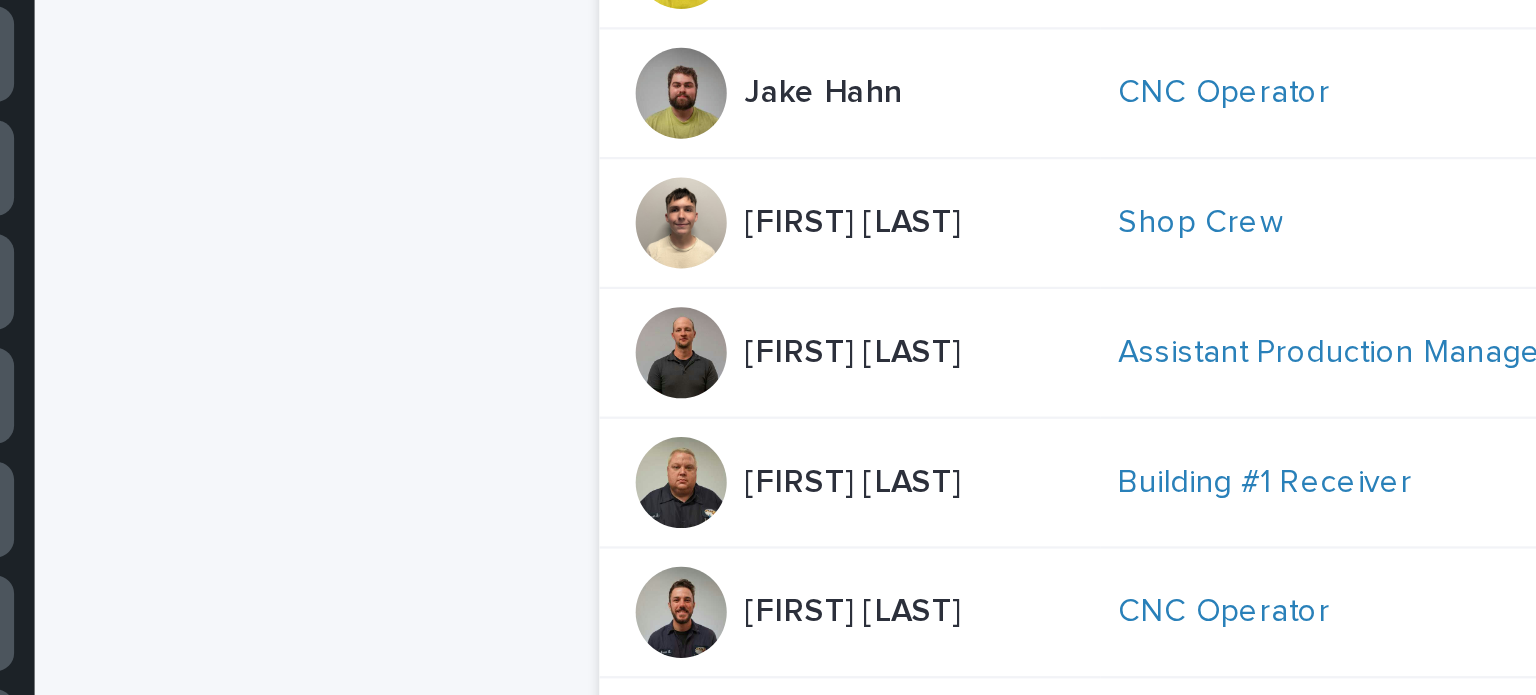 scroll, scrollTop: 1128, scrollLeft: 0, axis: vertical 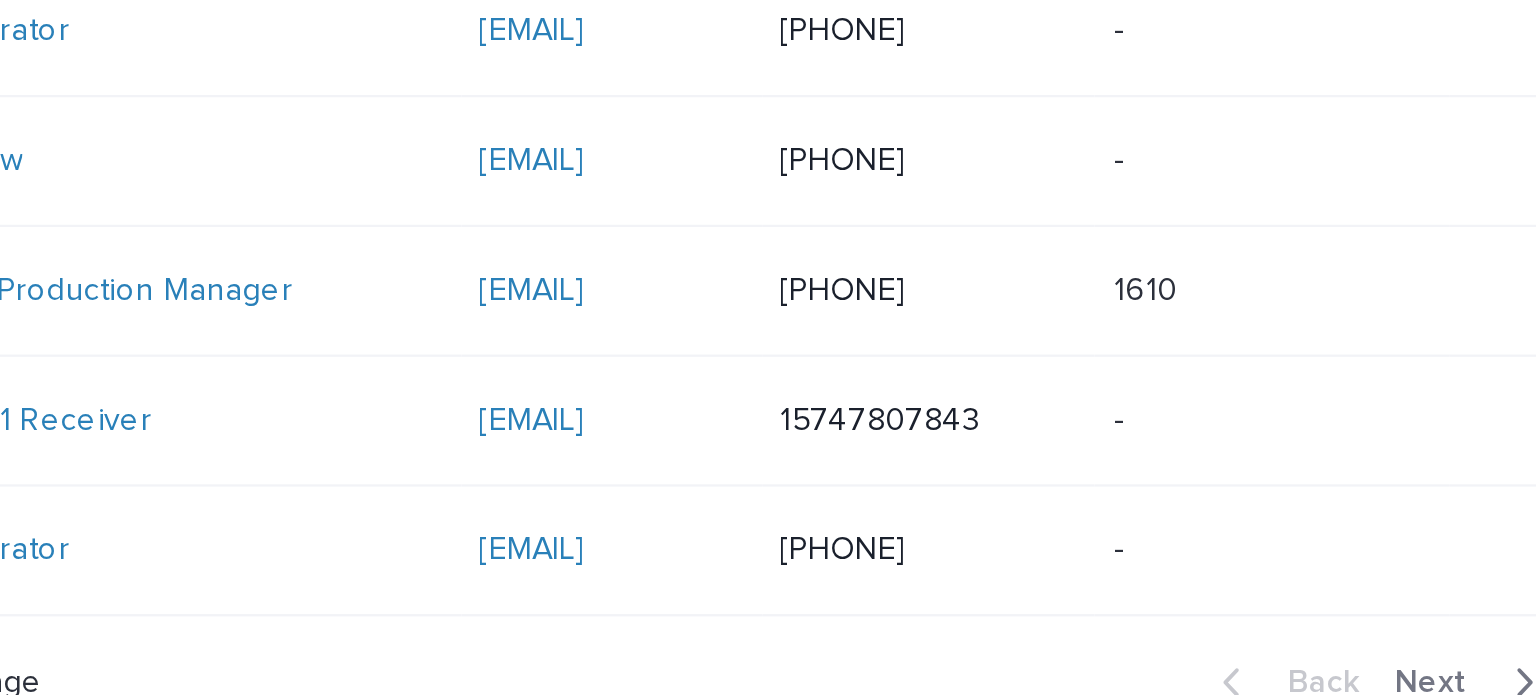 click on "Next" at bounding box center [1233, 503] 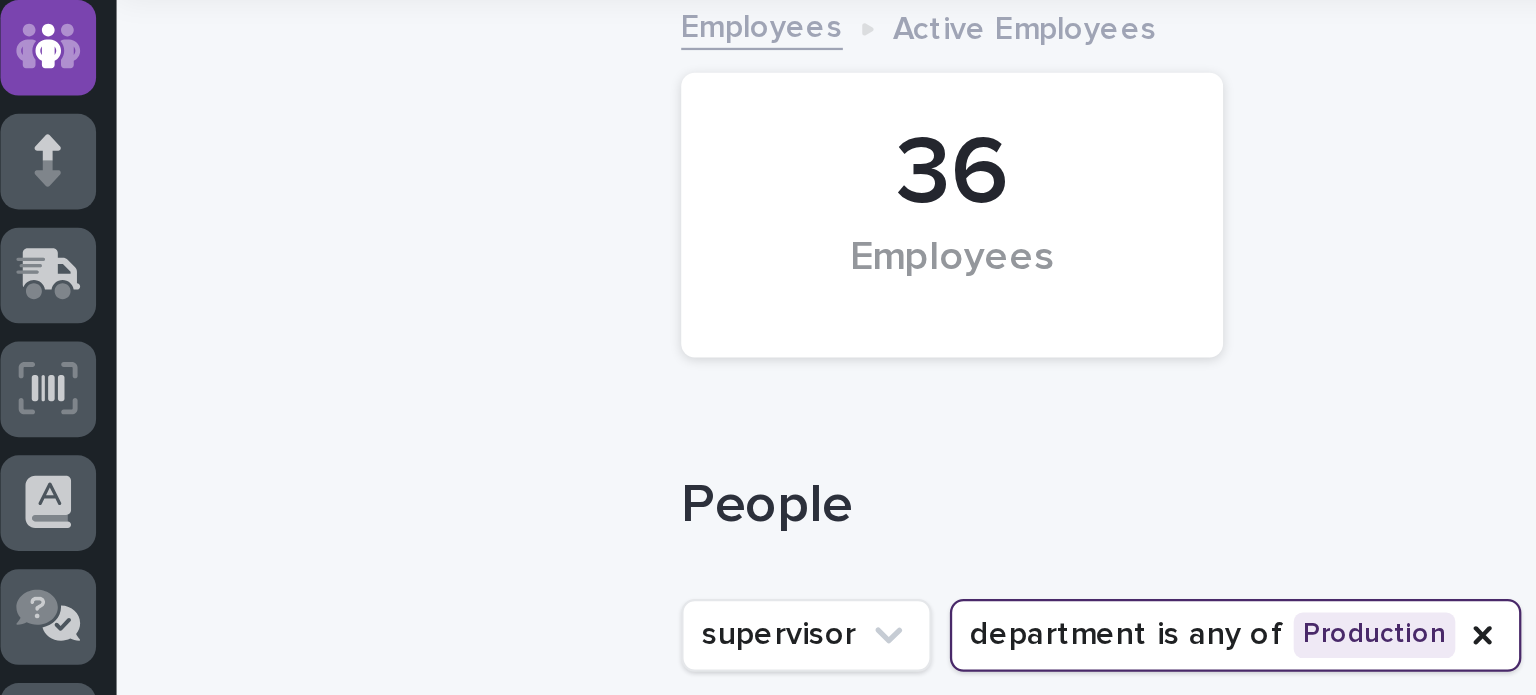 scroll, scrollTop: 52, scrollLeft: 0, axis: vertical 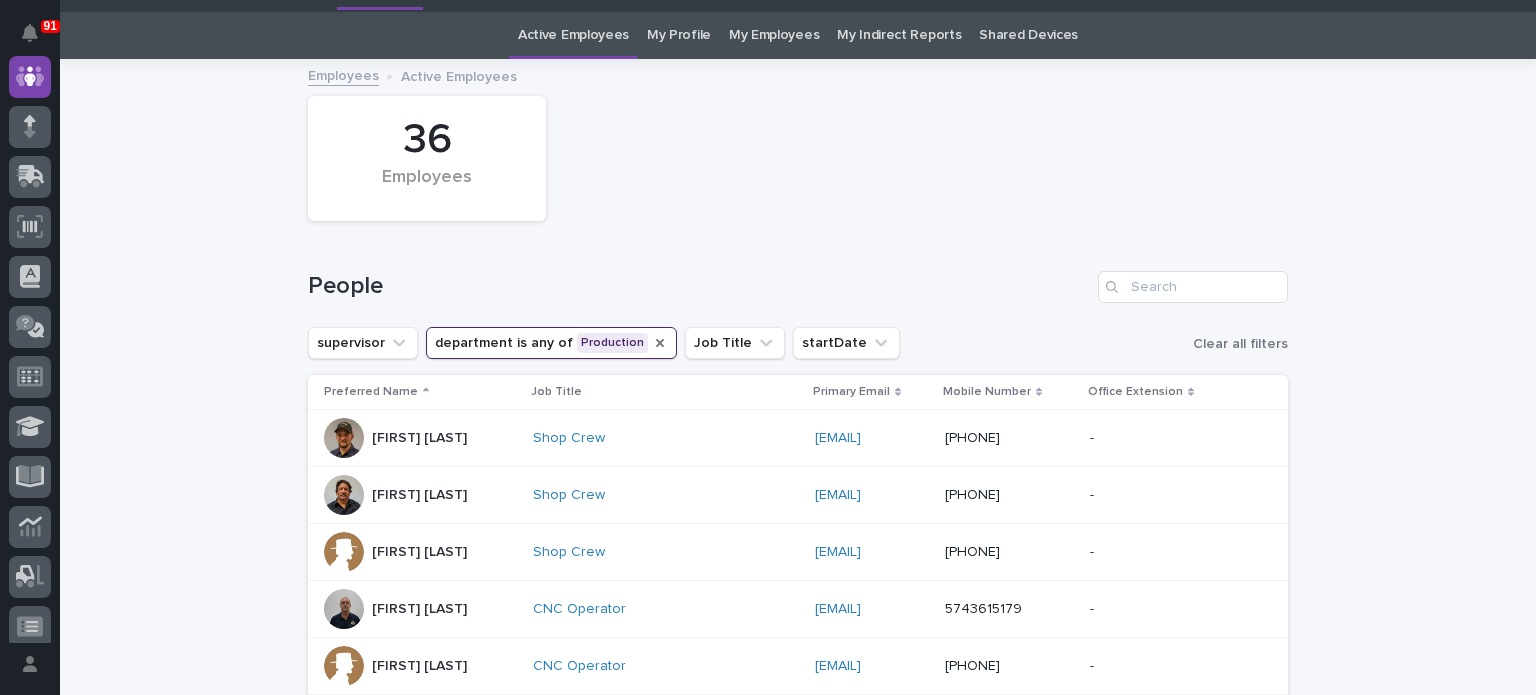 click 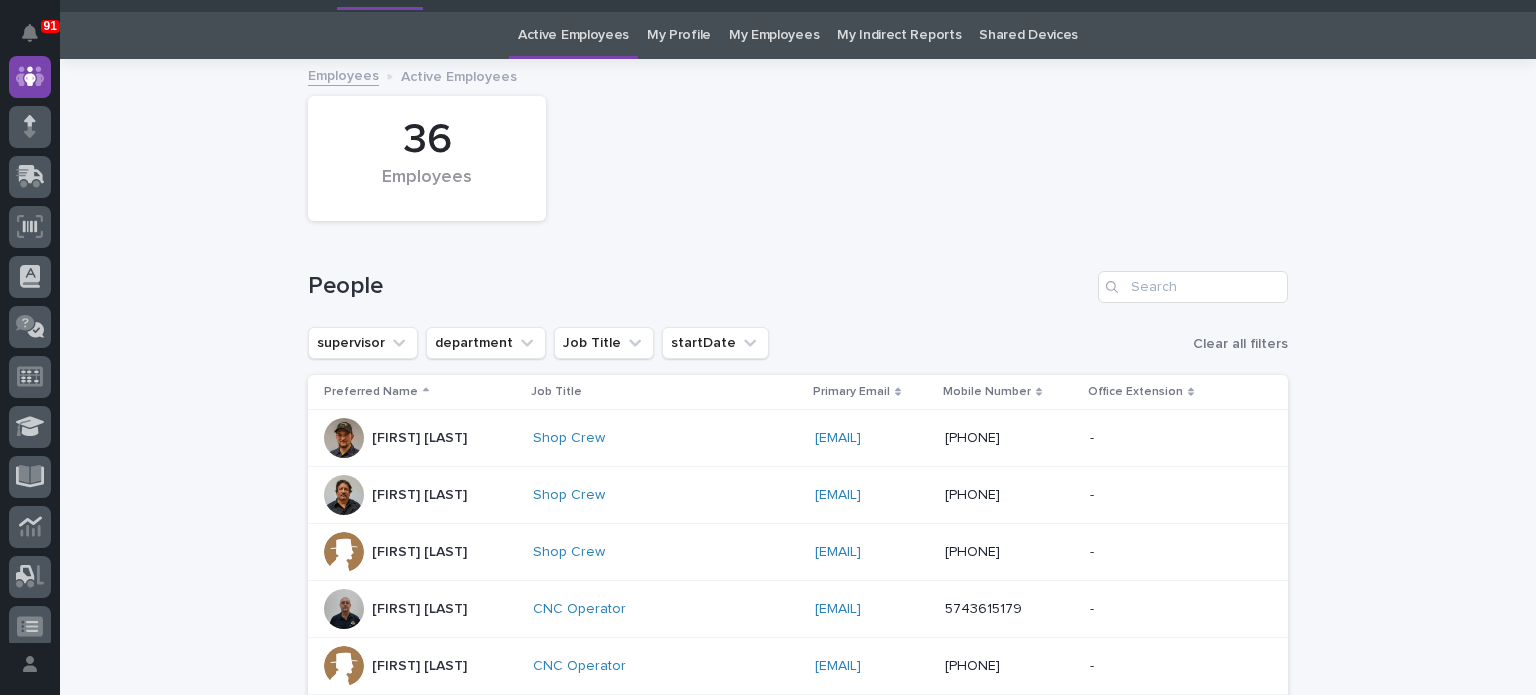 click on "supervisor department Job Title startDate" at bounding box center (538, 343) 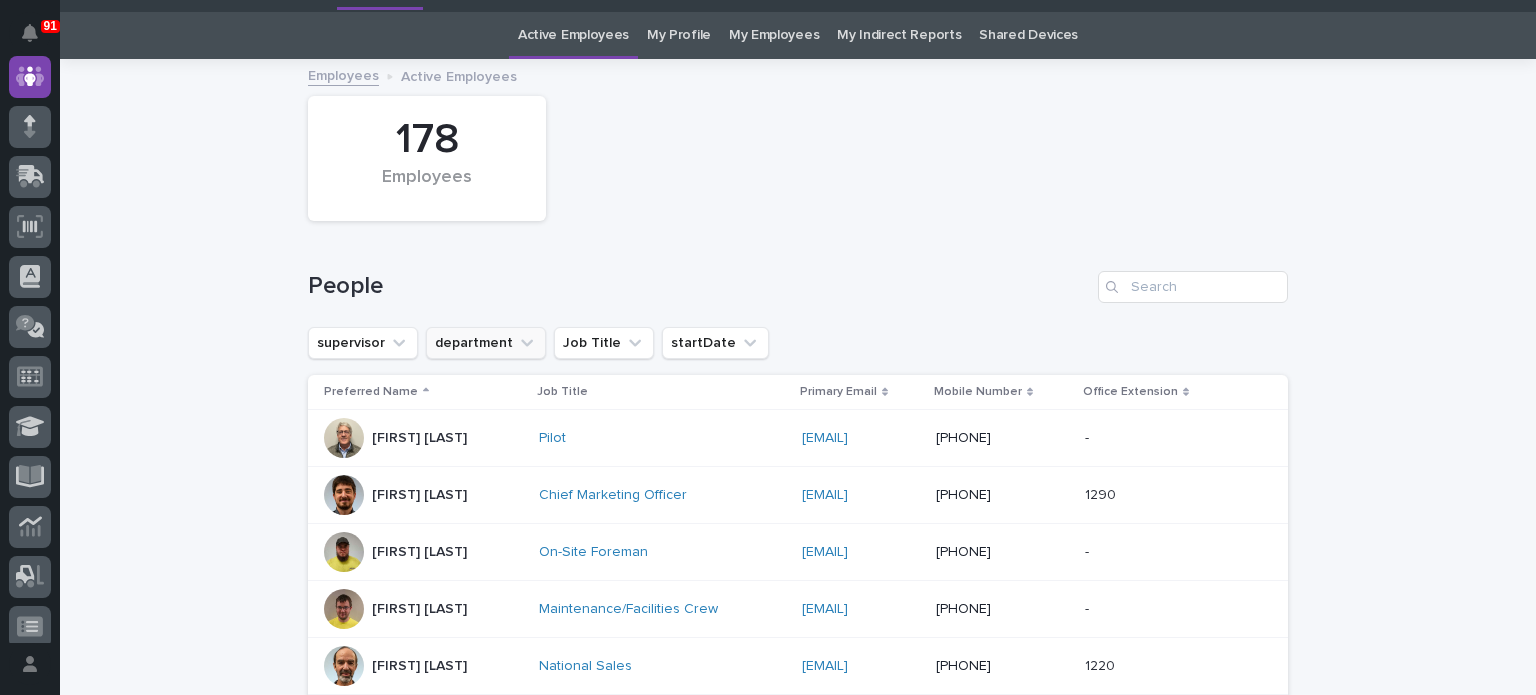 click 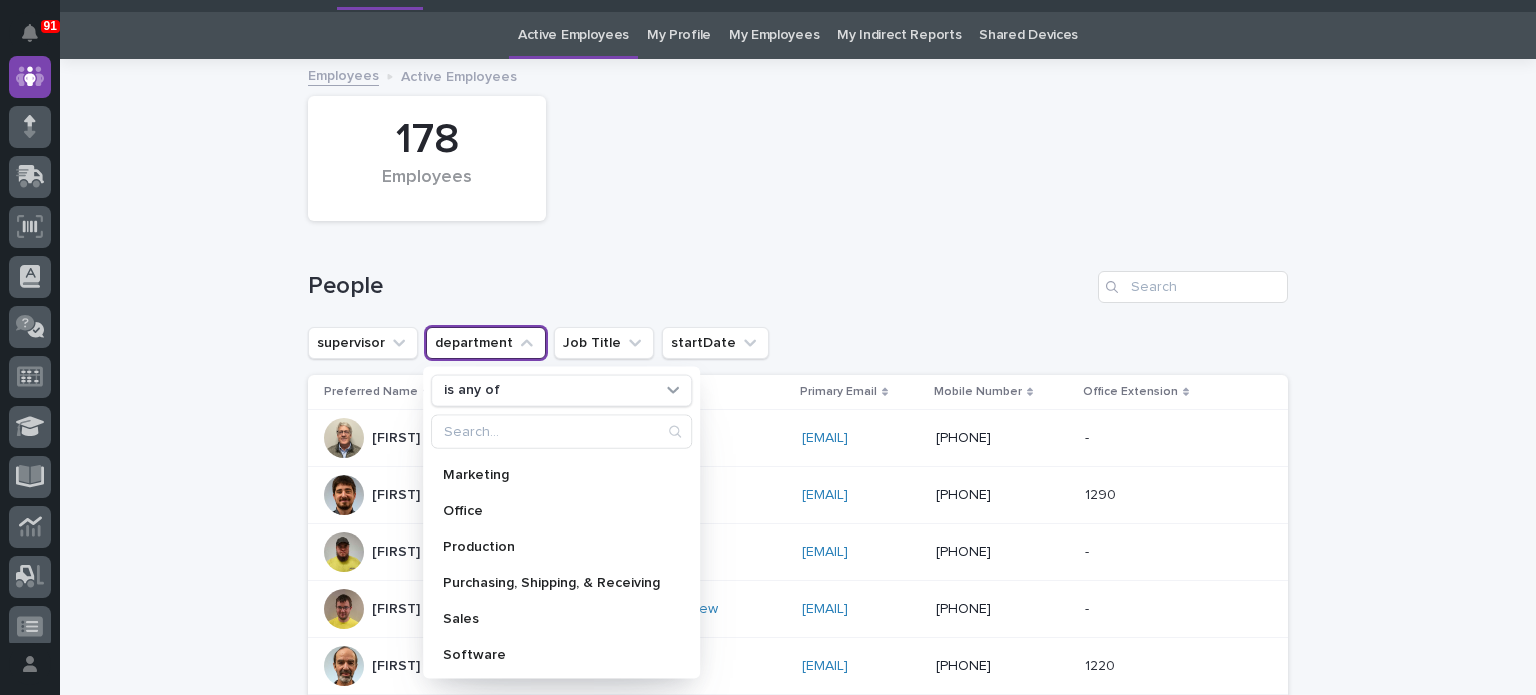 scroll, scrollTop: 283, scrollLeft: 0, axis: vertical 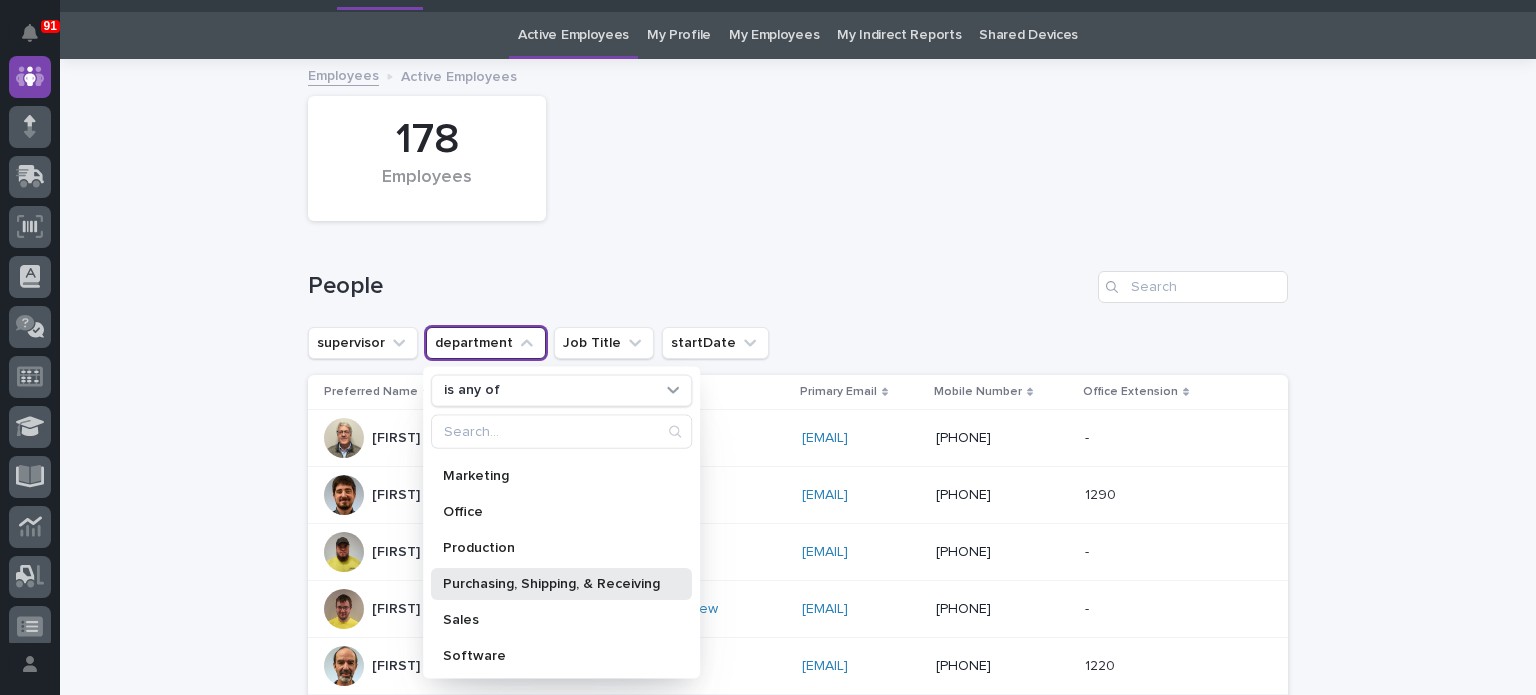 click on "Purchasing, Shipping, & Receiving" at bounding box center (551, 583) 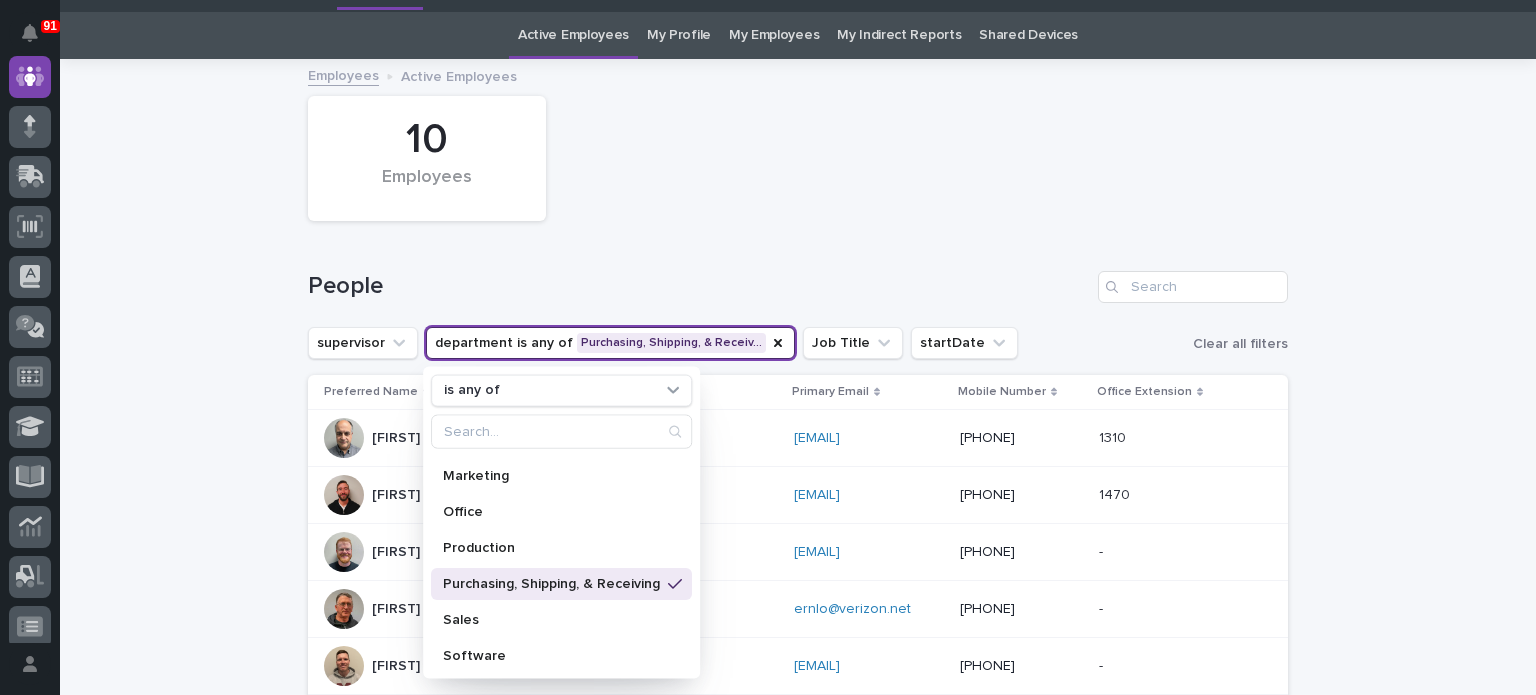 click on "People" at bounding box center [798, 279] 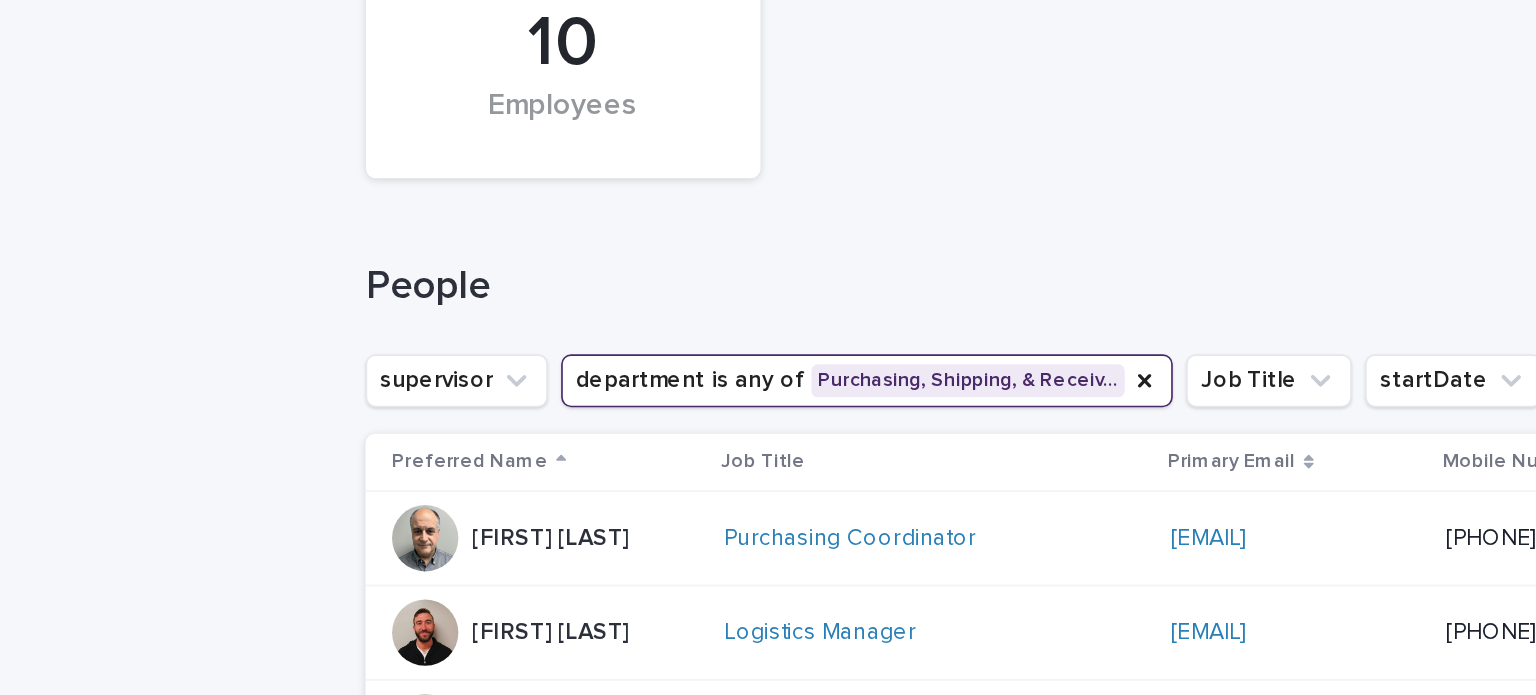 scroll, scrollTop: 0, scrollLeft: 0, axis: both 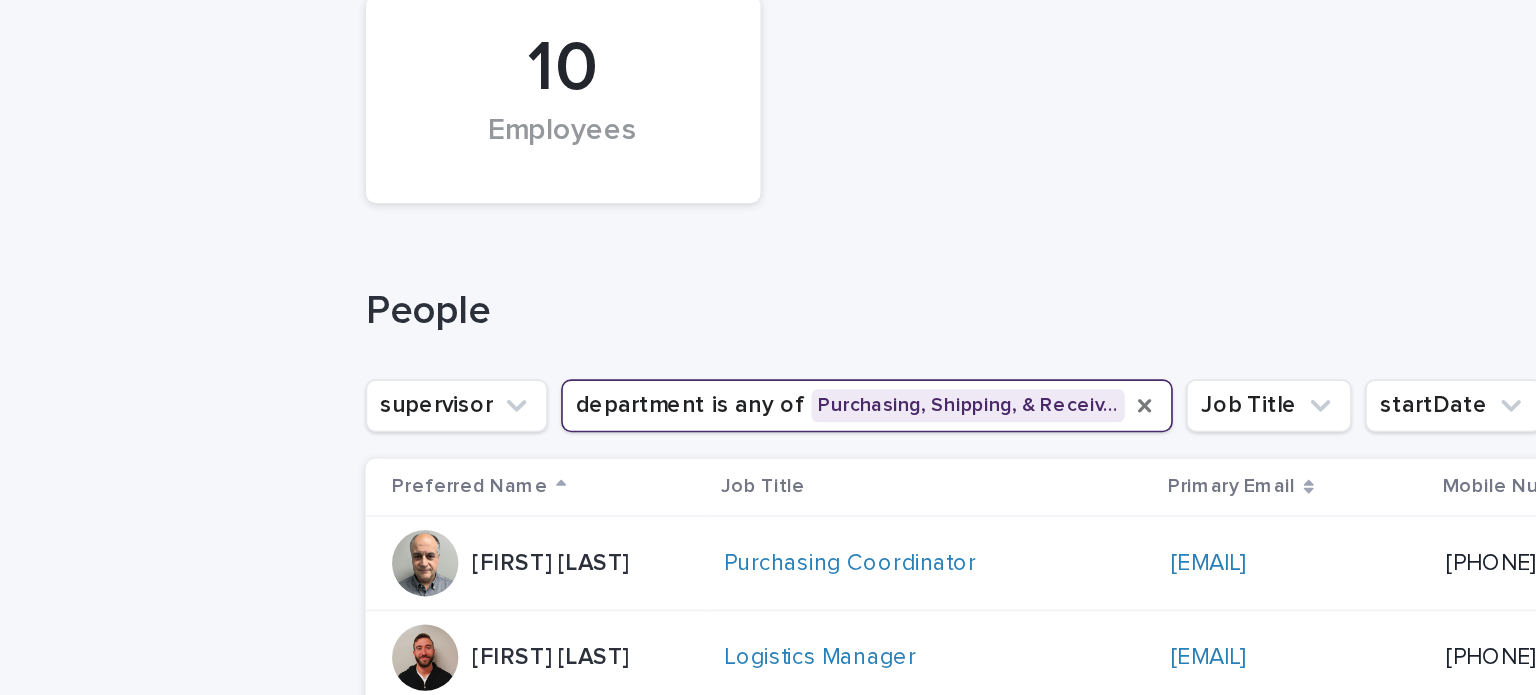 click 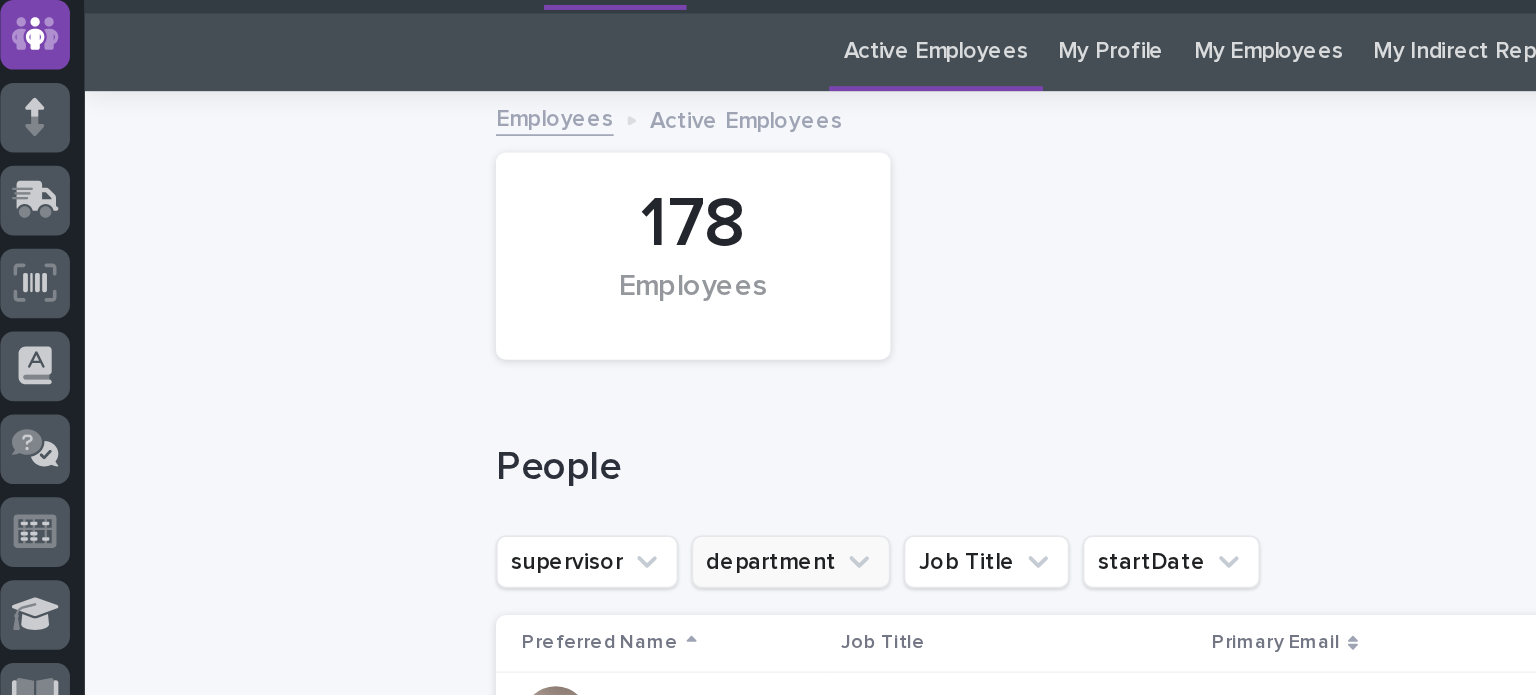 click 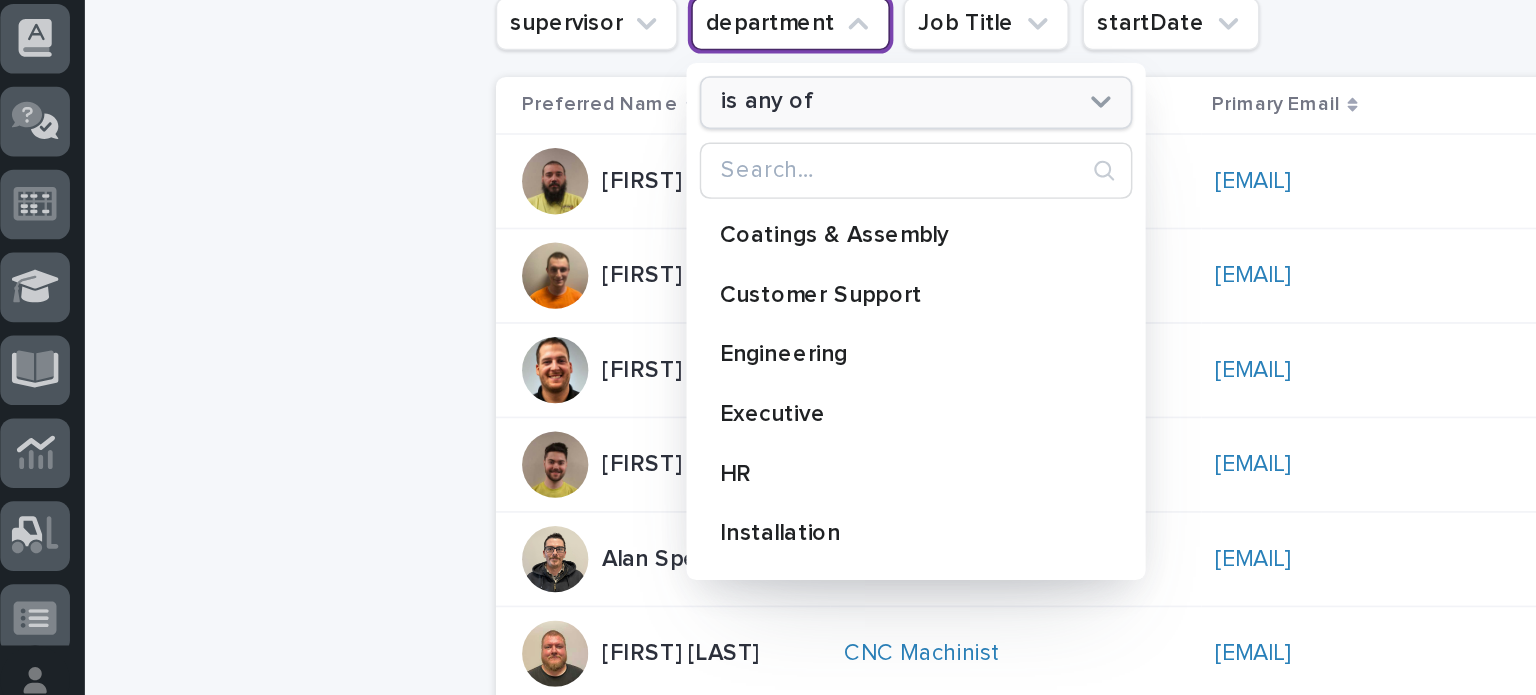 scroll, scrollTop: 128, scrollLeft: 0, axis: vertical 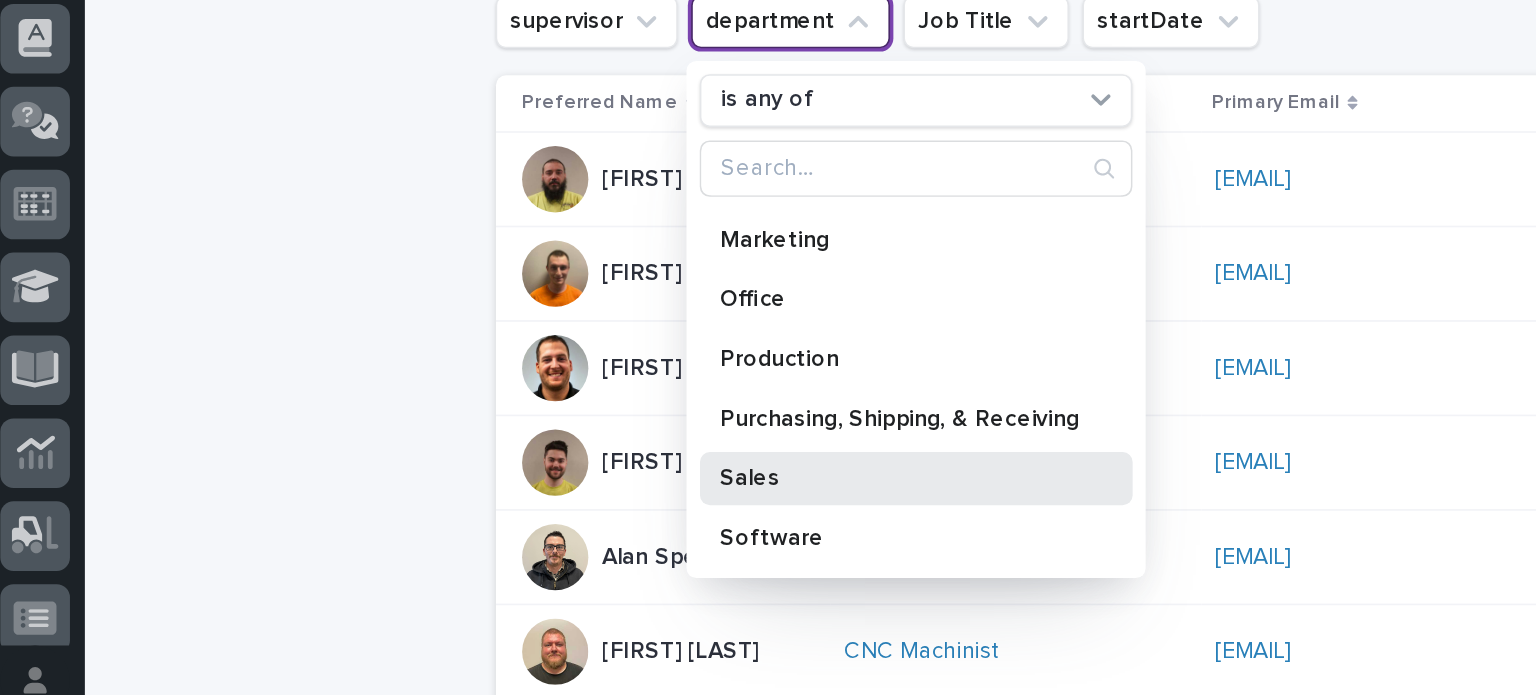click on "Sales" at bounding box center (551, 542) 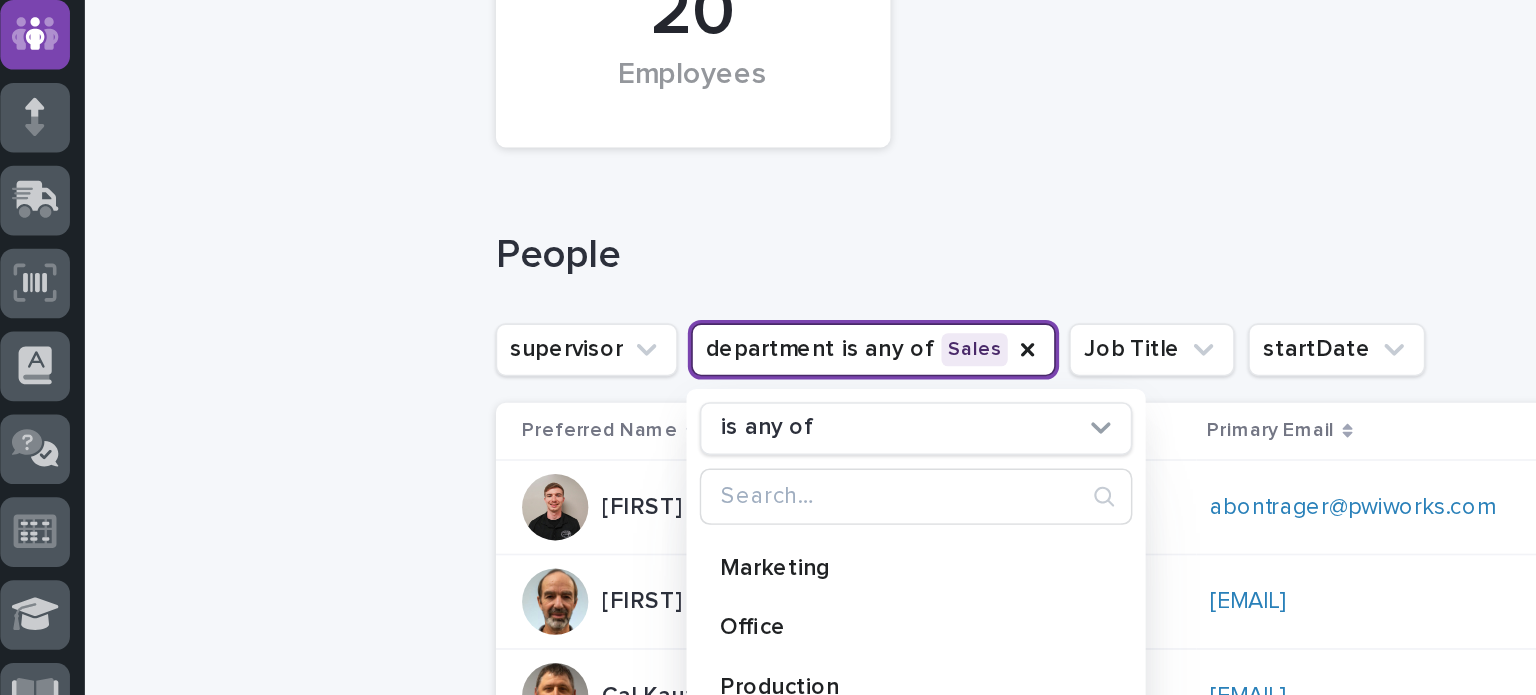 click on "Loading... Saving… Loading... Saving… 20 Employees People supervisor department is any of Sales is any of Coatings & Assembly Customer Support Engineering Executive HR Installation IT Maintenance Marketing Office Production Purchasing, Shipping, & Receiving Sales Software Job Title startDate Clear all filters Preferred Name Job Title Primary Email Mobile Number Office Extension Ashton Bontrager National Sales   abontrager@pwiworks.com abontrager@pwiworks.com   5748558342 1920 1920   Brian Bontrager National Sales   bbontrager@pwiworks.com bbontrager@pwiworks.com   (574) 220-8283 1220 1220   Cal Kaufman Regional Sales Manager   ckaufman@pwiworks.com ckaufman@pwiworks.com   (574) 536-2550 1510 1510   Cole Ziegler National Sales   cziegler@pwiworks.com cziegler@pwiworks.com   574-261-0225 1740 1740   Connor Matthes National Sales   cmatthes@pwiworks.com cmatthes@pwiworks.com   (574) 349-5946 2040 2040   Derek Lenhart National Sales   dlenhart@pwiworks.com dlenhart@pwiworks.com   (574) 849-6005" at bounding box center (798, 814) 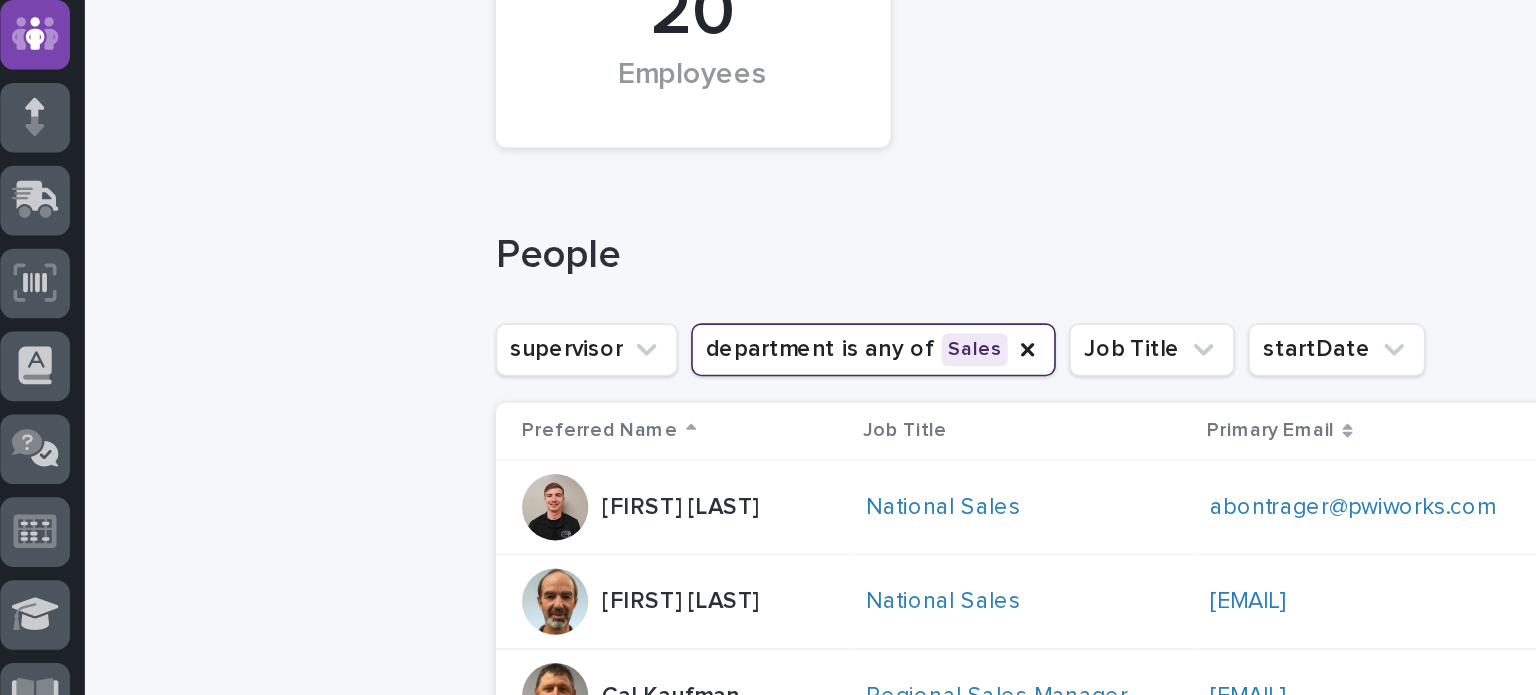 click on "Loading... Saving… Loading... Saving… 20 Employees People supervisor department is any of Sales Job Title startDate Clear all filters Preferred Name Job Title Primary Email Mobile Number Office Extension Ashton Bontrager National Sales   abontrager@pwiworks.com abontrager@pwiworks.com   5748558342 1920 1920   Brian Bontrager National Sales   bbontrager@pwiworks.com bbontrager@pwiworks.com   (574) 220-8283 1220 1220   Cal Kaufman Regional Sales Manager   ckaufman@pwiworks.com ckaufman@pwiworks.com   (574) 536-2550 1510 1510   Cole Ziegler National Sales   cziegler@pwiworks.com cziegler@pwiworks.com   574-261-0225 1740 1740   Connor Matthes National Sales   cmatthes@pwiworks.com cmatthes@pwiworks.com   (574) 349-5946 2040 2040   Derek Lenhart National Sales   dlenhart@pwiworks.com dlenhart@pwiworks.com   (574) 849-6005 2020 2020   Jim Hartung Regional Sales   jhartung@pwiworks.com jhartung@pwiworks.com   (574) 780 3809 1600 1600   Kaleb Dallas National Sales   kdallas@pwiworks.com   1840 1840" at bounding box center (798, 814) 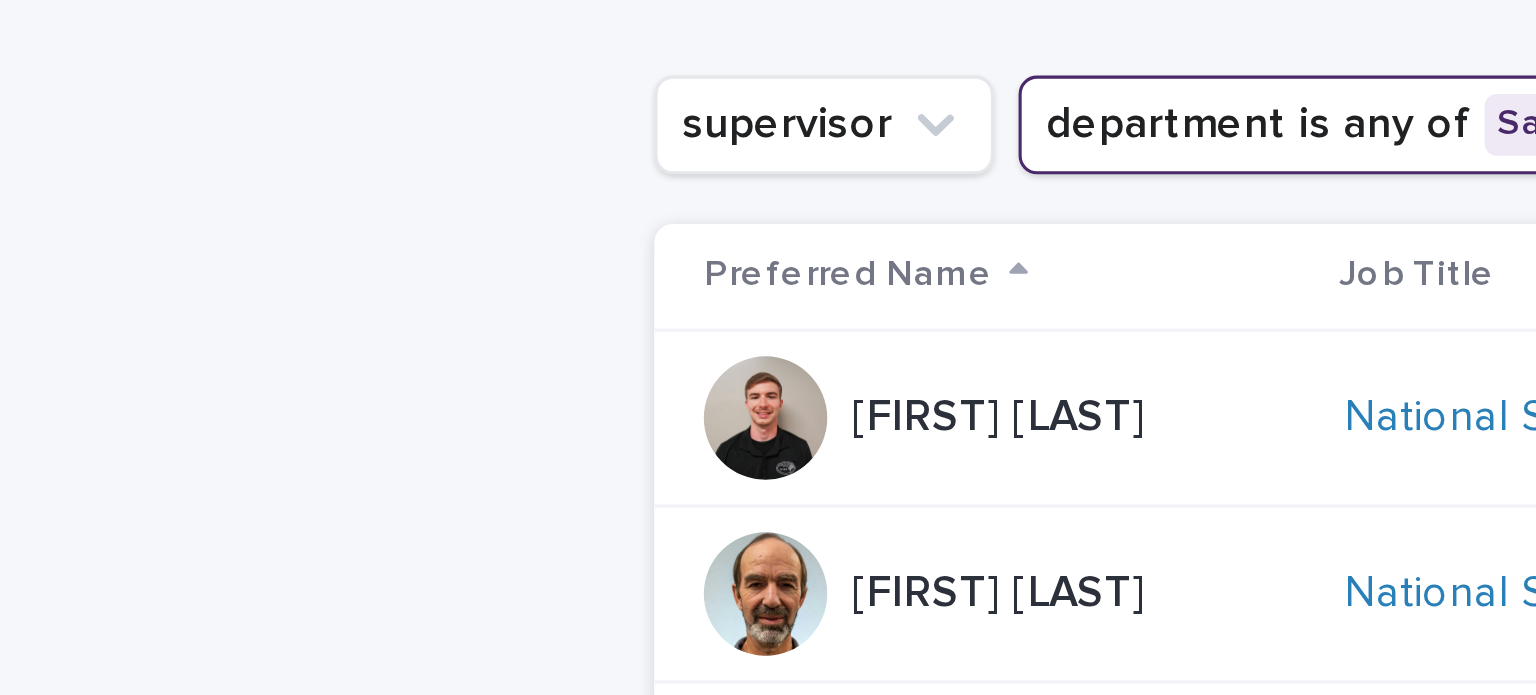 scroll, scrollTop: 0, scrollLeft: 0, axis: both 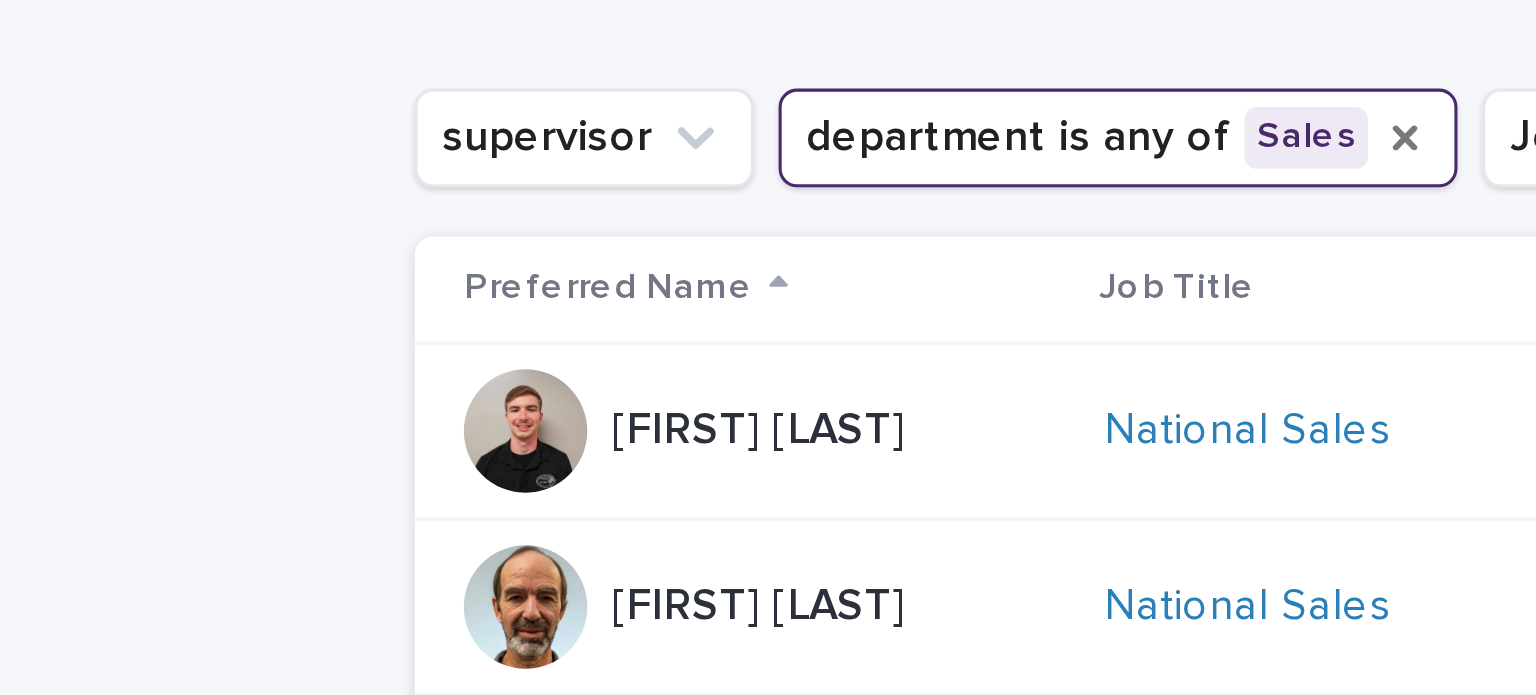 click 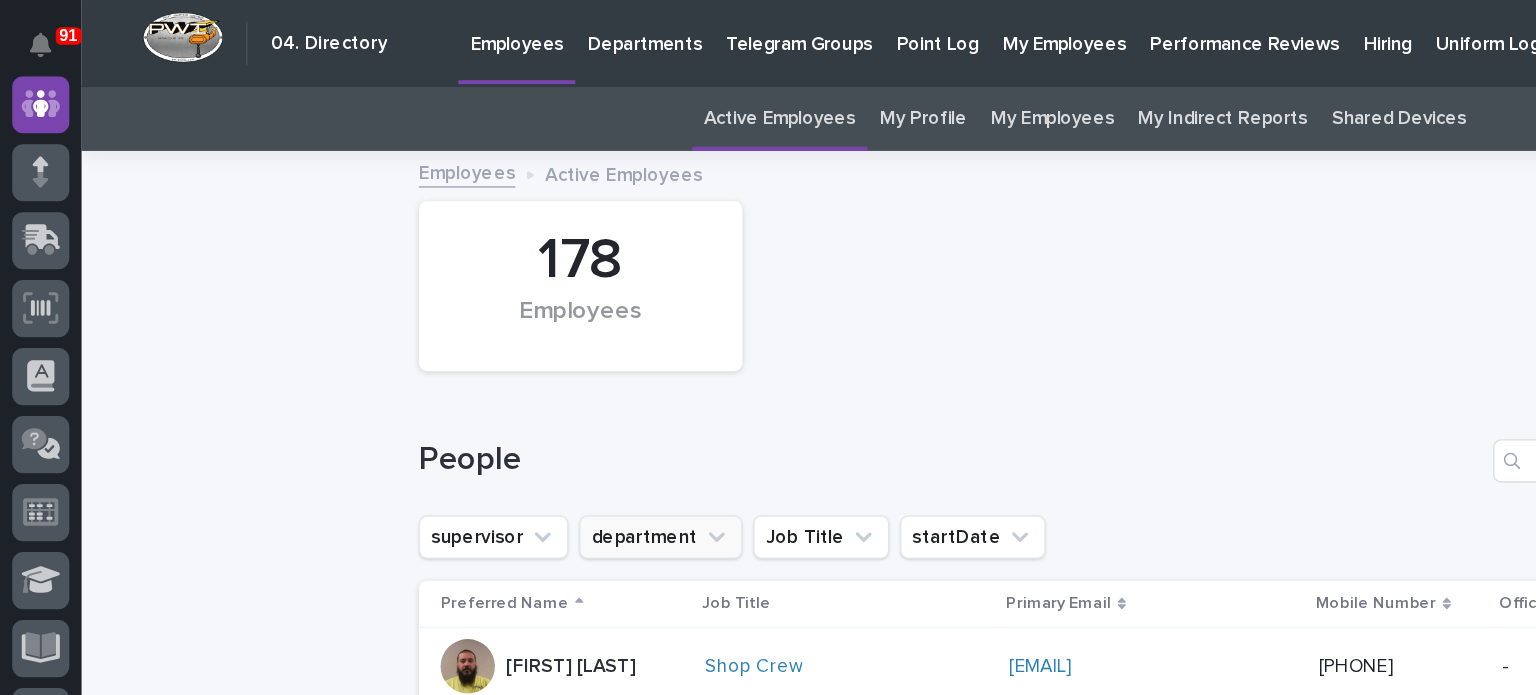 click 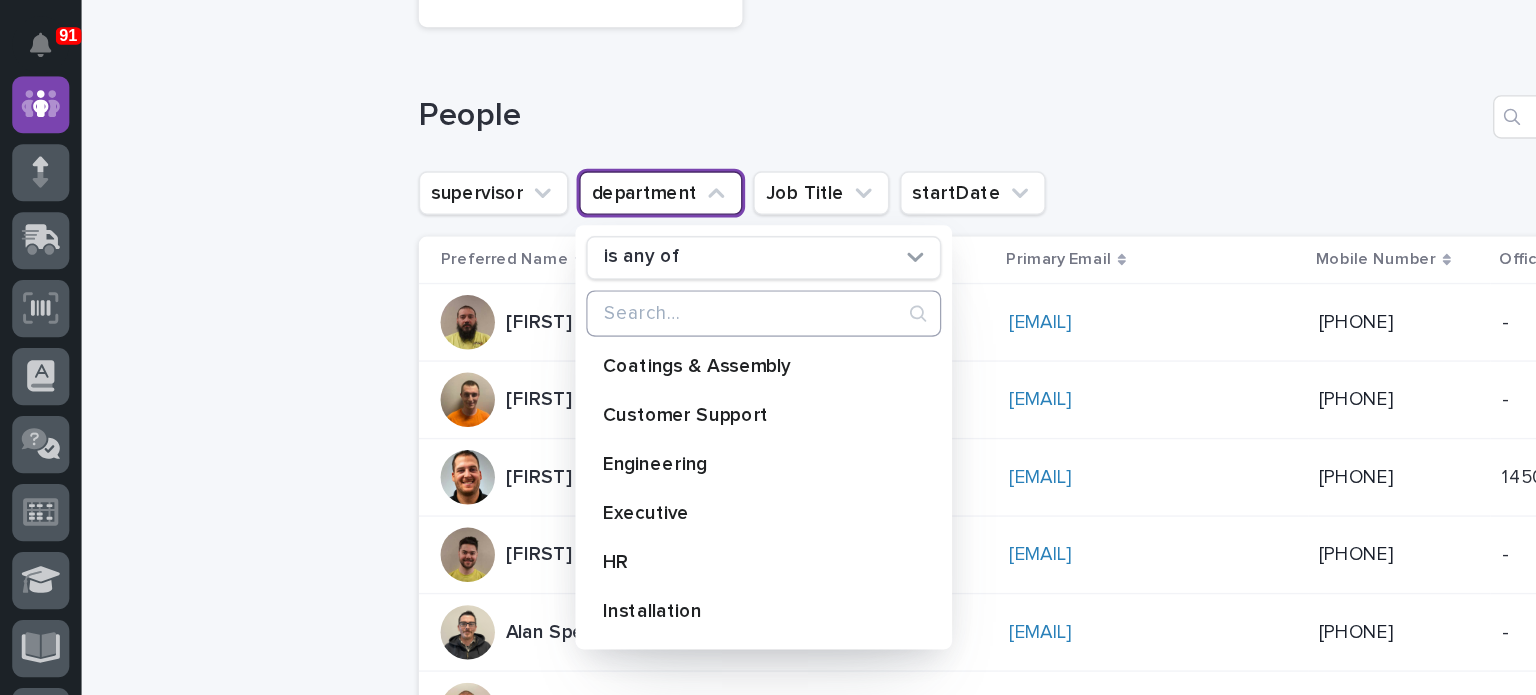 scroll, scrollTop: 254, scrollLeft: 0, axis: vertical 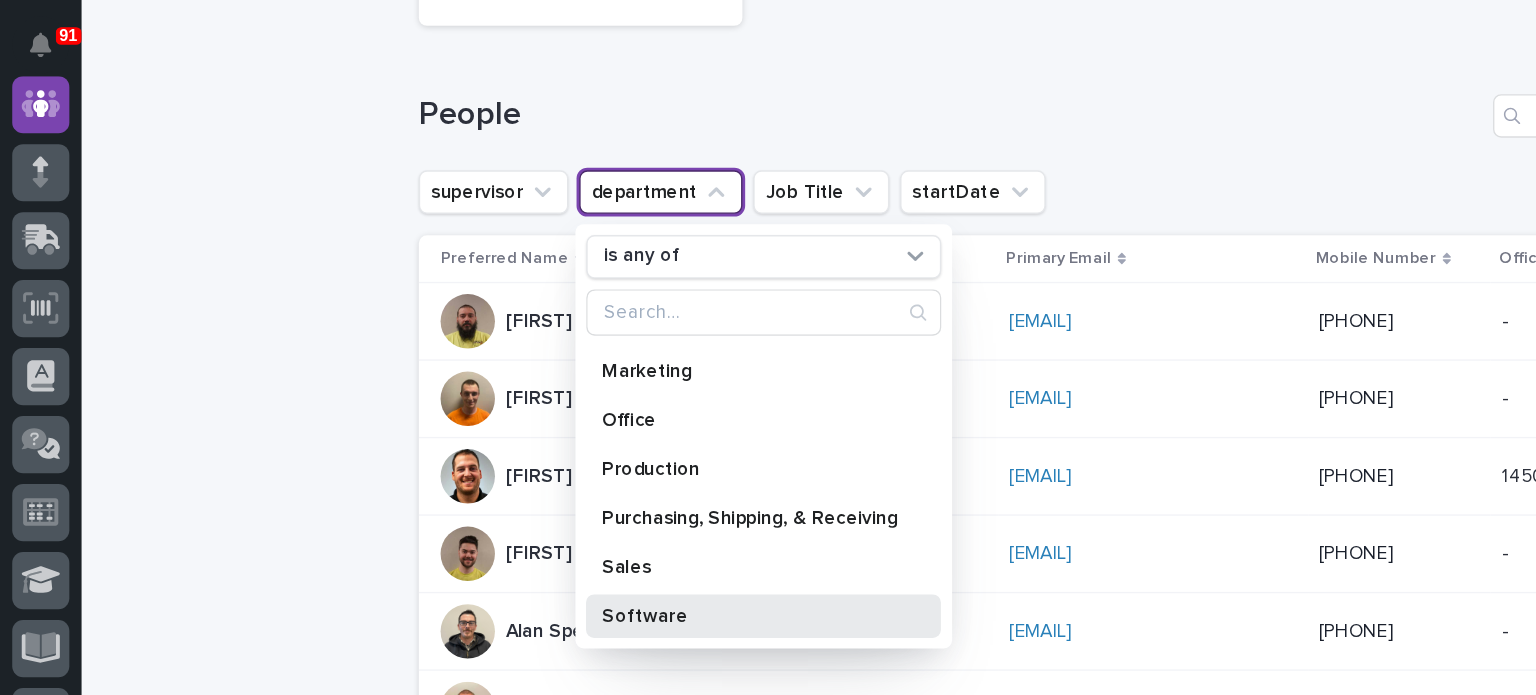 drag, startPoint x: 487, startPoint y: 459, endPoint x: 838, endPoint y: 101, distance: 501.36313 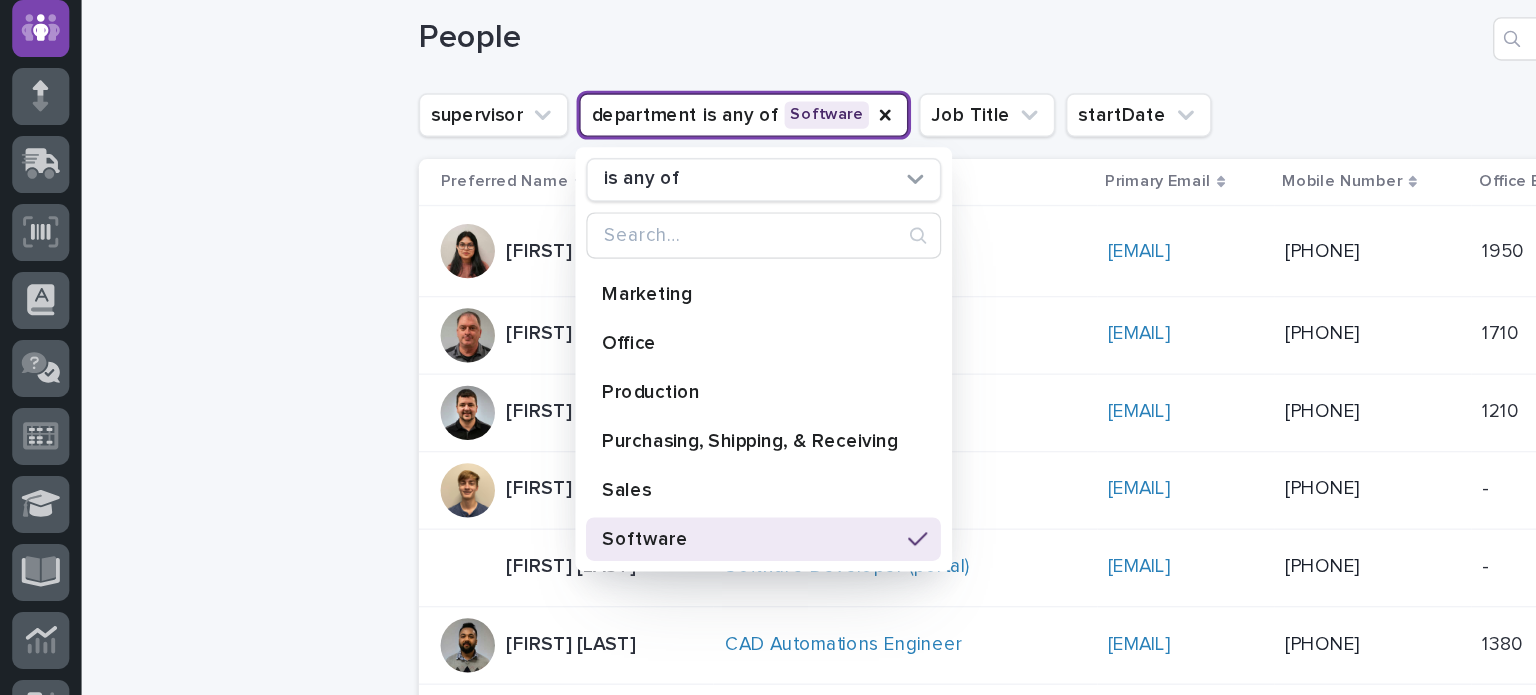 click on "Loading... Saving… Loading... Saving… 9 Employees People supervisor department is any of Software is any of Coatings & Assembly Customer Support Engineering Executive HR Installation IT Maintenance Marketing Office Production Purchasing, Shipping, & Receiving Sales Software Job Title startDate Clear all filters Preferred Name Job Title Primary Email Mobile Number Office Extension Deepali Nagwade Software Developer (automations)   dnagwade@pwiworks.com dnagwade@pwiworks.com   (551) 580-9432 1950 1950   Jason Miller Software Manager   jasonmiller@pwiworks.com jasonmiller@pwiworks.com   574 742 1221 1710 1710   Jeff Miller Director of Technology   jmiller@pwiworks.com jmiller@pwiworks.com   (574) 607-1562 1210 1210   Jon Miller Web Form Designer   jdmiller@pwiworks.com jdmiller@pwiworks.com   (574) 209-1306 - -   Madhav Neupane Software Developer (portal)   madhavneupane52@gmail.com madhavneupane52@gmail.com   (574) 323-4219 - -   Manjeet Chapagai CAD Automations Engineer   mchapagai@pwiworks.com" at bounding box center (798, 380) 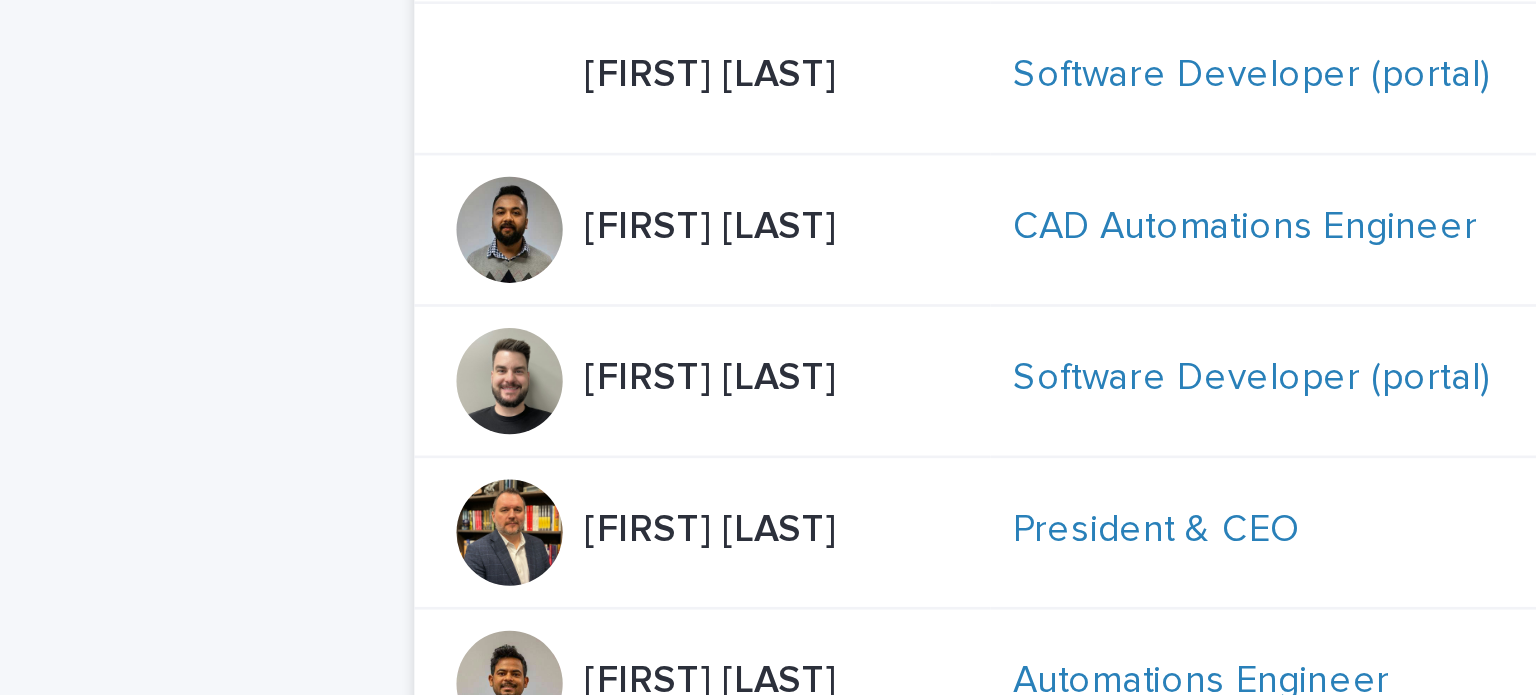 scroll, scrollTop: 513, scrollLeft: 0, axis: vertical 